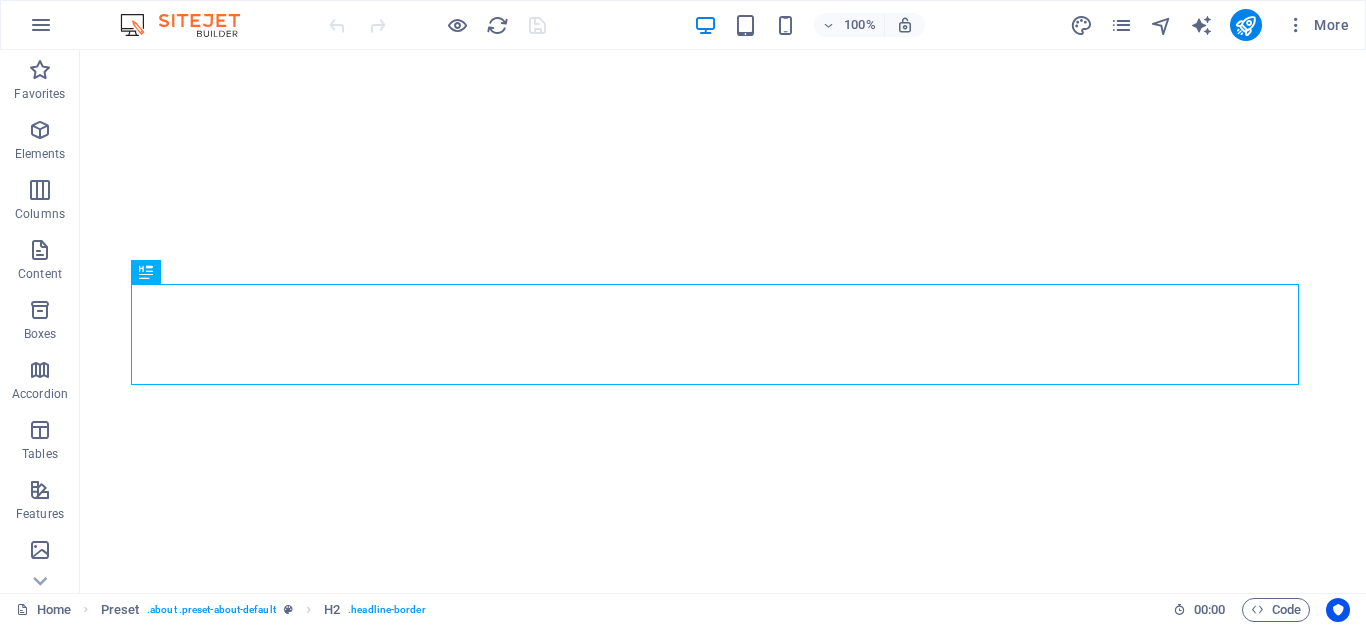 scroll, scrollTop: 0, scrollLeft: 0, axis: both 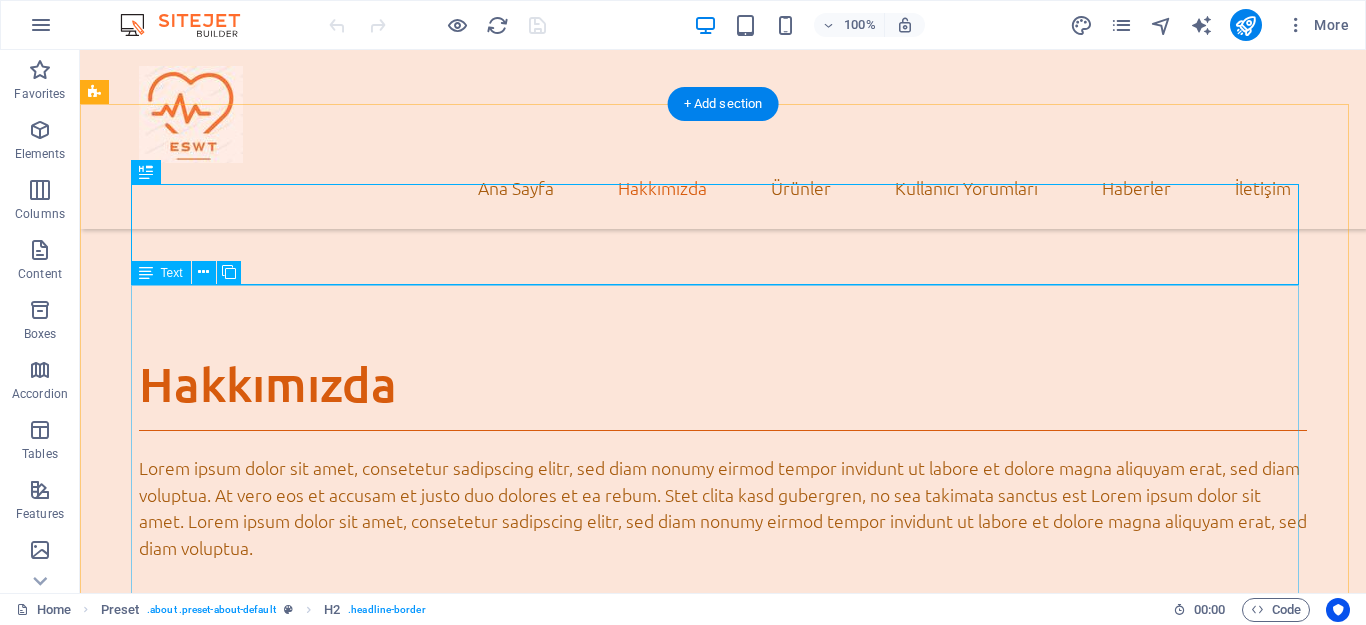 click on "Lorem ipsum dolor sit amet, consetetur sadipscing elitr, sed diam nonumy eirmod tempor invidunt ut labore et dolore magna aliquyam erat, sed diam voluptua. At vero eos et accusam et justo duo dolores et ea rebum. Stet clita kasd gubergren, no sea takimata sanctus est Lorem ipsum dolor sit amet. Lorem ipsum dolor sit amet, consetetur sadipscing elitr, sed diam nonumy eirmod tempor invidunt ut labore et dolore magna aliquyam erat, sed diam voluptua.  At vero eos et accusam et justo duo dolores et ea rebum. Stet clita kasd gubergren, no sea takimata sanctus est Lorem ipsum dolor sit amet. Lorem ipsum dolor sit amet, consetetur sadipscing elitr, sed diam nonumy eirmod tempor invidunt ut labore et dolore magna aliquyam erat, sed diam voluptua. At vero eos et accusam et justo duo dolores et ea rebum. Stet clita kasd gubergren, no sea takimata sanctus est Lorem ipsum dolor sit amet." at bounding box center (723, 653) 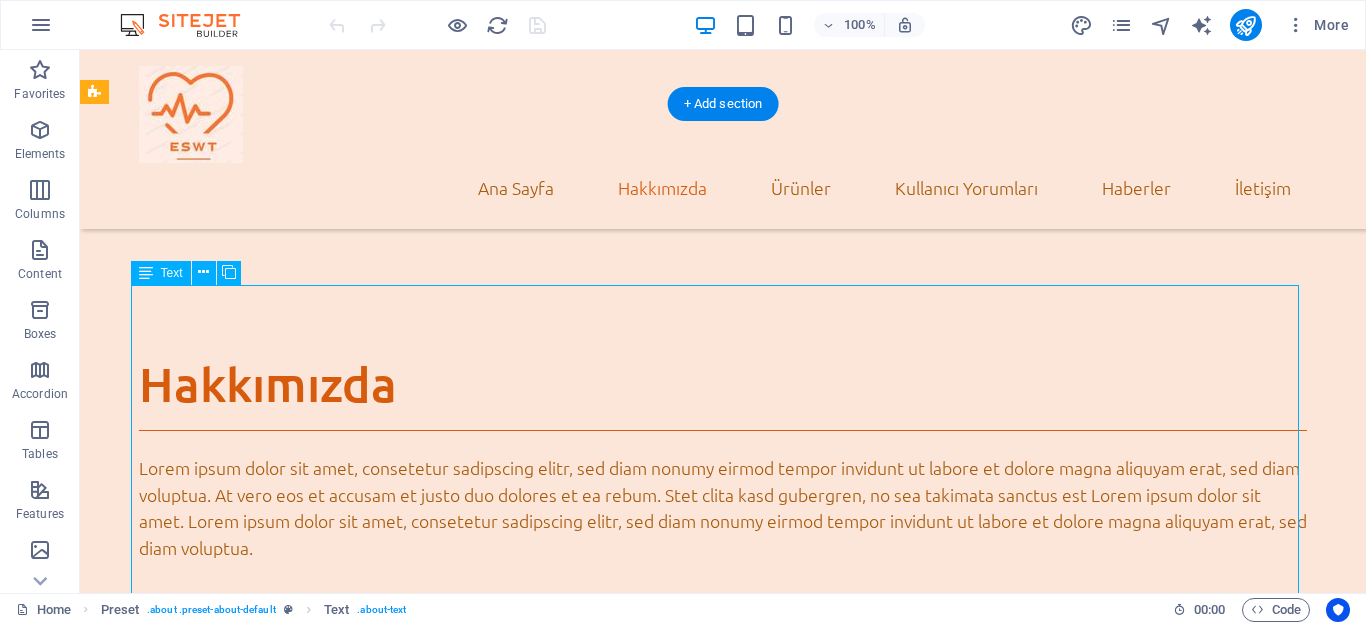 click on "Lorem ipsum dolor sit amet, consetetur sadipscing elitr, sed diam nonumy eirmod tempor invidunt ut labore et dolore magna aliquyam erat, sed diam voluptua. At vero eos et accusam et justo duo dolores et ea rebum. Stet clita kasd gubergren, no sea takimata sanctus est Lorem ipsum dolor sit amet. Lorem ipsum dolor sit amet, consetetur sadipscing elitr, sed diam nonumy eirmod tempor invidunt ut labore et dolore magna aliquyam erat, sed diam voluptua.  At vero eos et accusam et justo duo dolores et ea rebum. Stet clita kasd gubergren, no sea takimata sanctus est Lorem ipsum dolor sit amet. Lorem ipsum dolor sit amet, consetetur sadipscing elitr, sed diam nonumy eirmod tempor invidunt ut labore et dolore magna aliquyam erat, sed diam voluptua. At vero eos et accusam et justo duo dolores et ea rebum. Stet clita kasd gubergren, no sea takimata sanctus est Lorem ipsum dolor sit amet." at bounding box center [723, 653] 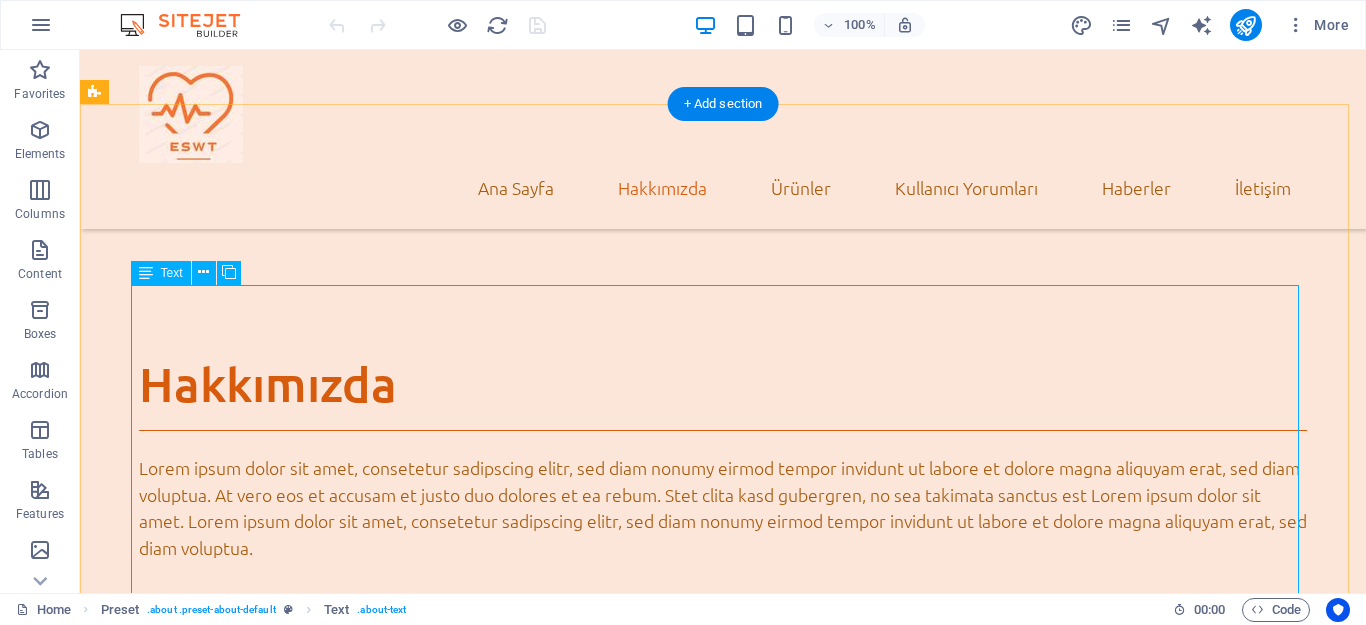 click on "Lorem ipsum dolor sit amet, consetetur sadipscing elitr, sed diam nonumy eirmod tempor invidunt ut labore et dolore magna aliquyam erat, sed diam voluptua. At vero eos et accusam et justo duo dolores et ea rebum. Stet clita kasd gubergren, no sea takimata sanctus est Lorem ipsum dolor sit amet. Lorem ipsum dolor sit amet, consetetur sadipscing elitr, sed diam nonumy eirmod tempor invidunt ut labore et dolore magna aliquyam erat, sed diam voluptua.  At vero eos et accusam et justo duo dolores et ea rebum. Stet clita kasd gubergren, no sea takimata sanctus est Lorem ipsum dolor sit amet. Lorem ipsum dolor sit amet, consetetur sadipscing elitr, sed diam nonumy eirmod tempor invidunt ut labore et dolore magna aliquyam erat, sed diam voluptua. At vero eos et accusam et justo duo dolores et ea rebum. Stet clita kasd gubergren, no sea takimata sanctus est Lorem ipsum dolor sit amet." at bounding box center (723, 653) 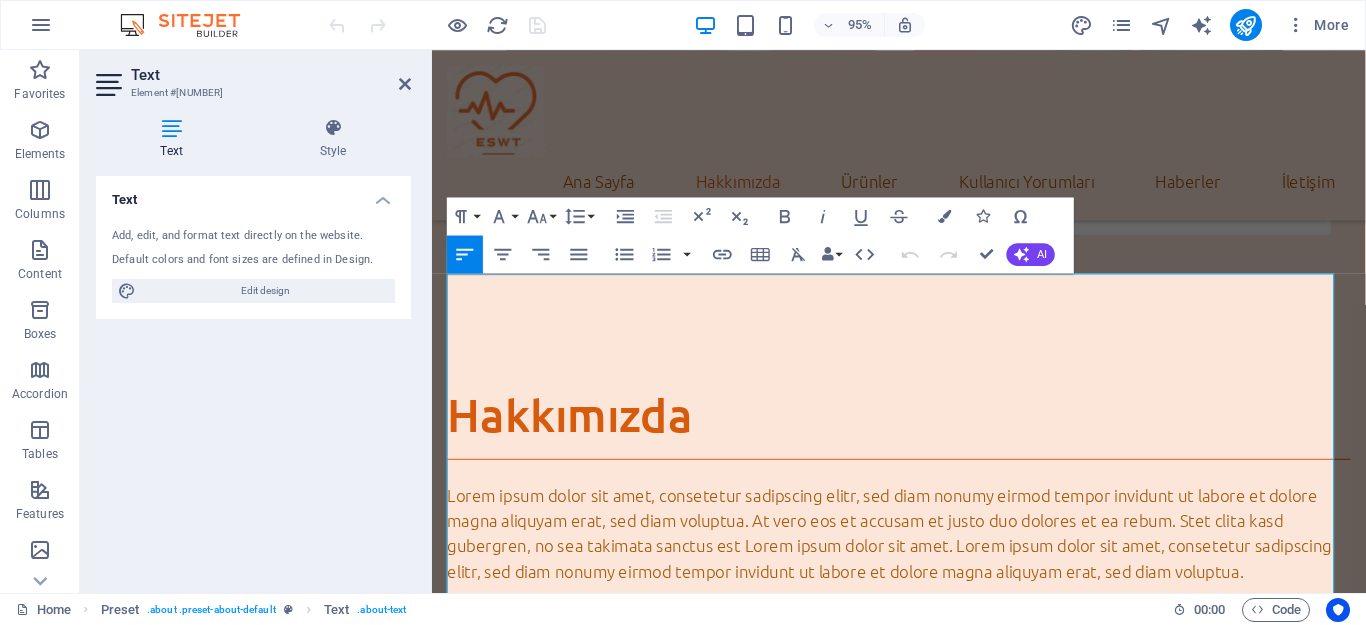 scroll, scrollTop: 764, scrollLeft: 0, axis: vertical 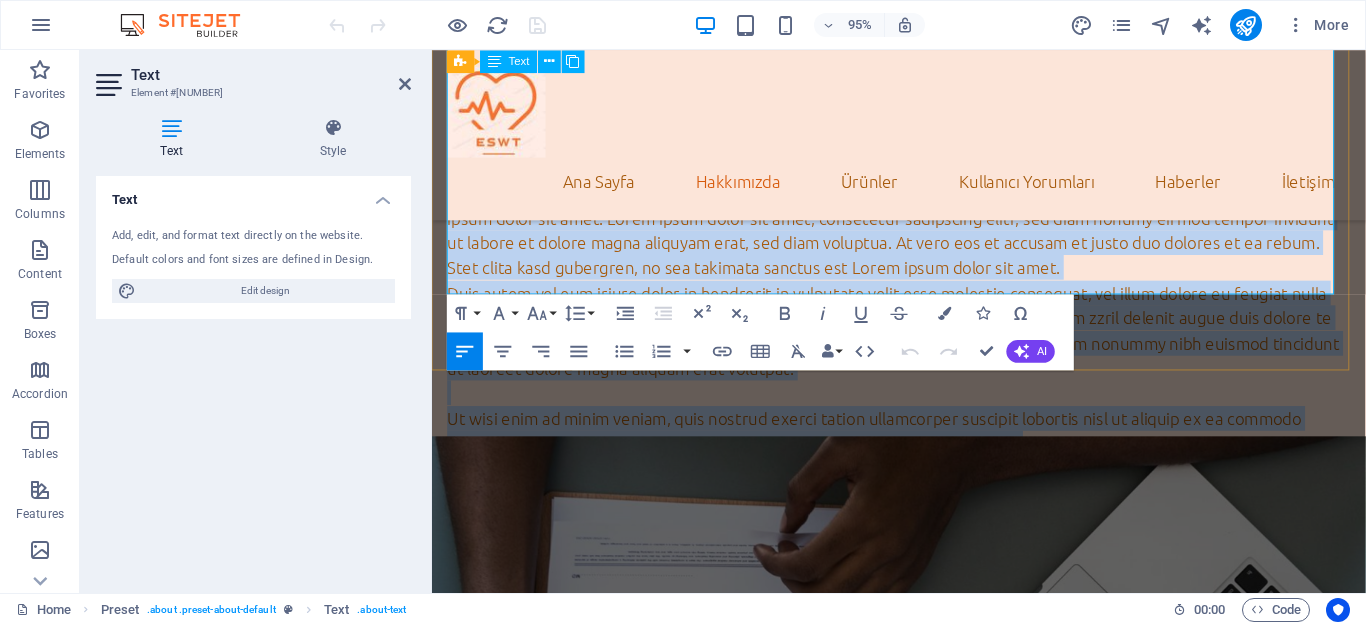 drag, startPoint x: 451, startPoint y: 295, endPoint x: 1089, endPoint y: 296, distance: 638.0008 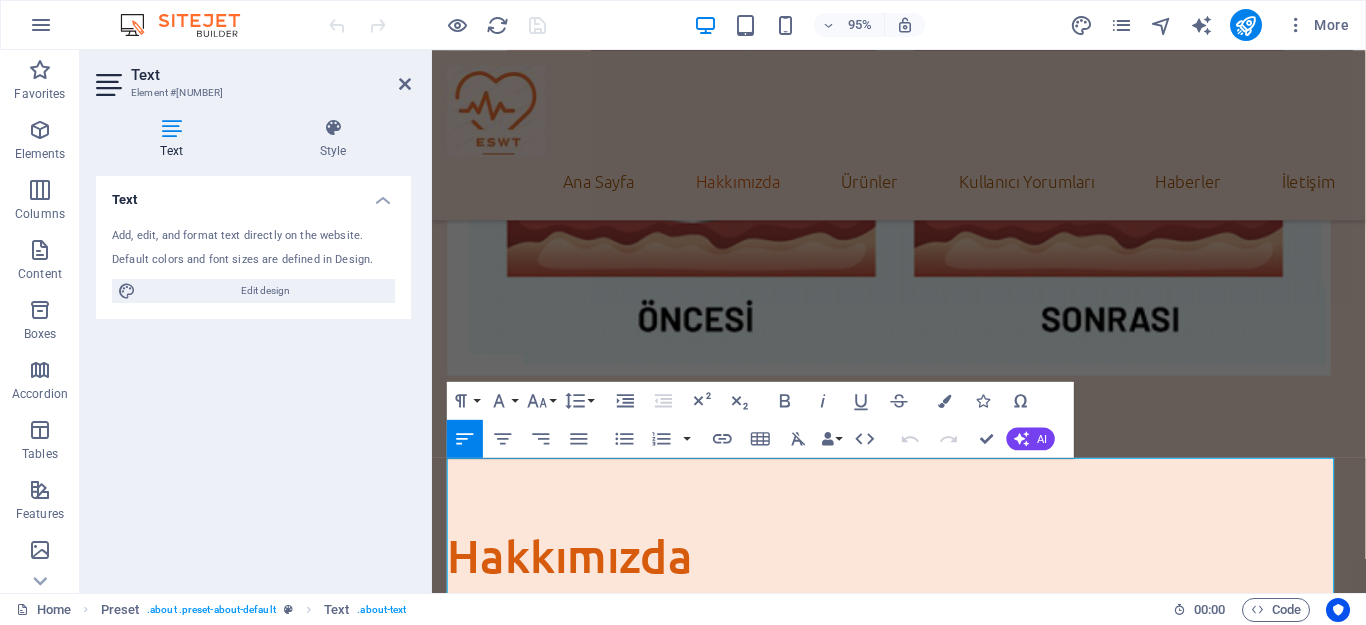 scroll, scrollTop: 764, scrollLeft: 0, axis: vertical 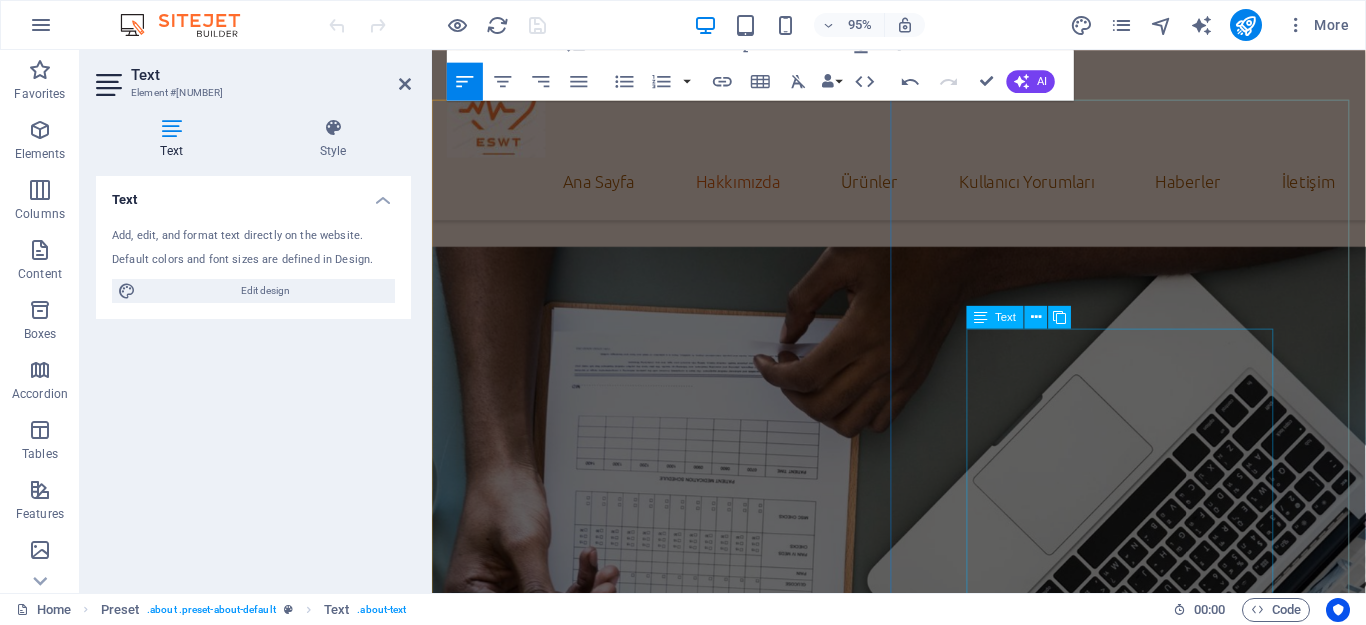 click on "Lorem ipsum dolor sit amet, consectetur adipisicing elit. Vitae, eos, voluptatem, et sequi distinctio adipisci omnis in error quas fuga tempore fugit incidunt quos. Atque, debitis architecto ducimus eligendi dignissimos modi ut non officiis repudiandae maiores. Fugit sit atque eaque dolorum autem reprehenderit porro omnis obcaecati laborum? Obcaecati, laboriosam, ex, deserunt, harum libero a voluptatem possimus culpa nisi eos quas dolore omnis debitis consequatur fugiat eaque nostrum excepturi nulla. Qui, molestias, nobis dicta enim voluptas repellendus tempore mollitia hic tempora natus ipsam sed quo distinctio suscipit officiis consectetur omnis odit saepe soluta atque magni consequuntur unde nemo voluptatem similique porro." at bounding box center [923, 1556] 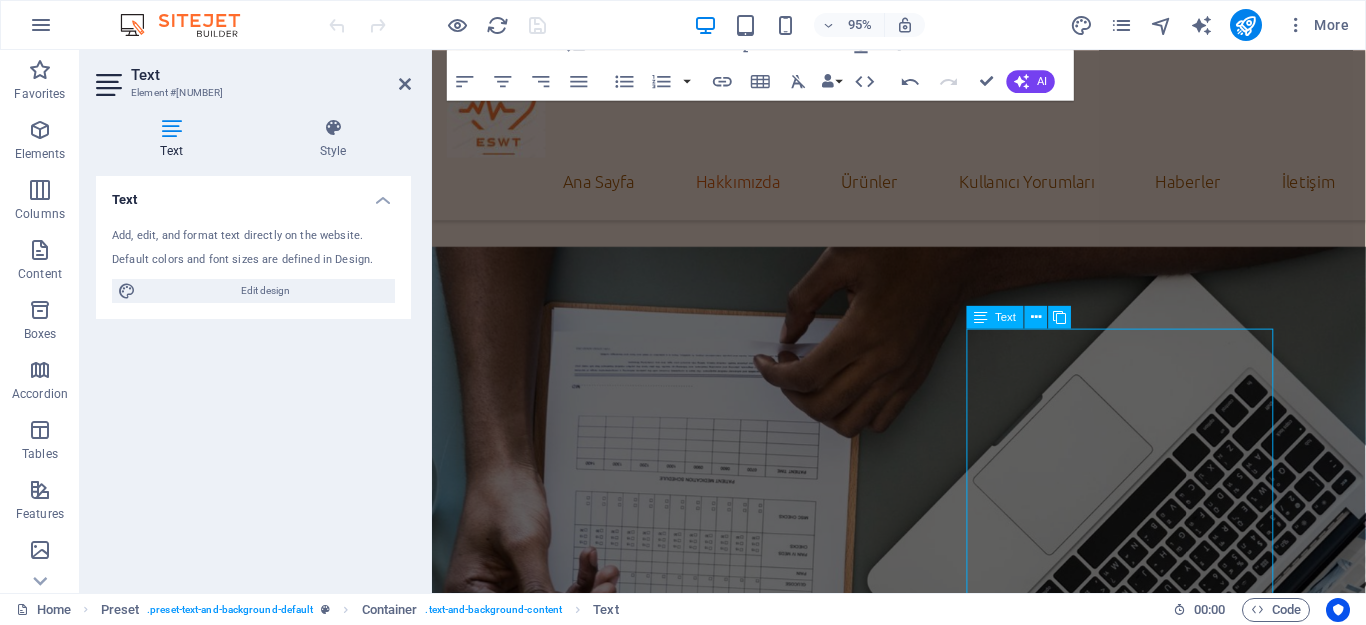 click on "Lorem ipsum dolor sit amet, consectetur adipisicing elit. Vitae, eos, voluptatem, et sequi distinctio adipisci omnis in error quas fuga tempore fugit incidunt quos. Atque, debitis architecto ducimus eligendi dignissimos modi ut non officiis repudiandae maiores. Fugit sit atque eaque dolorum autem reprehenderit porro omnis obcaecati laborum? Obcaecati, laboriosam, ex, deserunt, harum libero a voluptatem possimus culpa nisi eos quas dolore omnis debitis consequatur fugiat eaque nostrum excepturi nulla. Qui, molestias, nobis dicta enim voluptas repellendus tempore mollitia hic tempora natus ipsam sed quo distinctio suscipit officiis consectetur omnis odit saepe soluta atque magni consequuntur unde nemo voluptatem similique porro." at bounding box center [923, 1556] 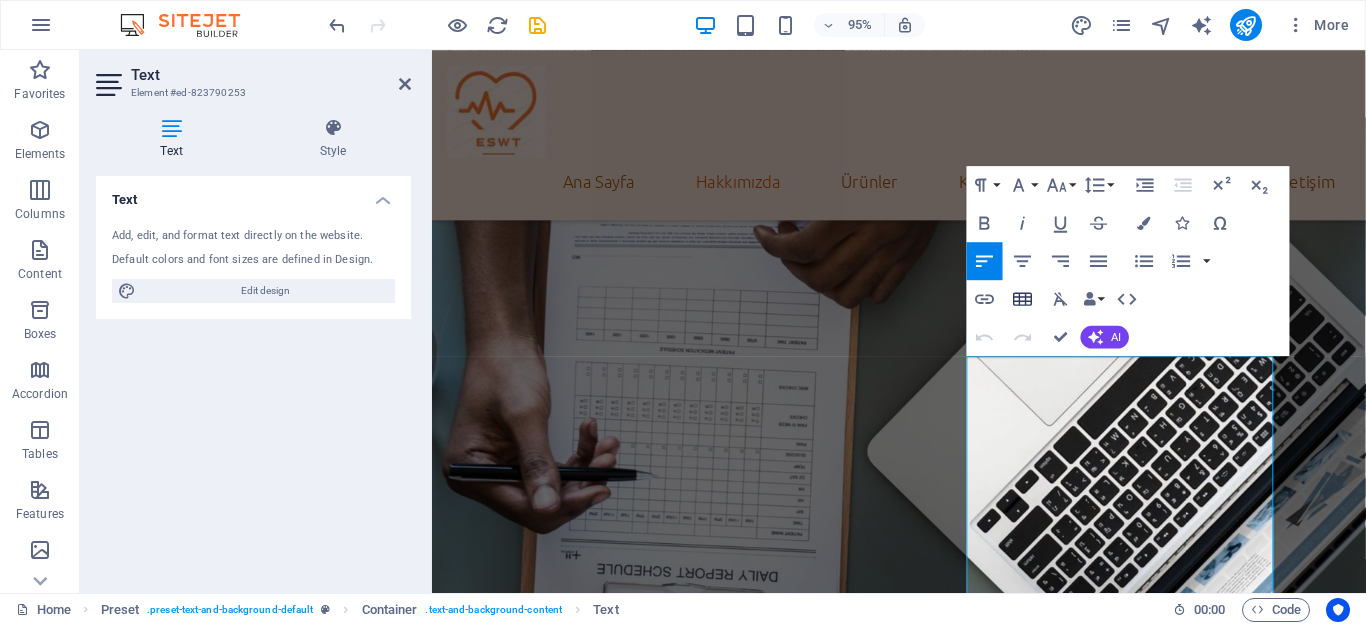 scroll, scrollTop: 1235, scrollLeft: 0, axis: vertical 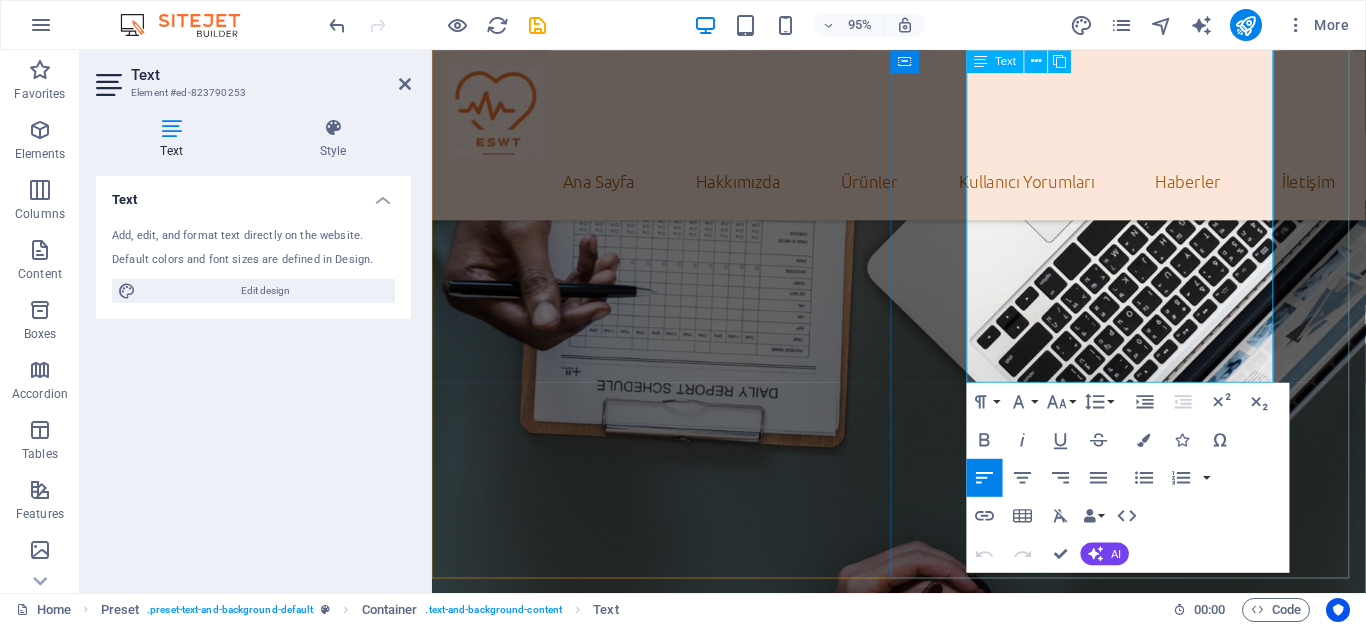 drag, startPoint x: 994, startPoint y: 384, endPoint x: 1124, endPoint y: 380, distance: 130.06152 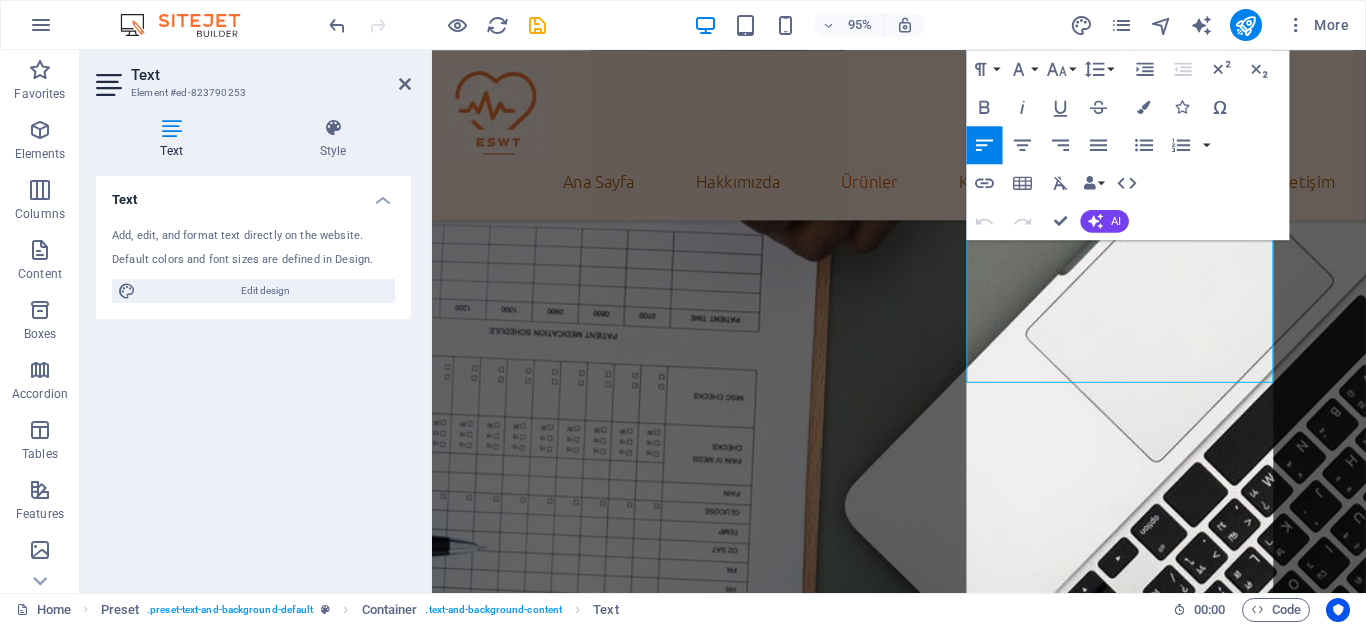 scroll, scrollTop: 38455, scrollLeft: 5, axis: both 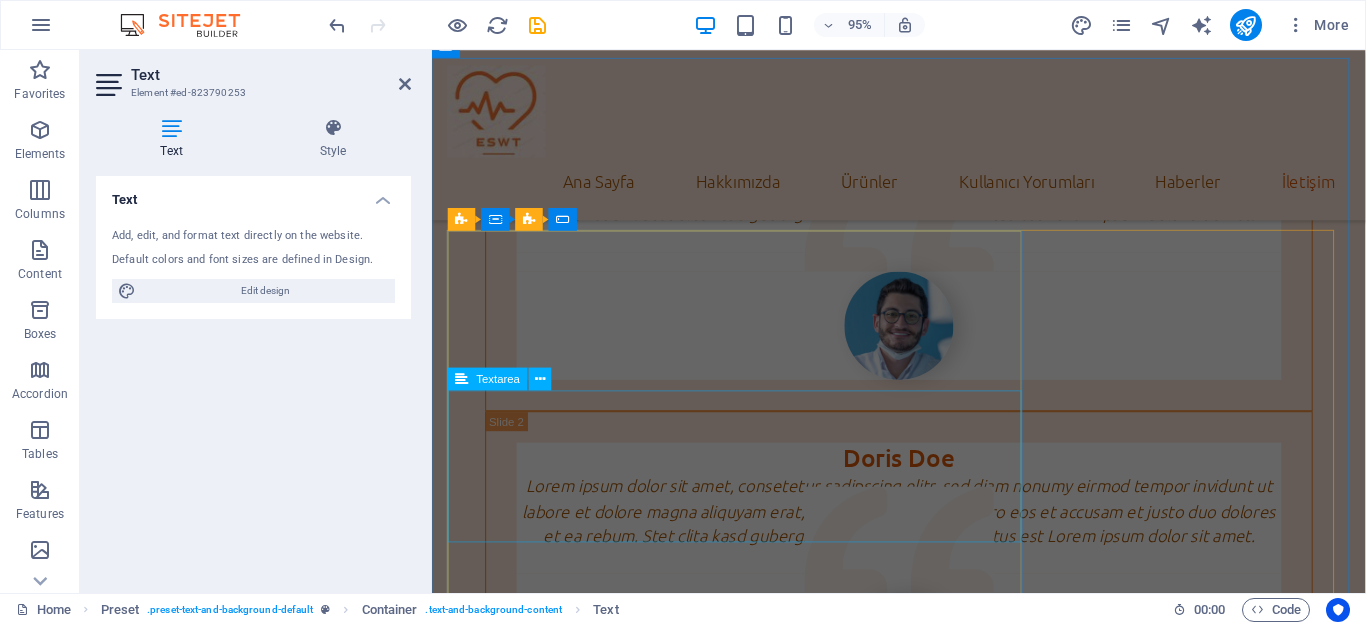 click on "Mesaj" at bounding box center [923, 4269] 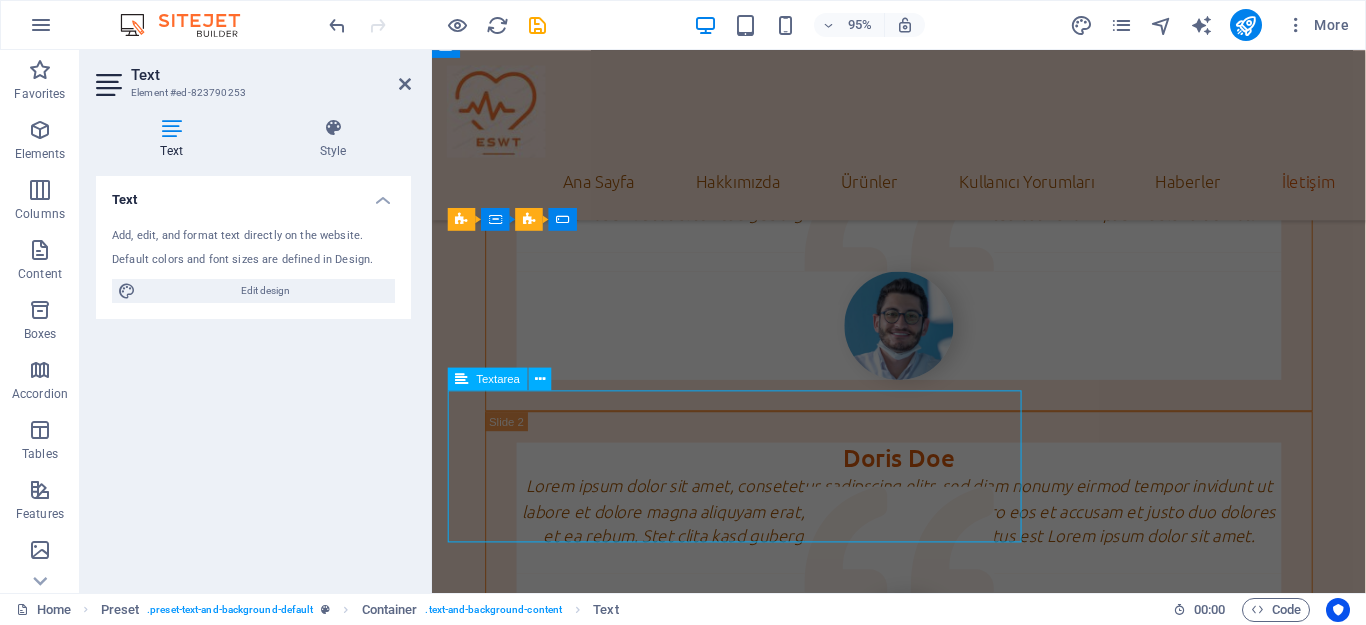 click on "Mesaj" at bounding box center [923, 4269] 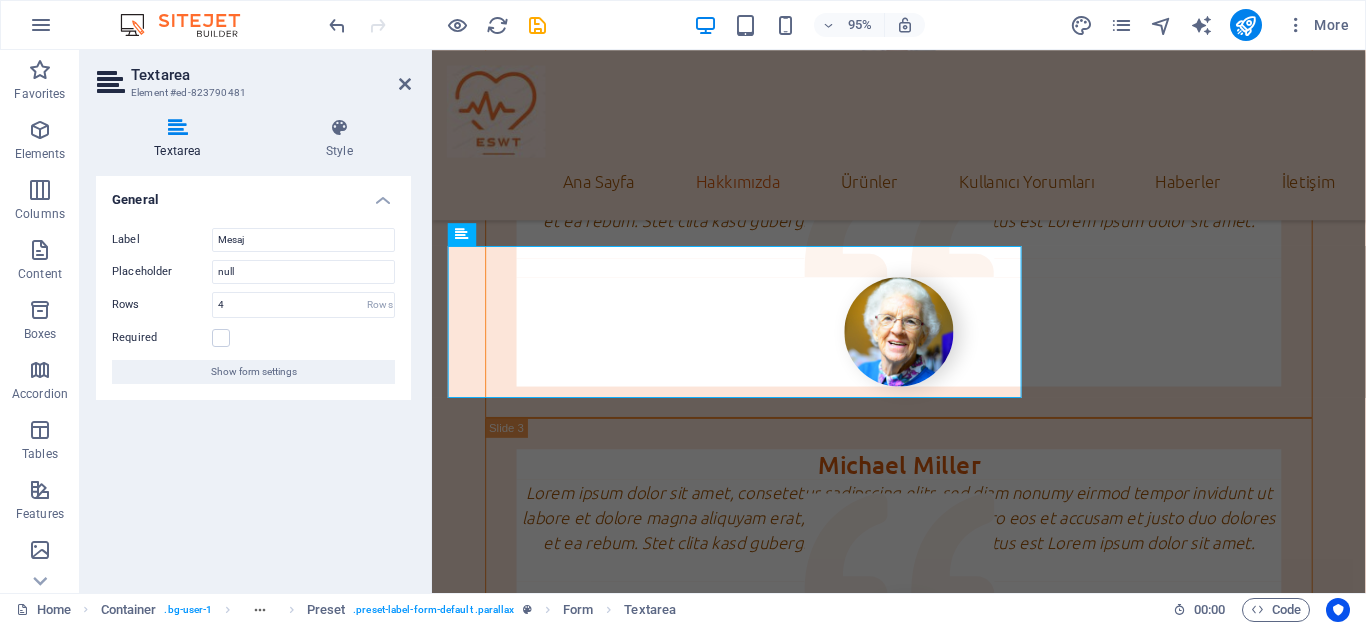scroll, scrollTop: 6087, scrollLeft: 0, axis: vertical 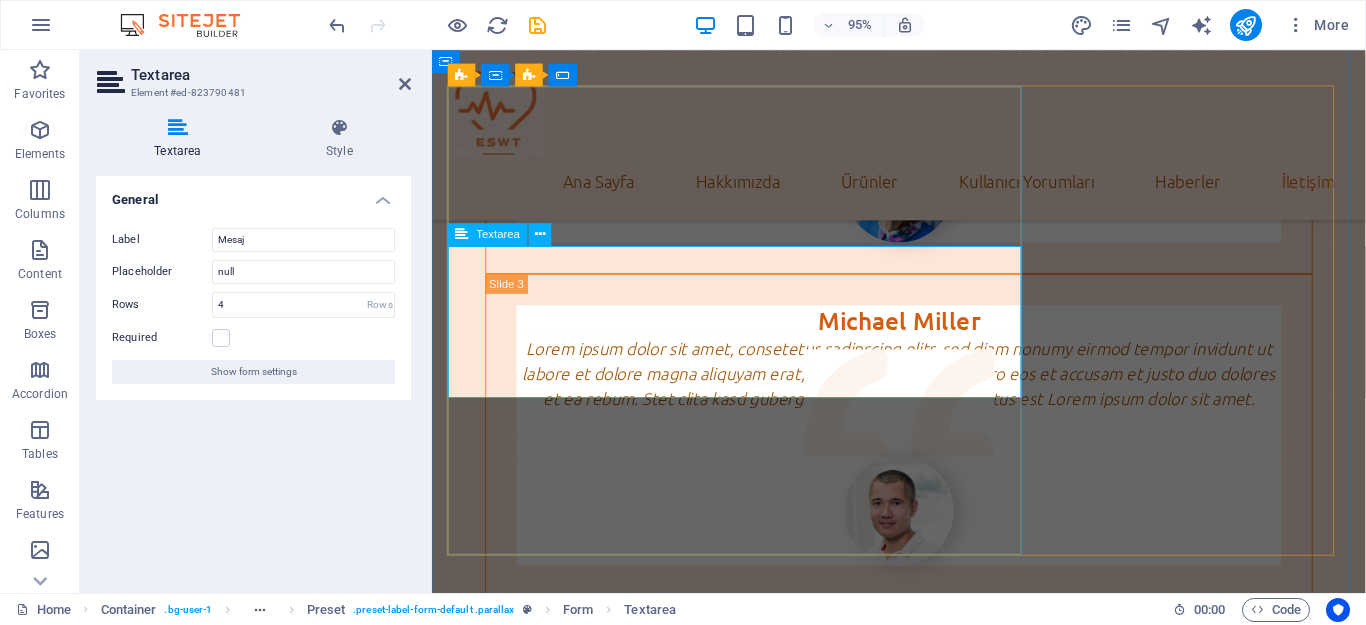click on "Mesaj" at bounding box center [998, 3785] 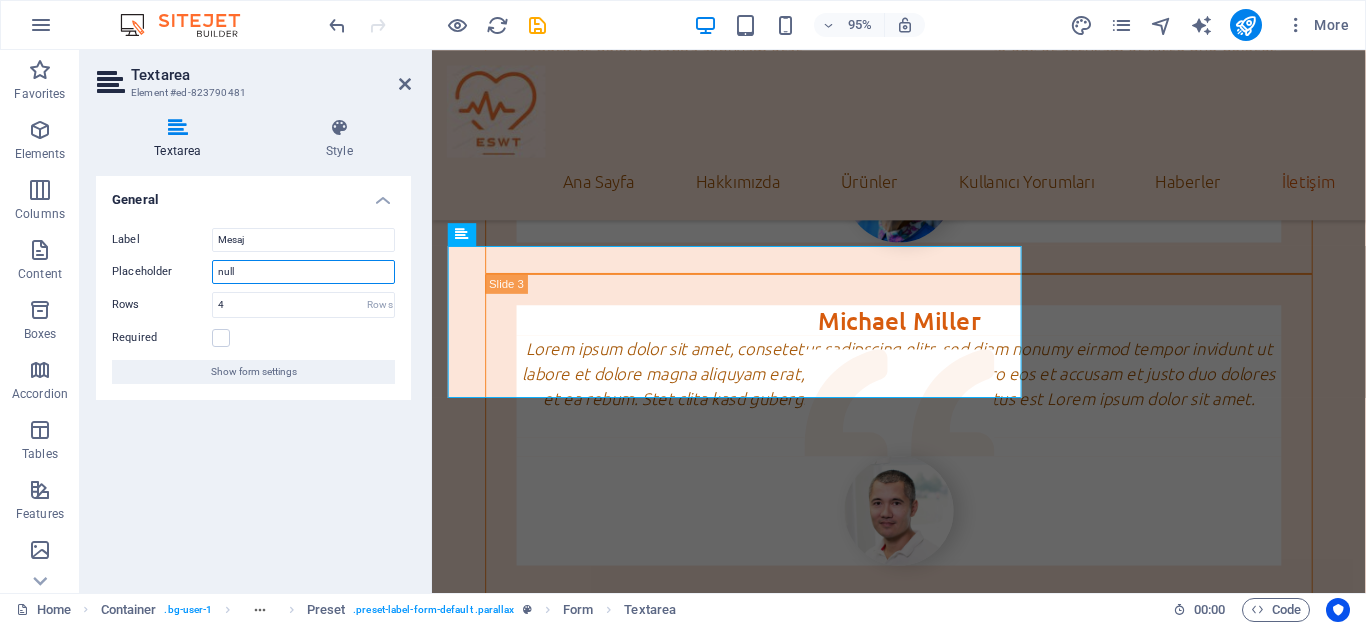 drag, startPoint x: 269, startPoint y: 271, endPoint x: 218, endPoint y: 269, distance: 51.0392 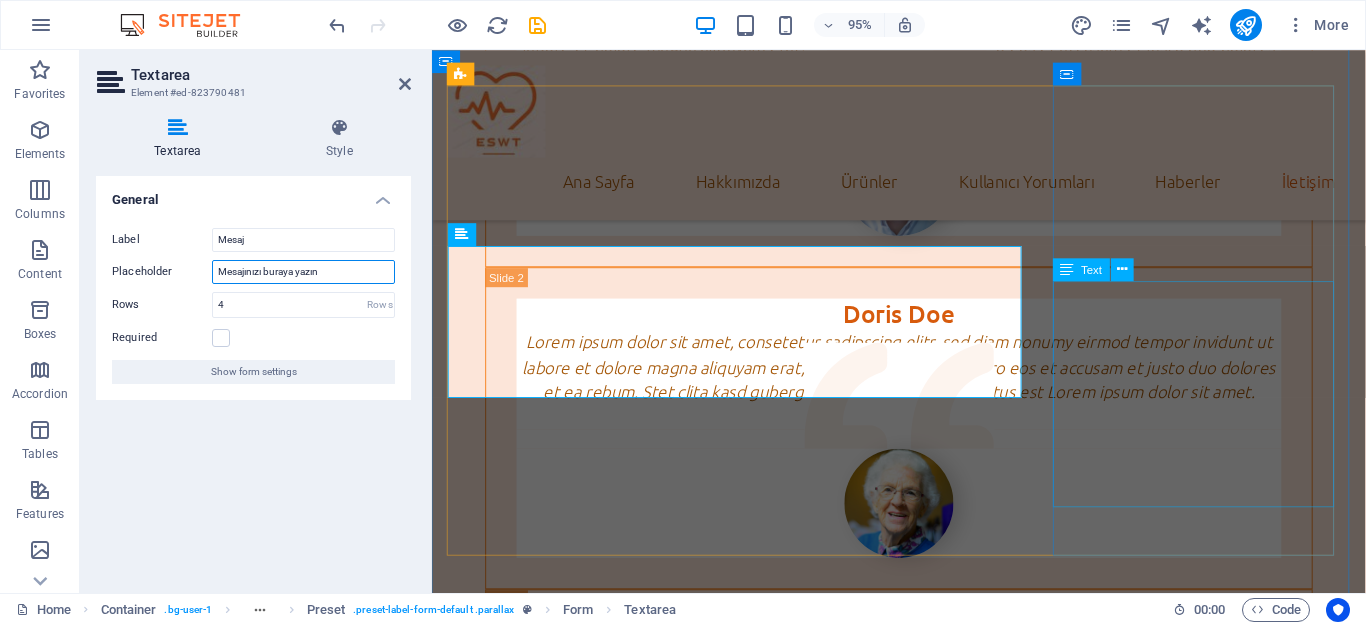type on "Mesajınızı buraya yazın" 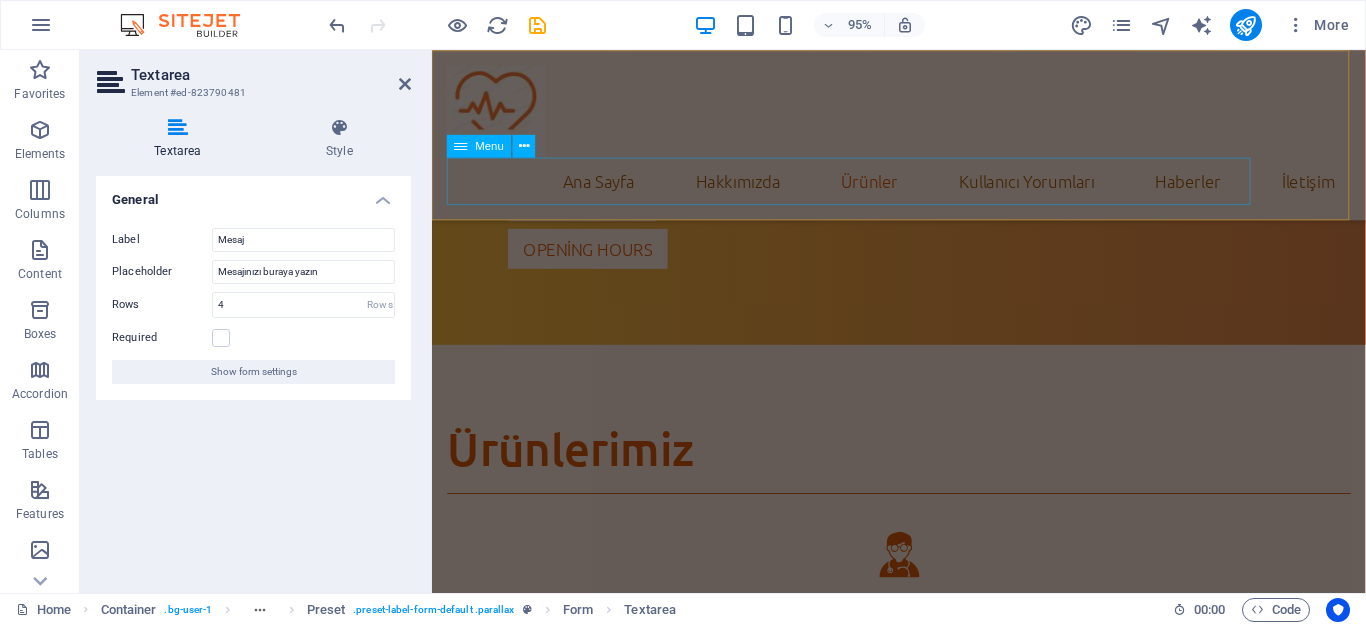 scroll, scrollTop: 3387, scrollLeft: 0, axis: vertical 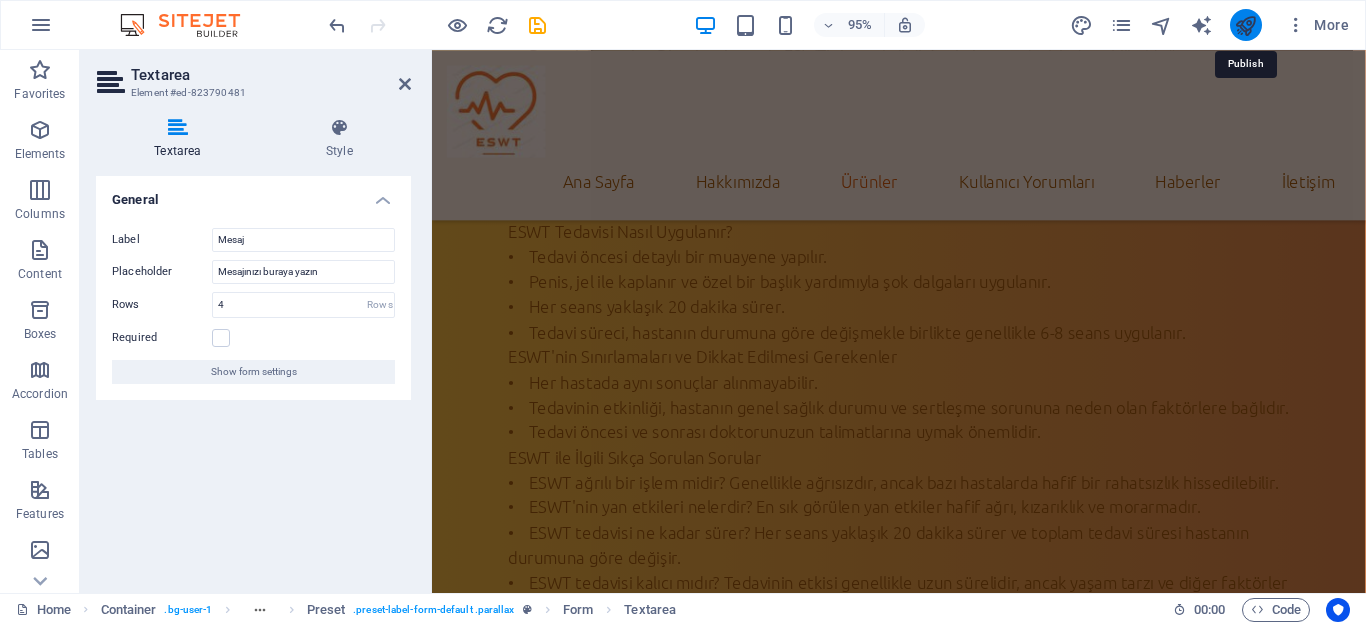 click at bounding box center [1245, 25] 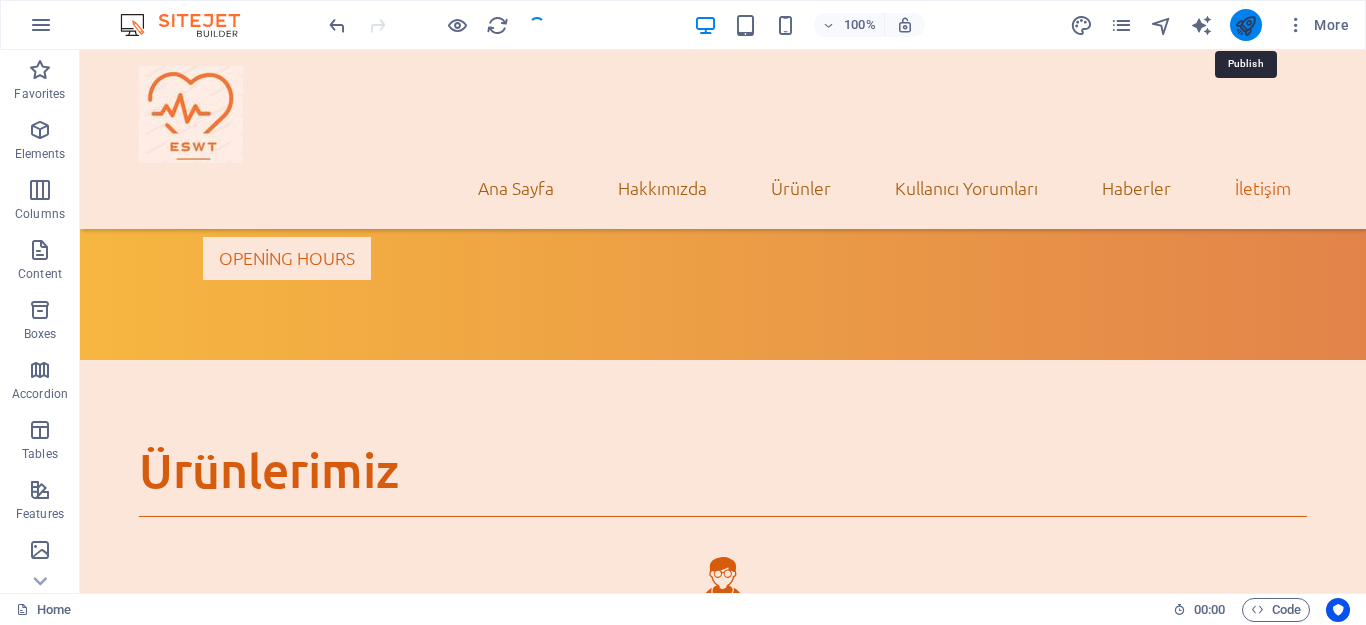 scroll, scrollTop: 5480, scrollLeft: 0, axis: vertical 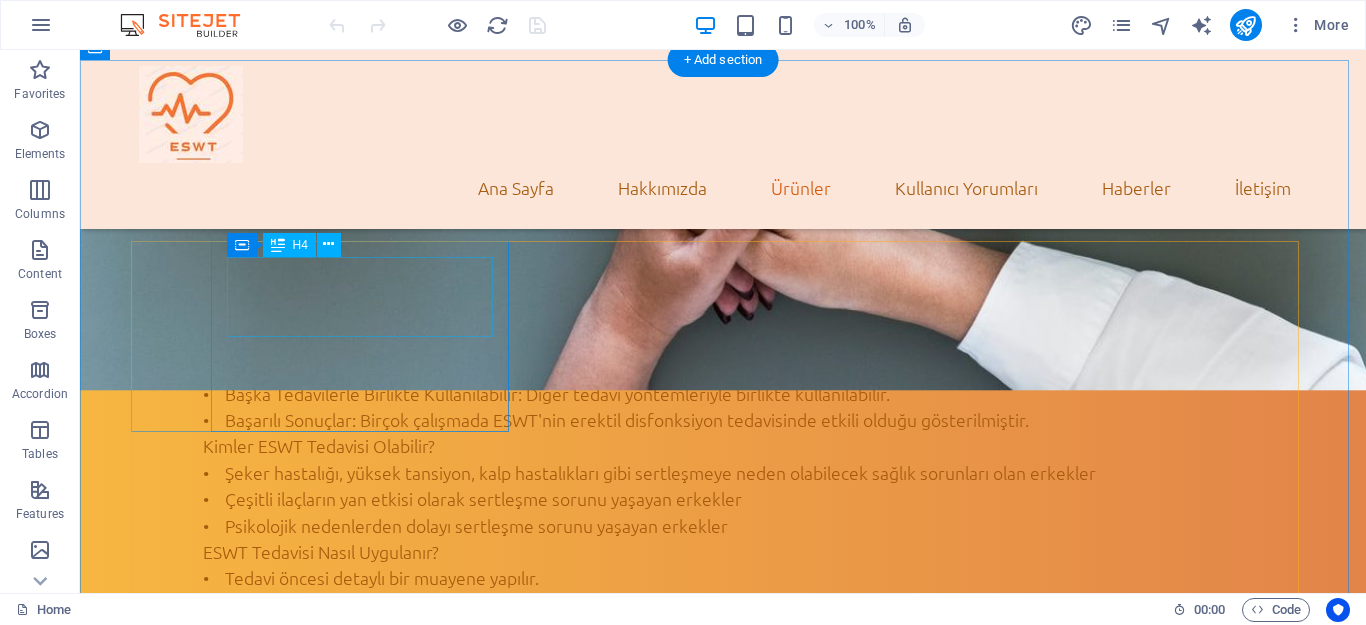 click on "Medical Consulting" at bounding box center [723, 1450] 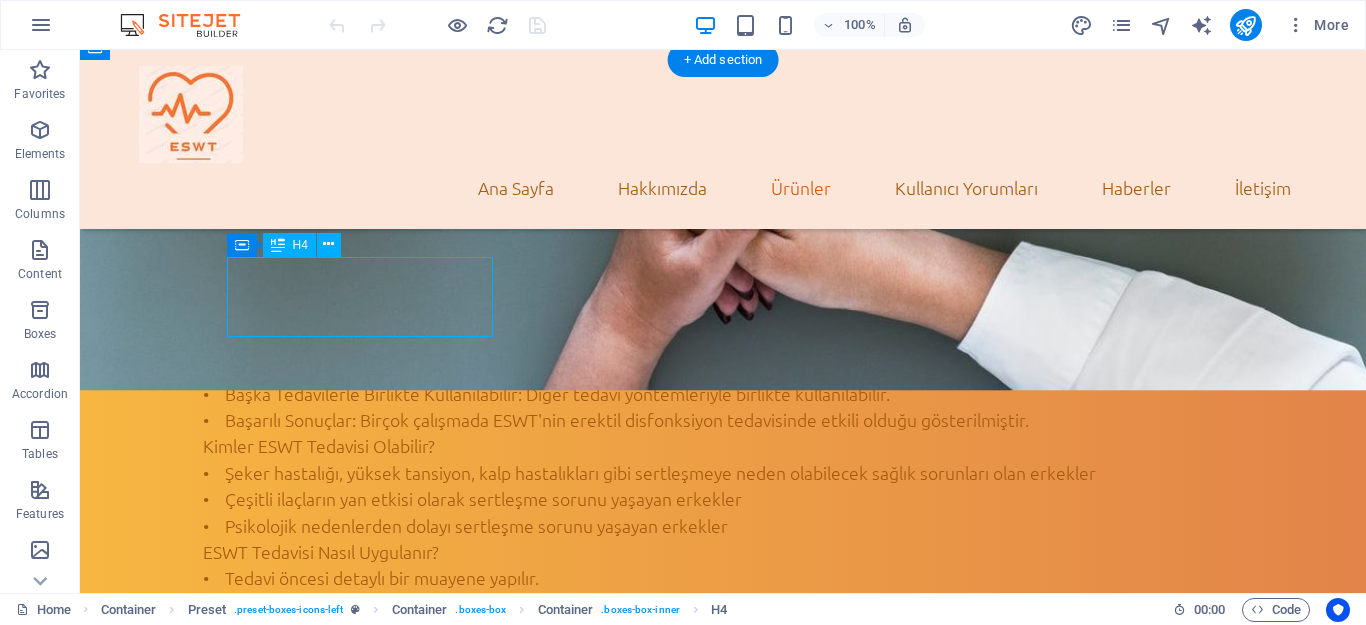 drag, startPoint x: 340, startPoint y: 312, endPoint x: 435, endPoint y: 367, distance: 109.77249 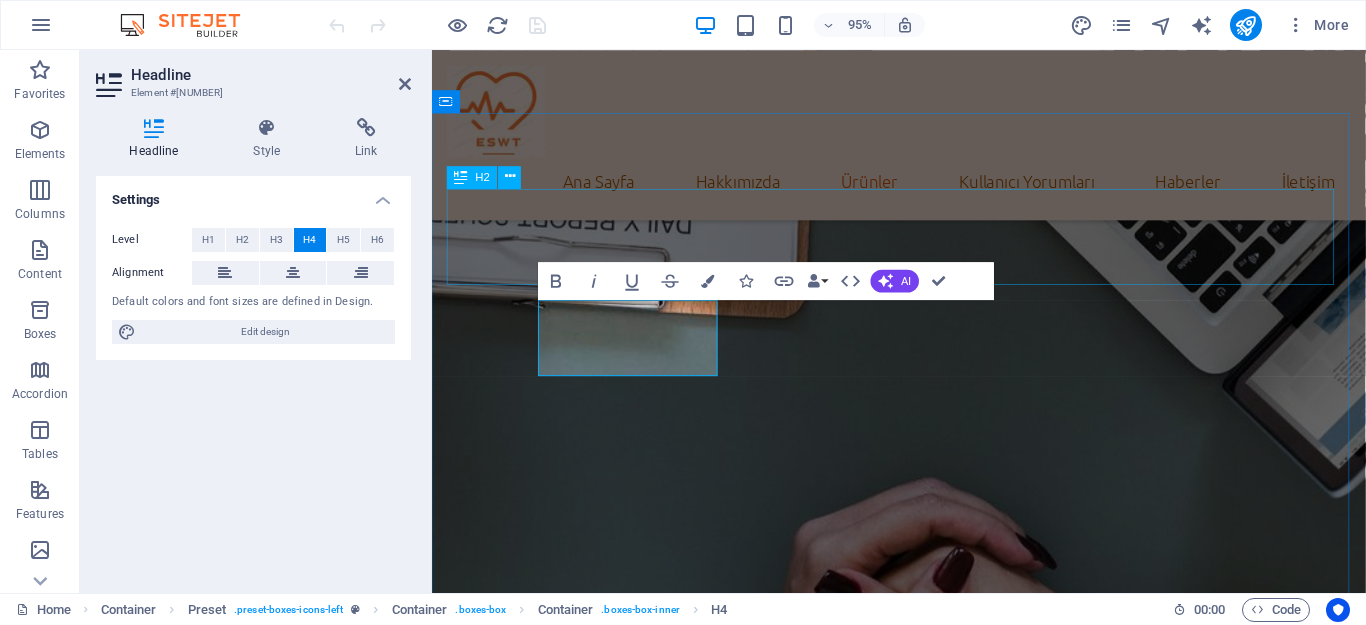 scroll, scrollTop: 3096, scrollLeft: 0, axis: vertical 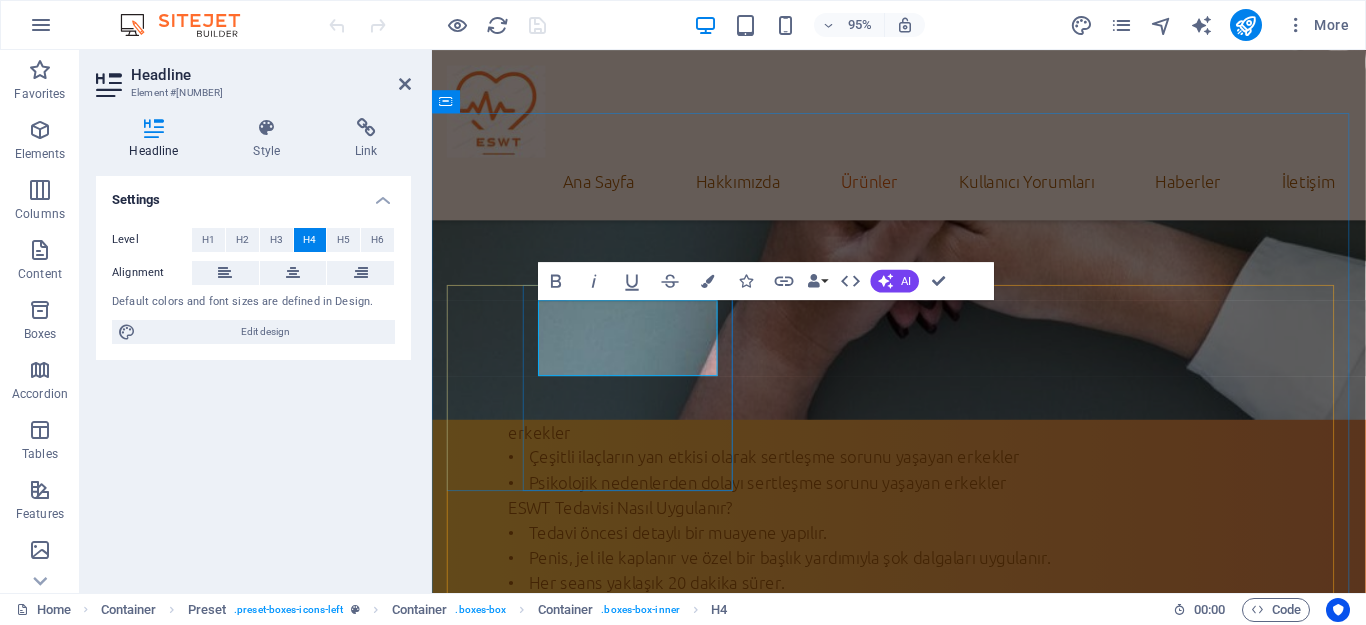 type 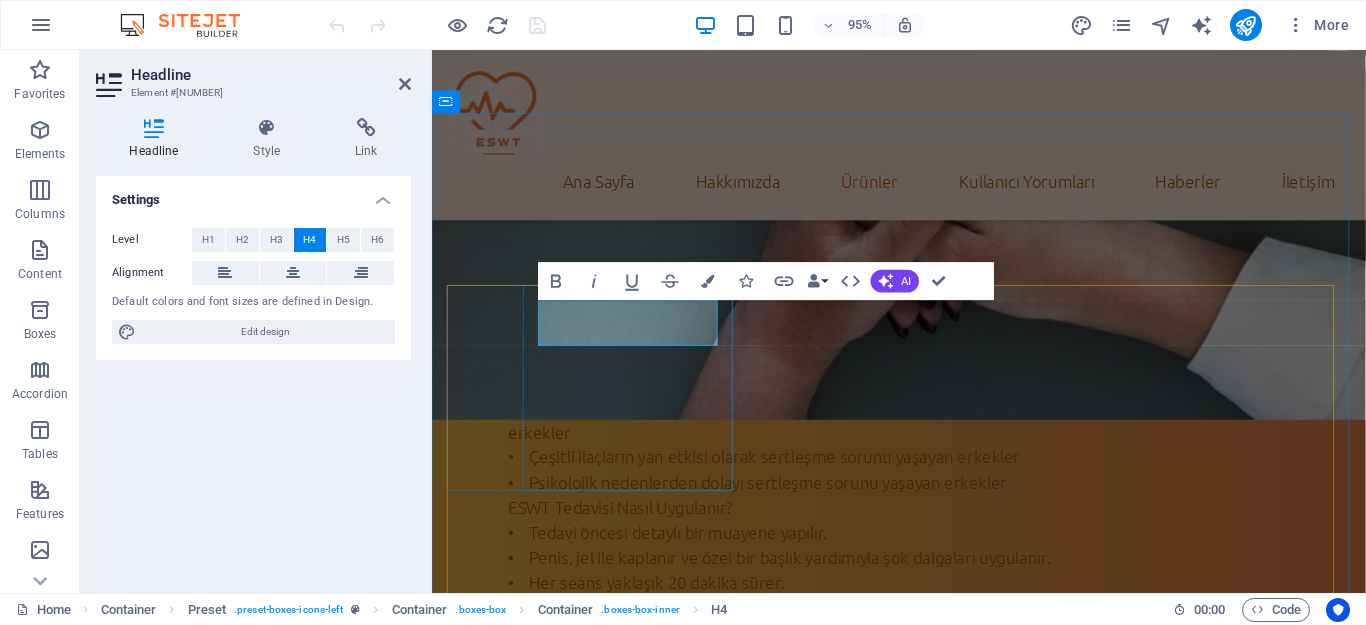 click on "Tıbbi açıklama" at bounding box center (923, 1439) 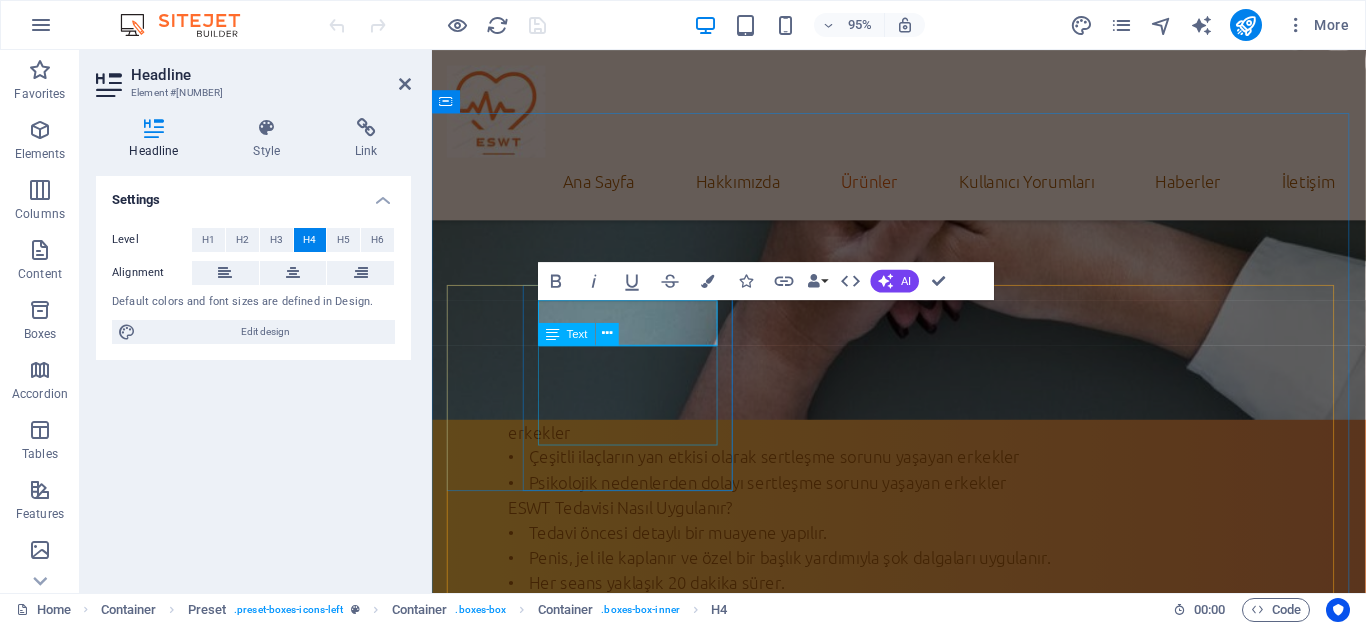 click on "Lorem ipsum dolor sit amet, consectetur adipisicing elit. Veritatis, dolorem!" at bounding box center [923, 1476] 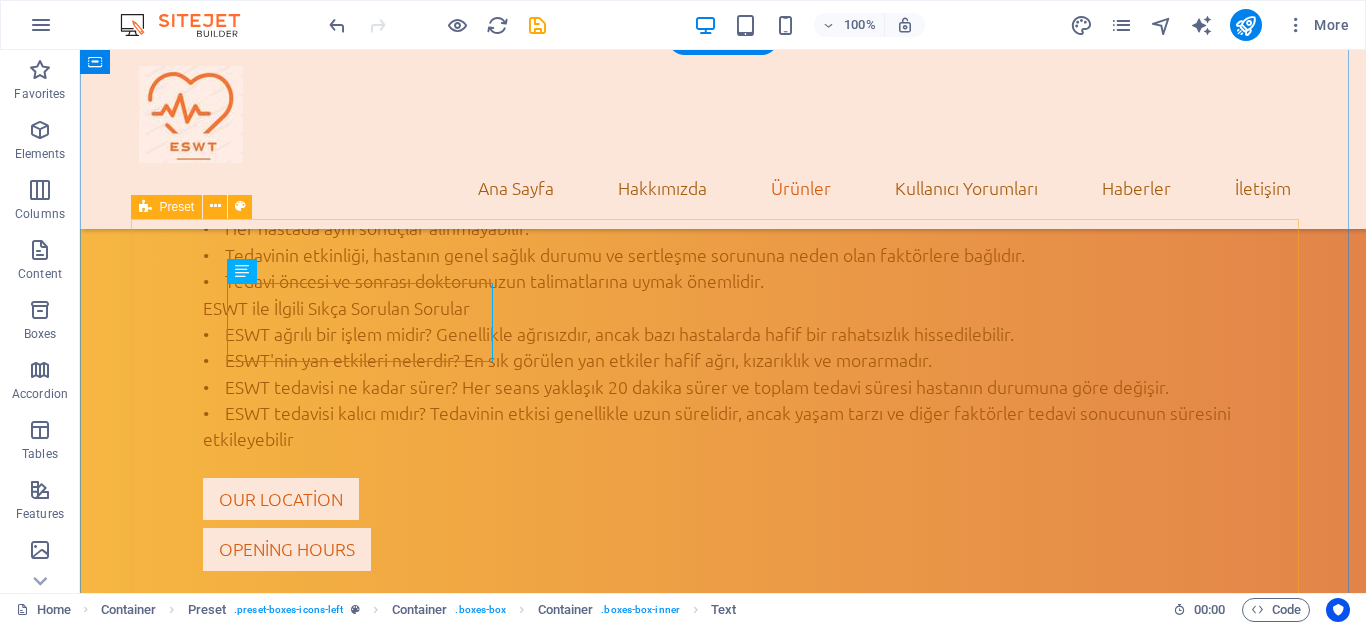 scroll, scrollTop: 2636, scrollLeft: 0, axis: vertical 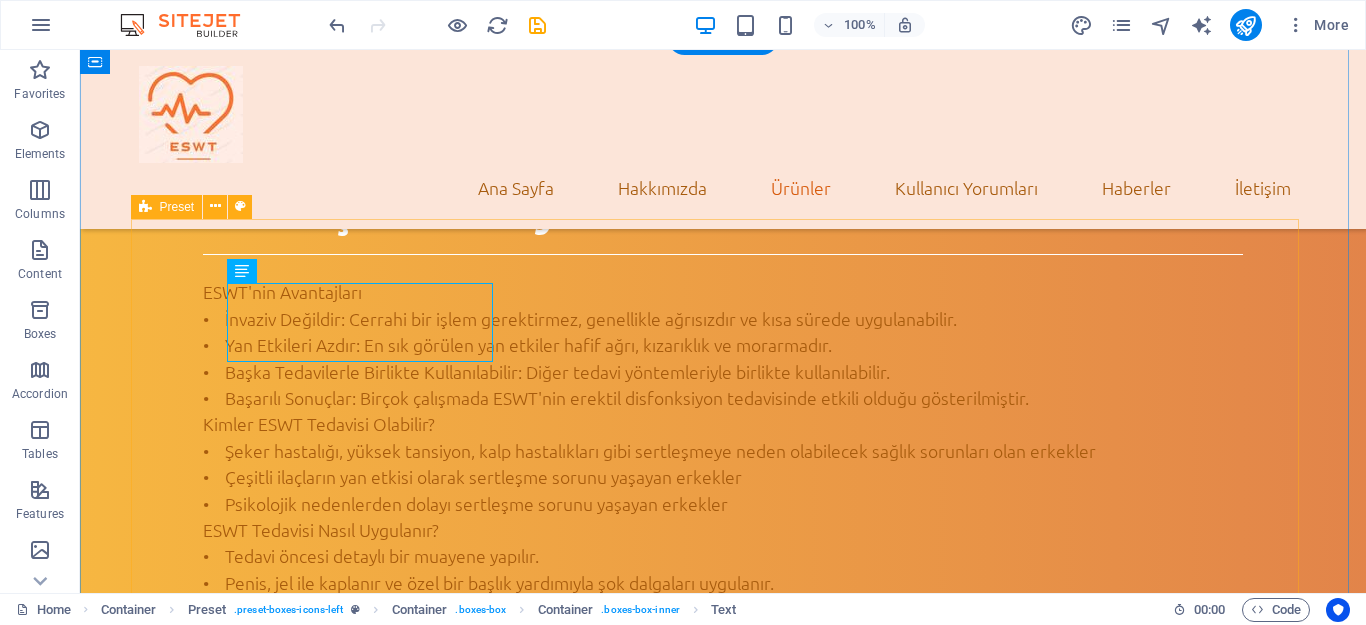 click on "Tıbbi açıklama Lorem ipsum dolor sit amet, consectetur adipisicing elit. Veritatis, dolorem! Prescription refill Lorem ipsum dolor sit amet, consectetur adipisicing elit. Veritatis, dolorem! Blood pressure screening Lorem ipsum dolor sit amet, consectetur adipisicing elit. Veritatis, dolorem! Medication review Lorem ipsum dolor sit amet, consectetur adipisicing elit. Veritatis, dolorem! Diabetic Training Lorem ipsum dolor sit amet, consectetur adipisicing elit. Veritatis, dolorem! Custom pill packages Lorem ipsum dolor sit amet, consectetur adipisicing elit. Veritatis, dolorem!" at bounding box center (723, 1951) 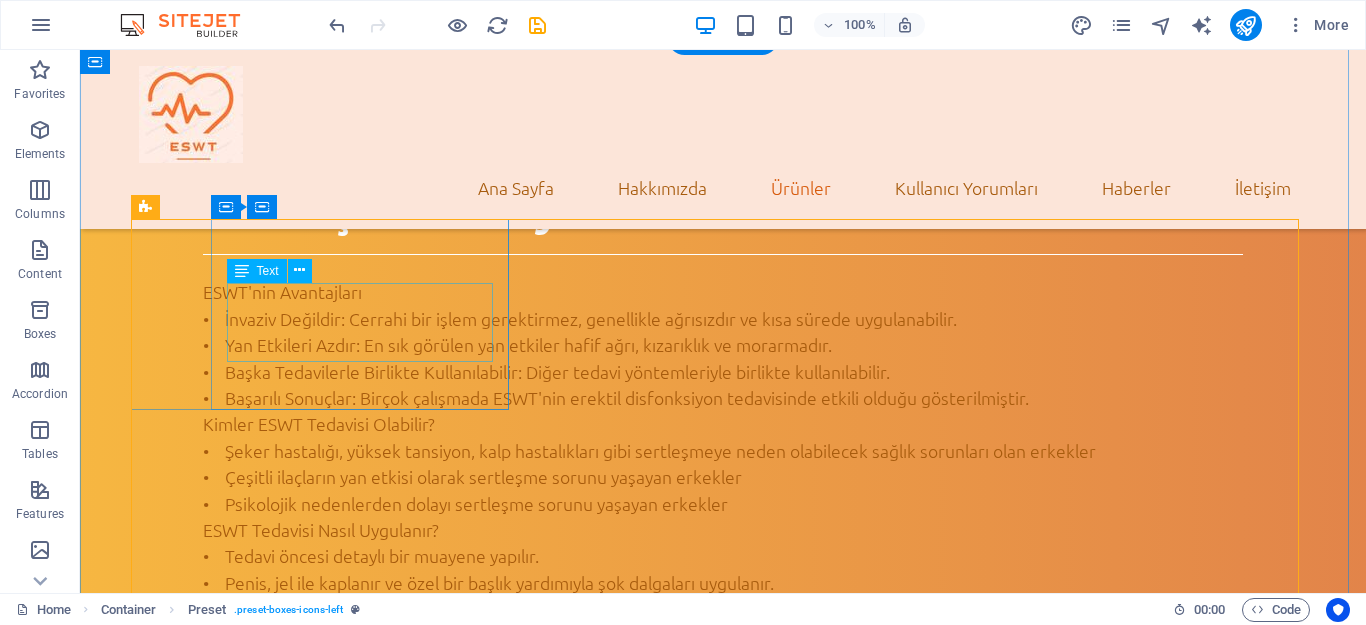 click on "Lorem ipsum dolor sit amet, consectetur adipisicing elit. Veritatis, dolorem!" at bounding box center (723, 1449) 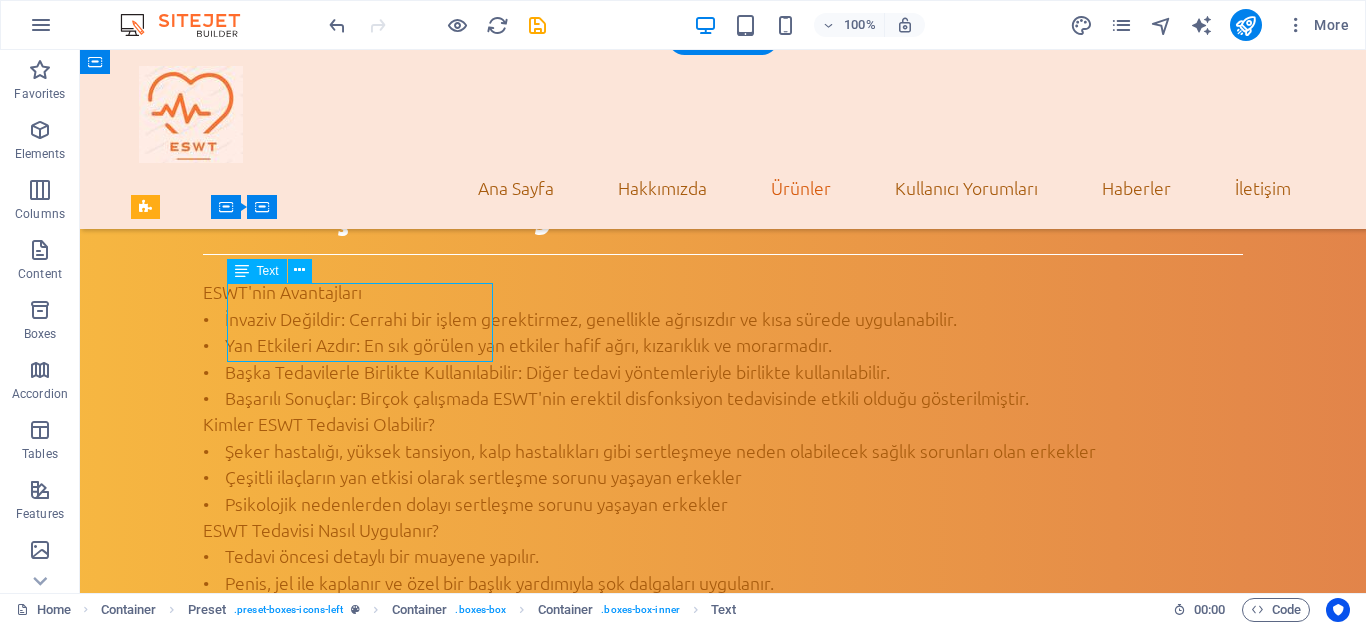 click on "Lorem ipsum dolor sit amet, consectetur adipisicing elit. Veritatis, dolorem!" at bounding box center (723, 1449) 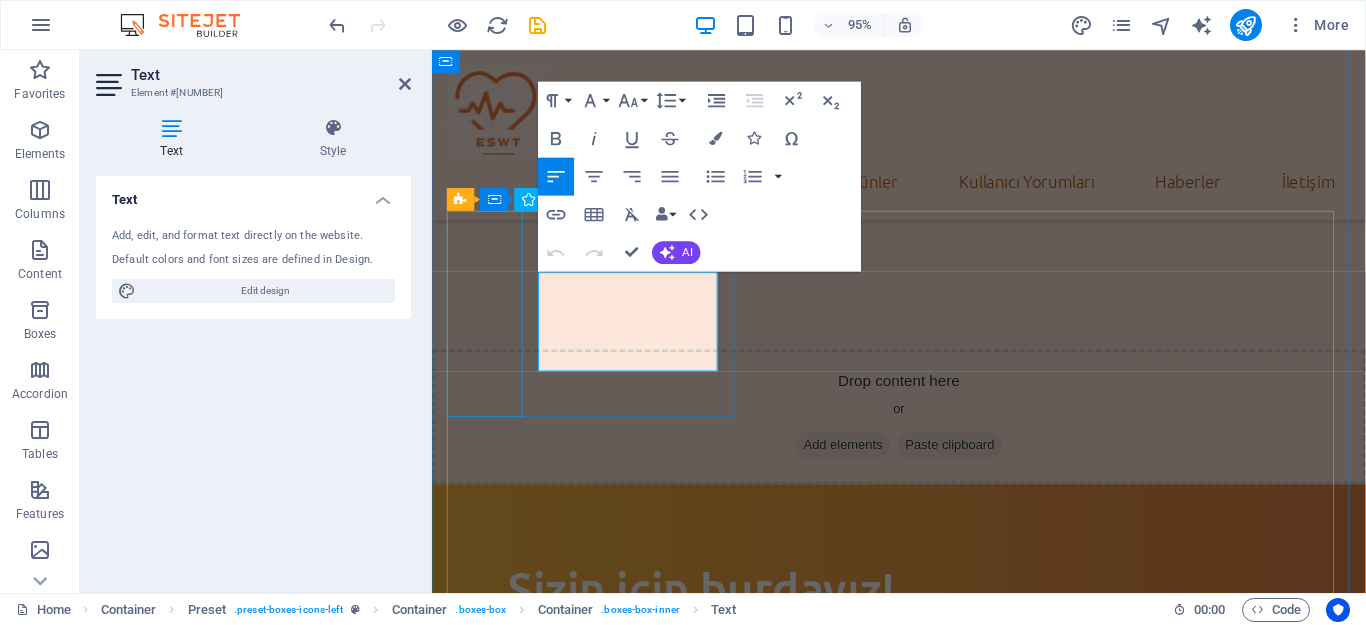 scroll, scrollTop: 3174, scrollLeft: 0, axis: vertical 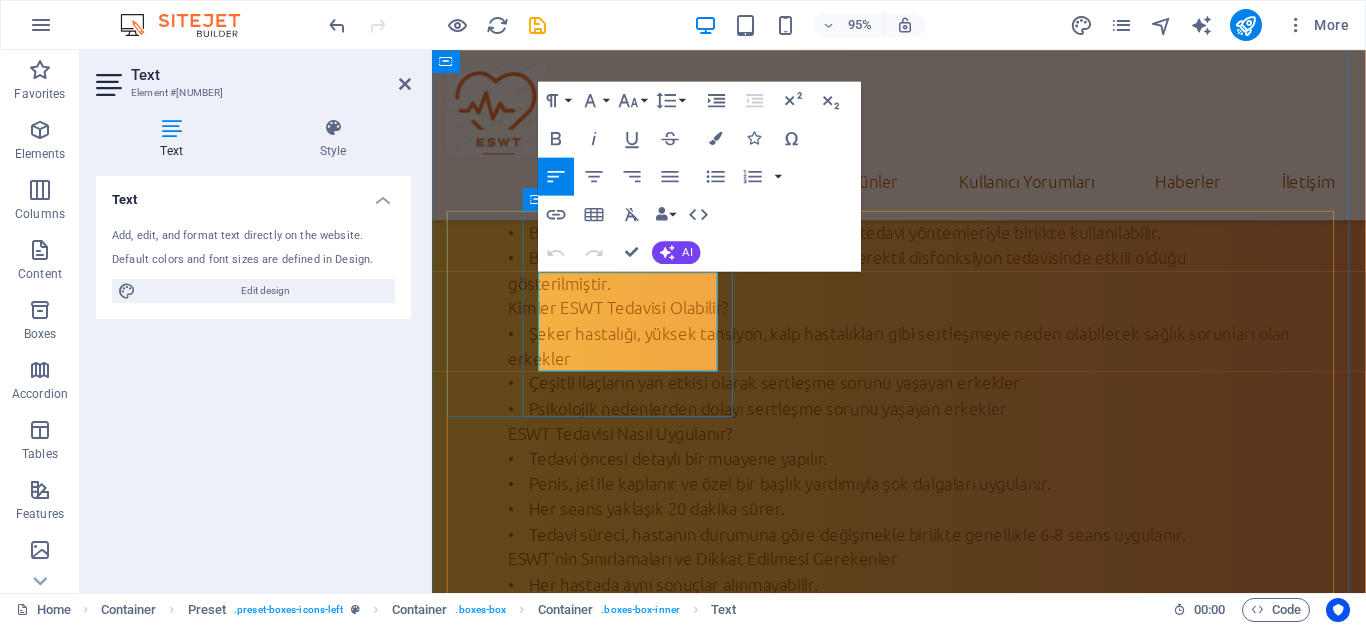 drag, startPoint x: 691, startPoint y: 372, endPoint x: 549, endPoint y: 292, distance: 162.98466 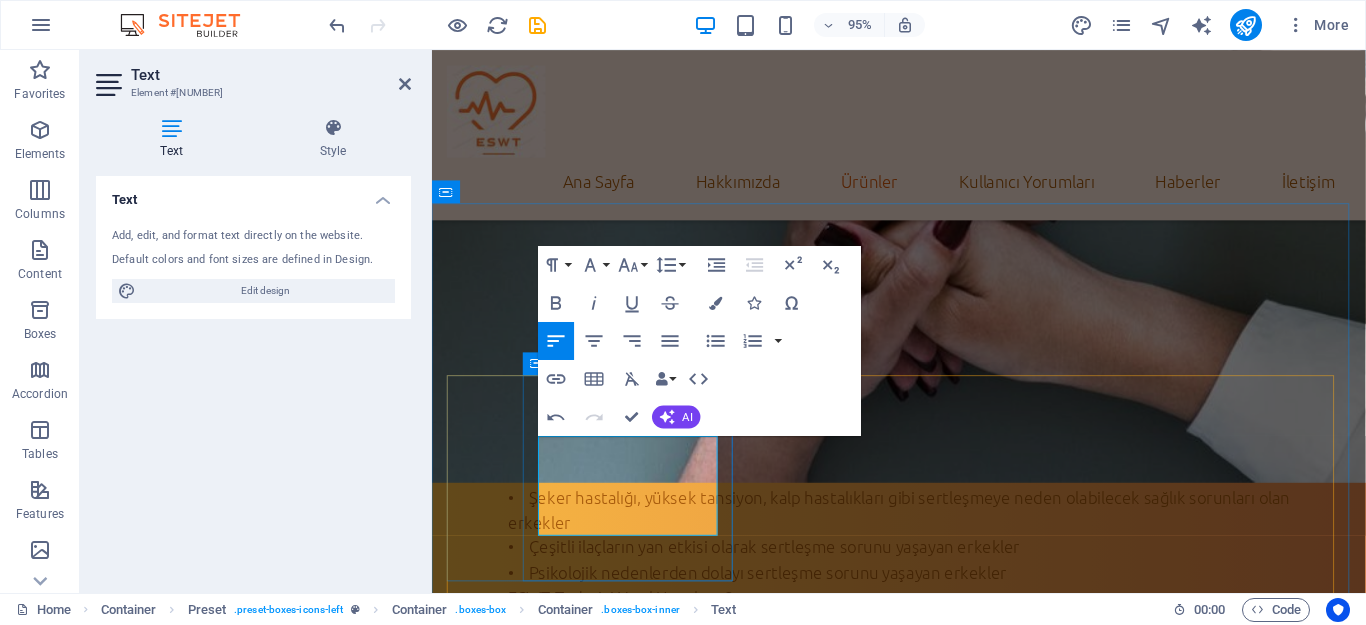 scroll, scrollTop: 3174, scrollLeft: 0, axis: vertical 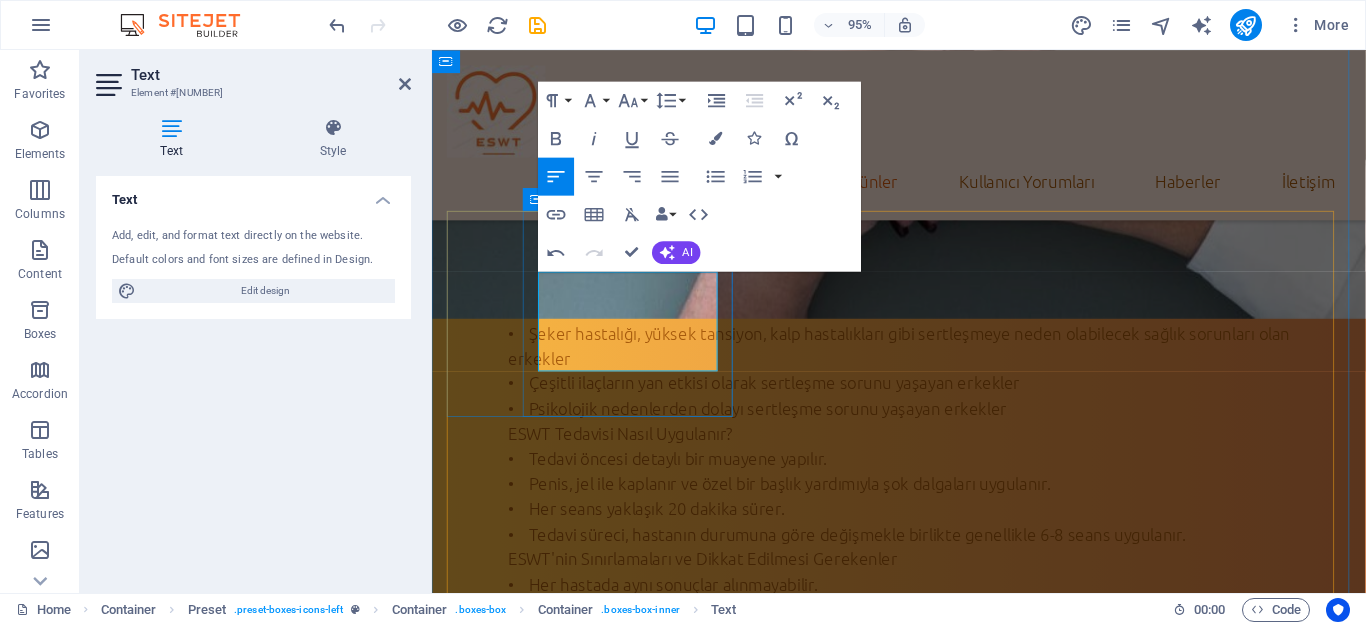 drag, startPoint x: 697, startPoint y: 371, endPoint x: 536, endPoint y: 276, distance: 186.93849 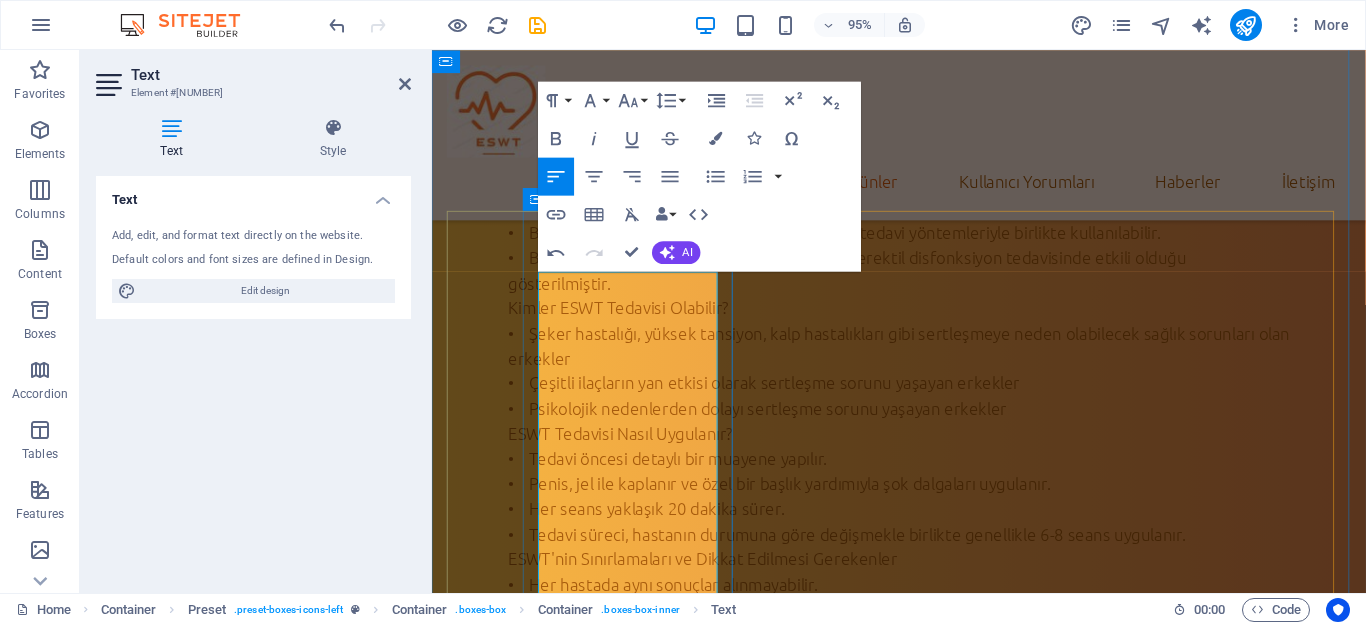 scroll, scrollTop: 11146, scrollLeft: 3, axis: both 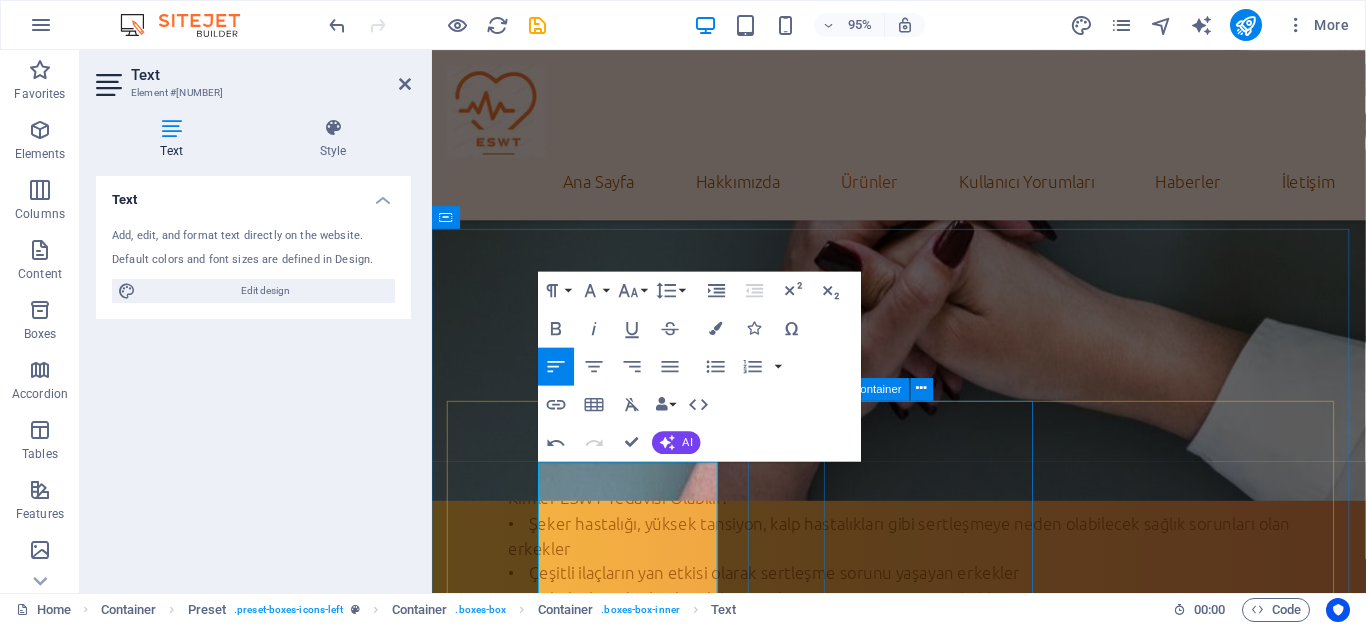 click on "Prescription refill Lorem ipsum dolor sit amet, consectetur adipisicing elit. Veritatis, dolorem!" at bounding box center (923, 1917) 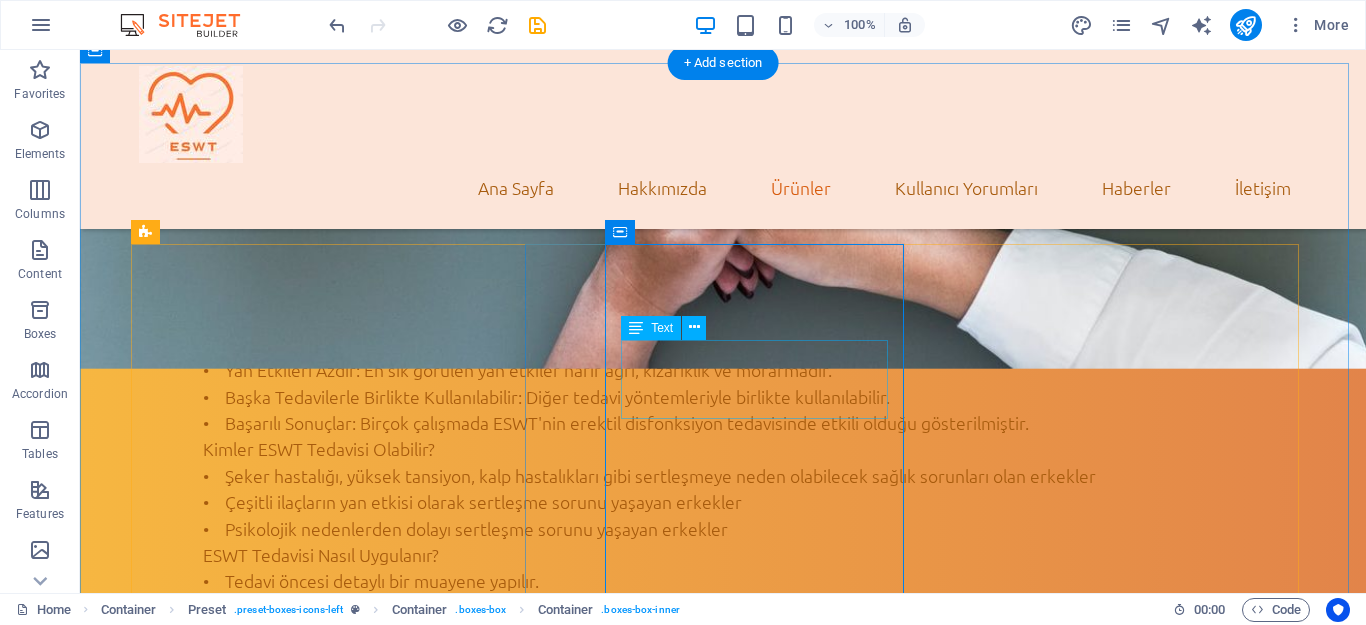 scroll, scrollTop: 2524, scrollLeft: 0, axis: vertical 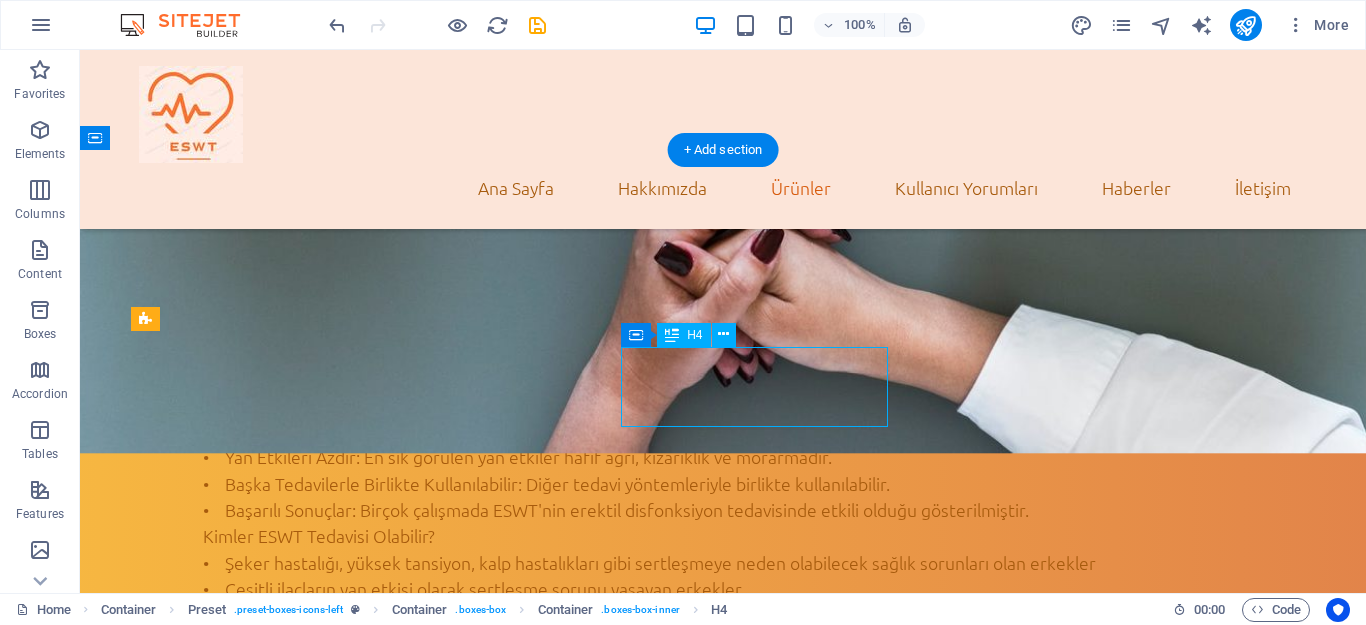 drag, startPoint x: 675, startPoint y: 404, endPoint x: 635, endPoint y: 379, distance: 47.169907 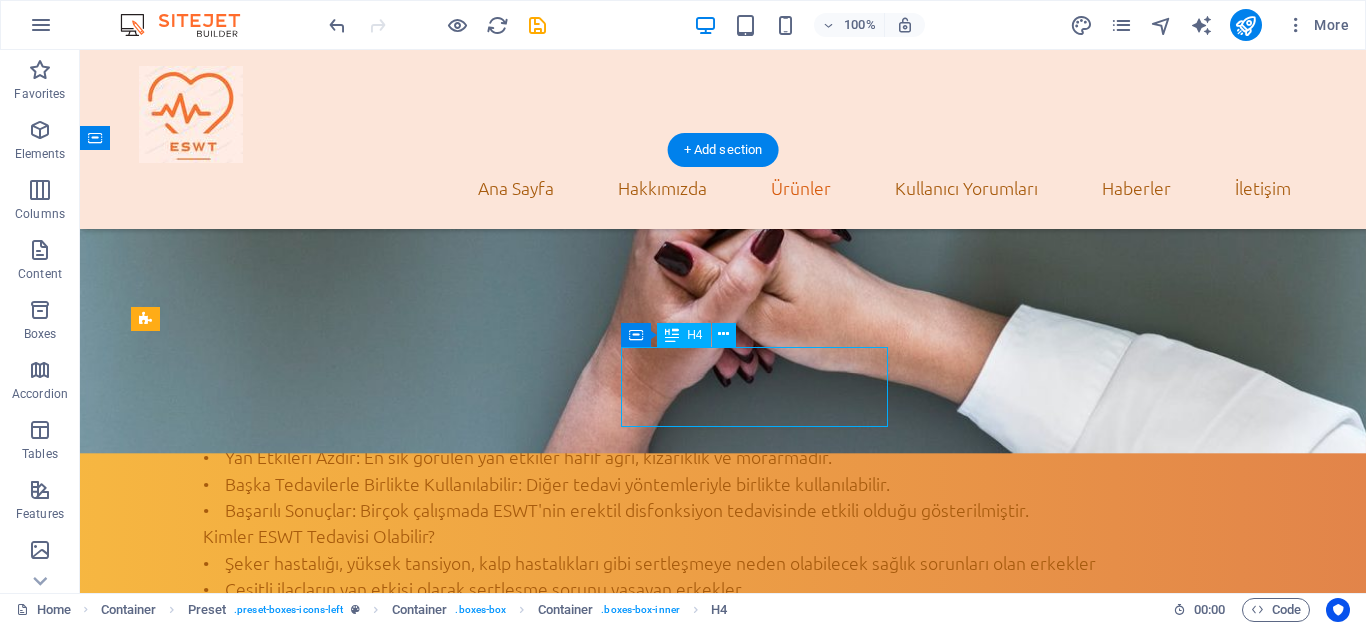 click on "Prescription refill" at bounding box center [723, 1840] 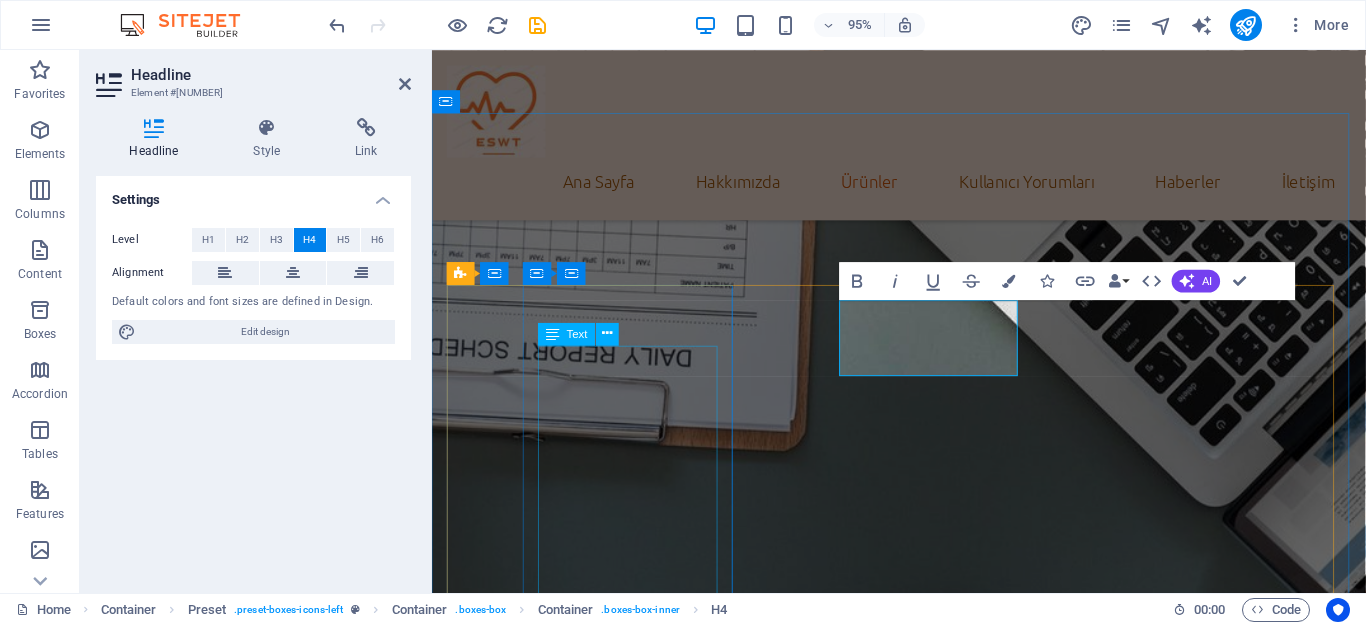 scroll, scrollTop: 3096, scrollLeft: 0, axis: vertical 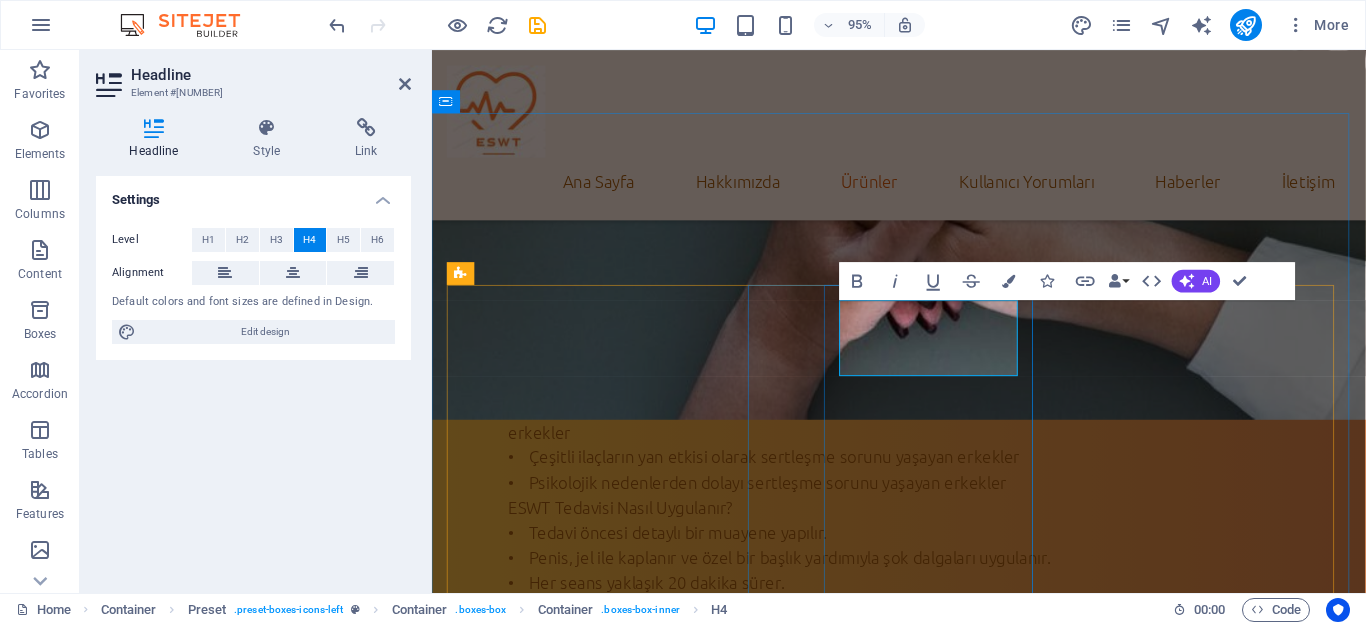 click on "Prescription refill" at bounding box center [923, 1782] 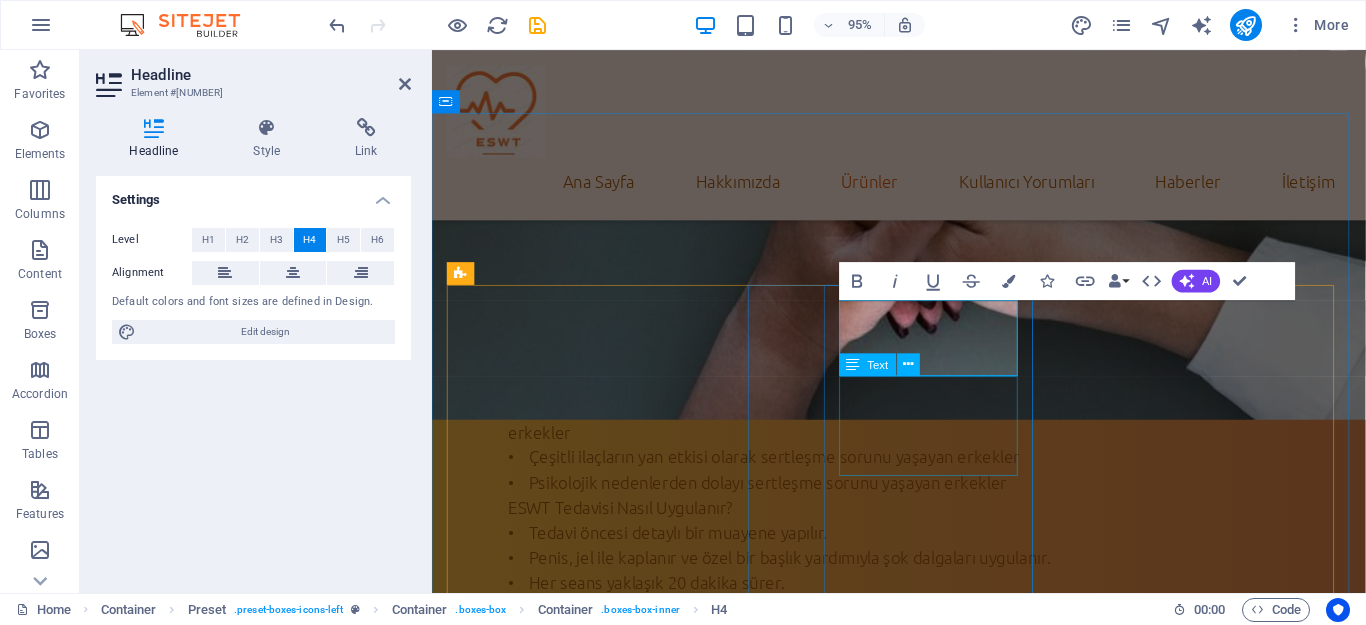 click on "Lorem ipsum dolor sit amet, consectetur adipisicing elit. Veritatis, dolorem!" at bounding box center (923, 1803) 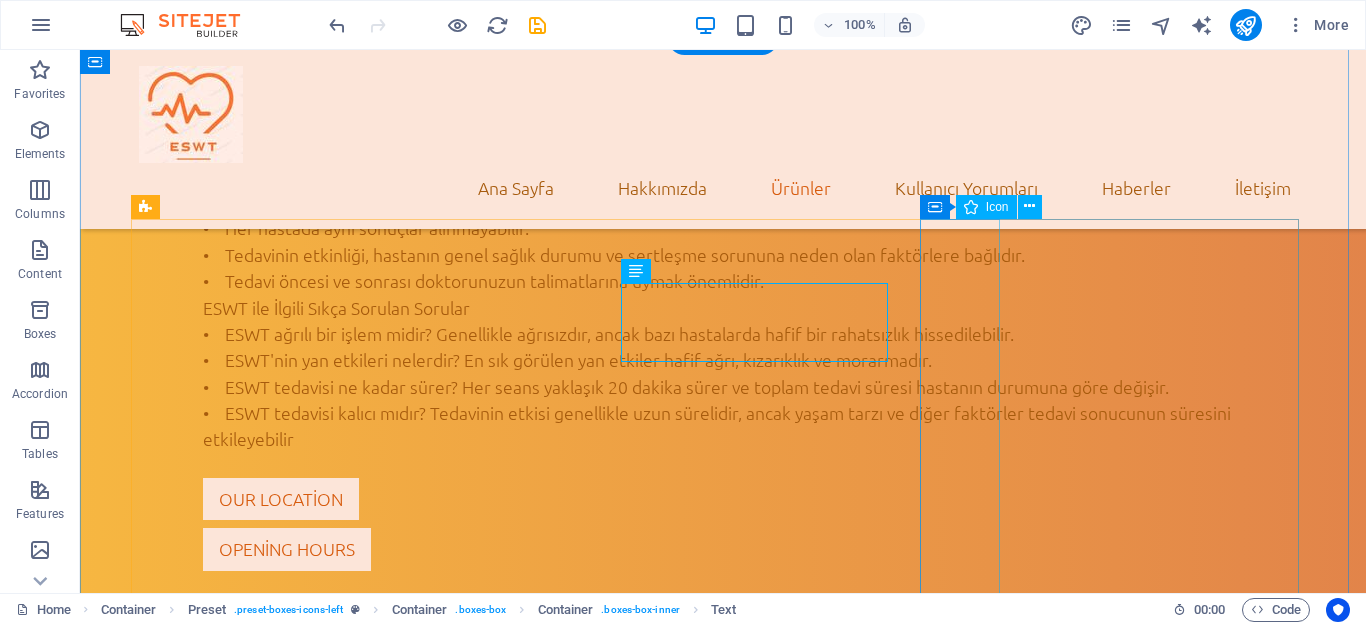 scroll, scrollTop: 2636, scrollLeft: 0, axis: vertical 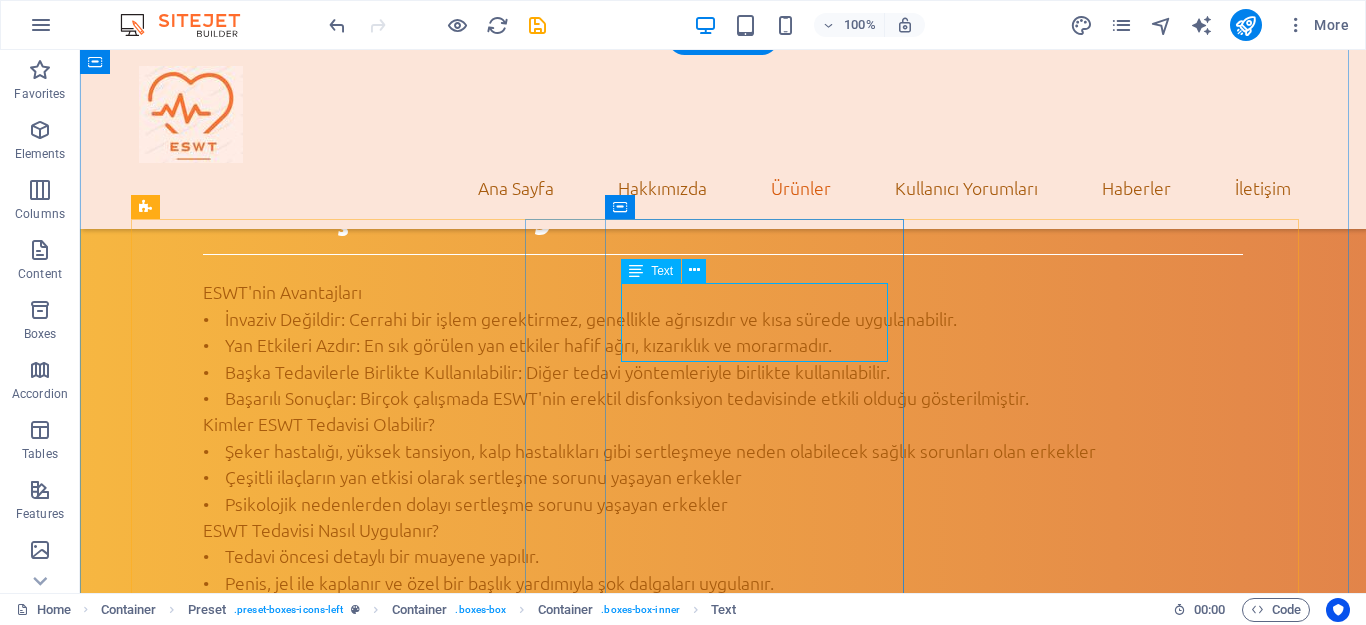 click on "Lorem ipsum dolor sit amet, consectetur adipisicing elit. Veritatis, dolorem!" at bounding box center (723, 1749) 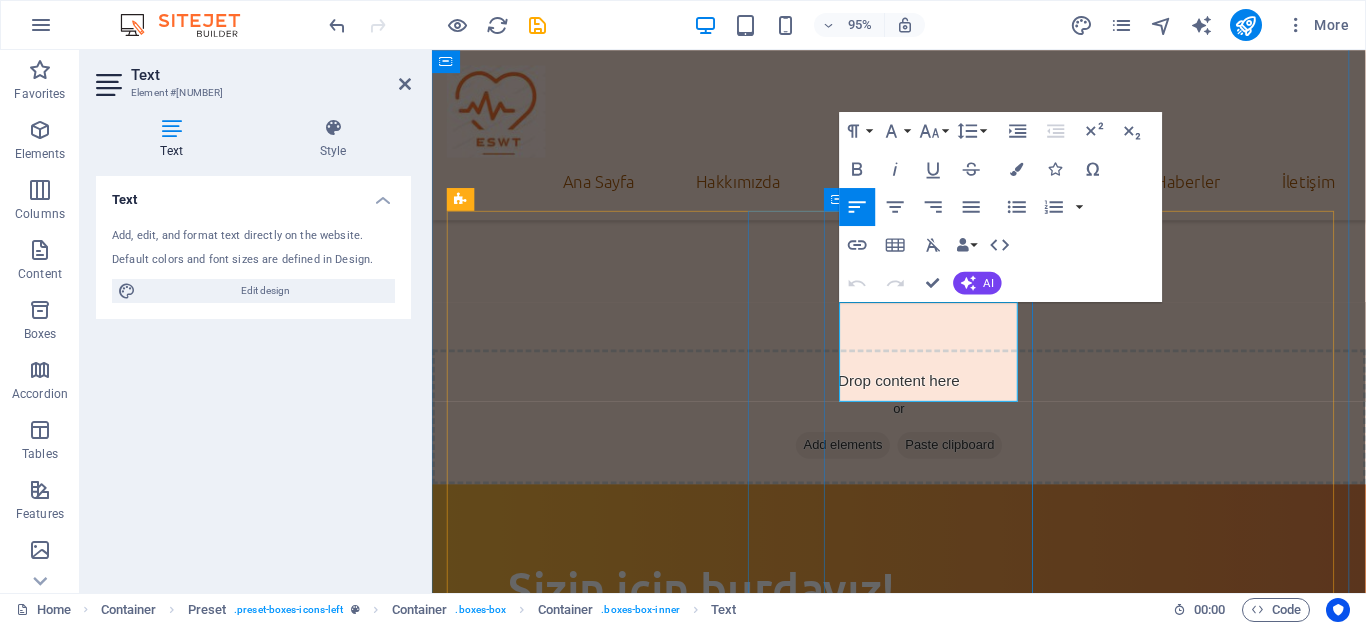 scroll, scrollTop: 3174, scrollLeft: 0, axis: vertical 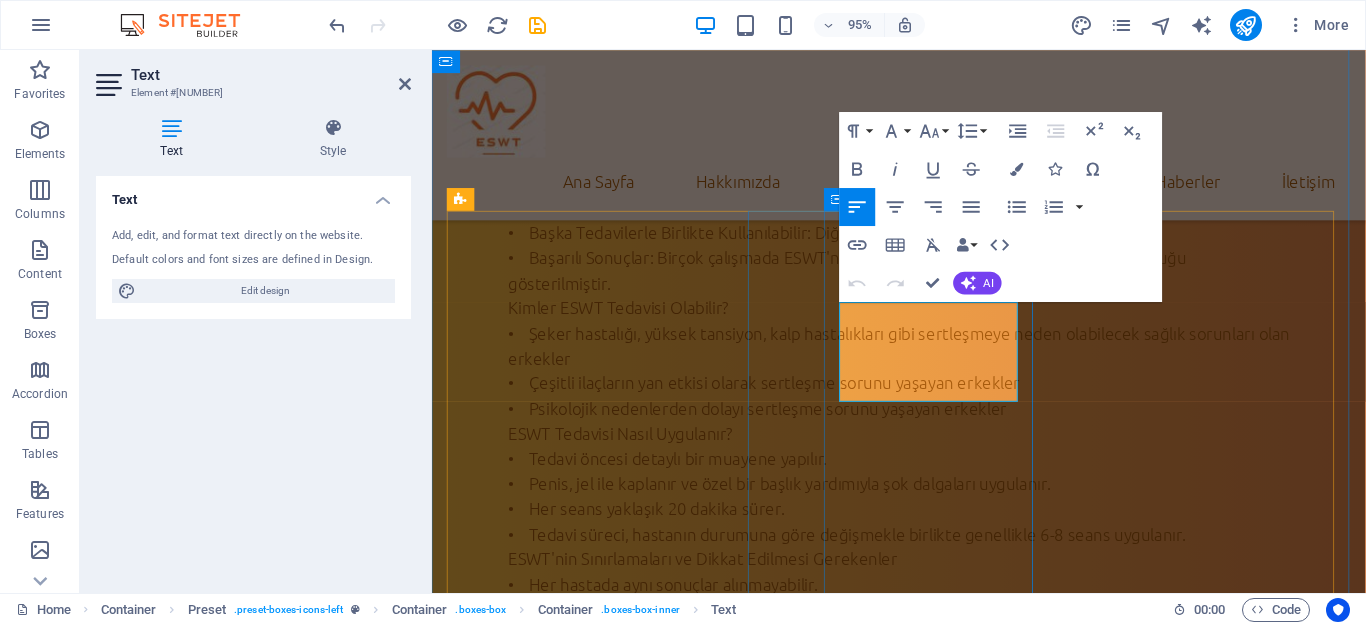 type 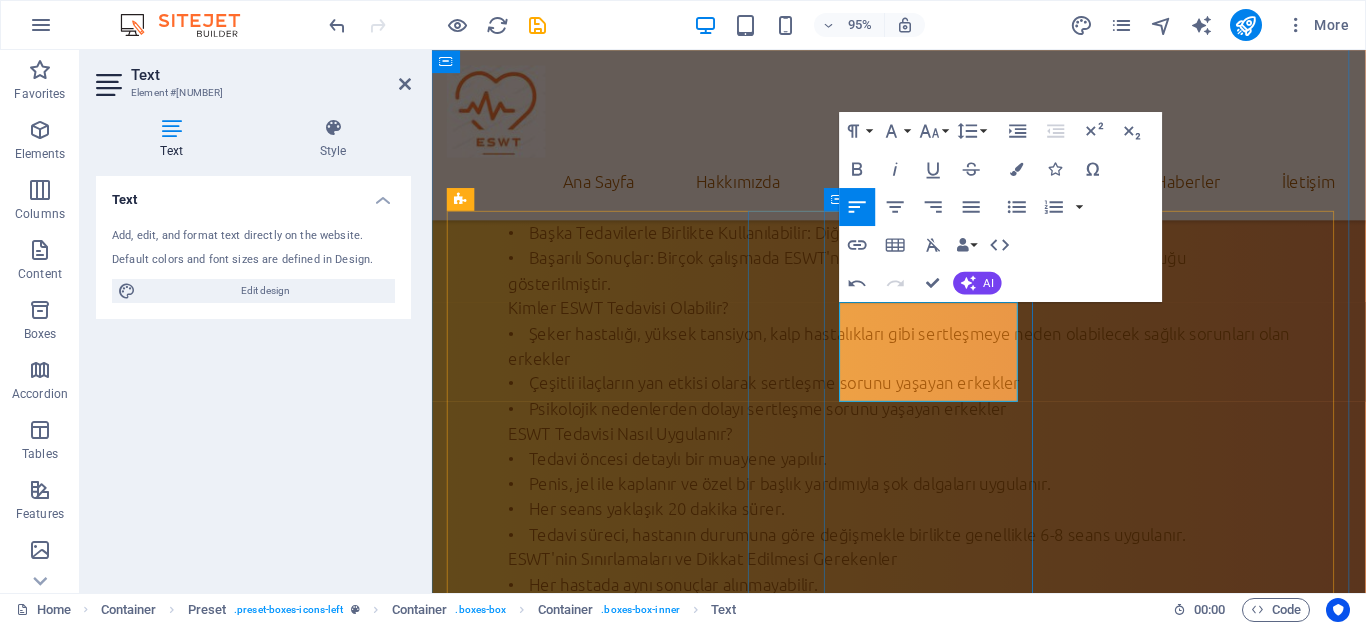 drag, startPoint x: 1029, startPoint y: 405, endPoint x: 864, endPoint y: 328, distance: 182.0824 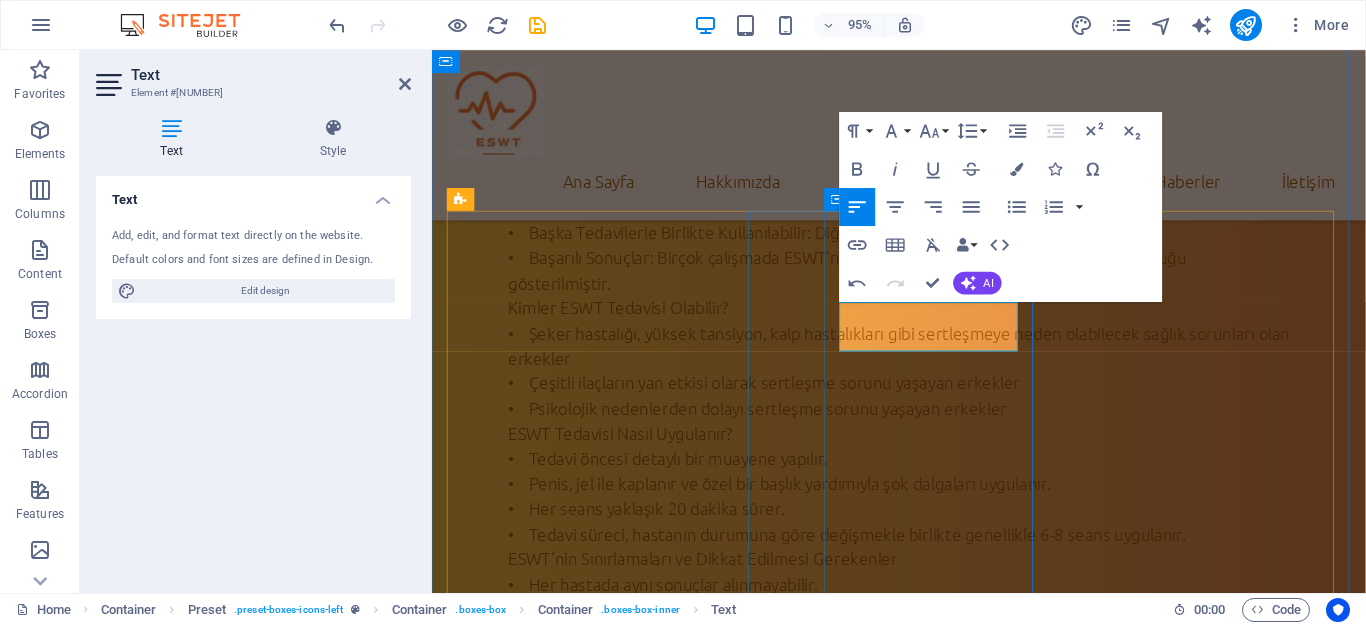 click on "Reçete gerektirmez Ürünümüz reçetesiz olarak satılmaktadır." at bounding box center (923, 1701) 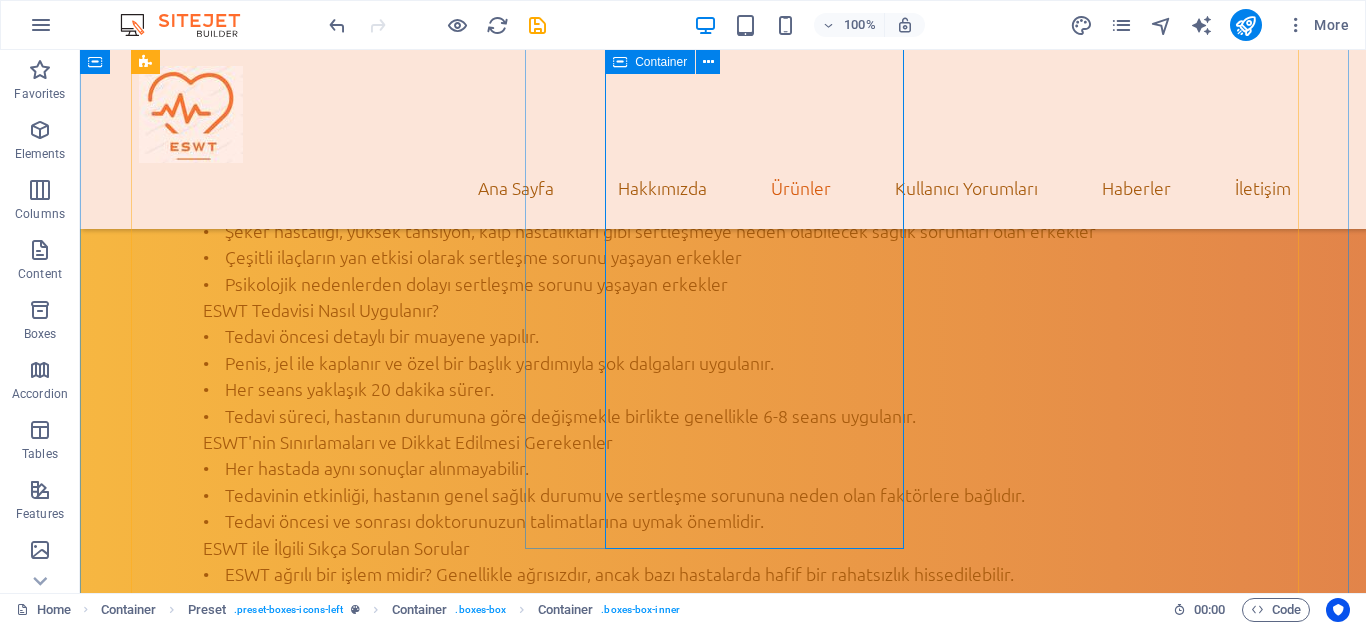 scroll, scrollTop: 3154, scrollLeft: 0, axis: vertical 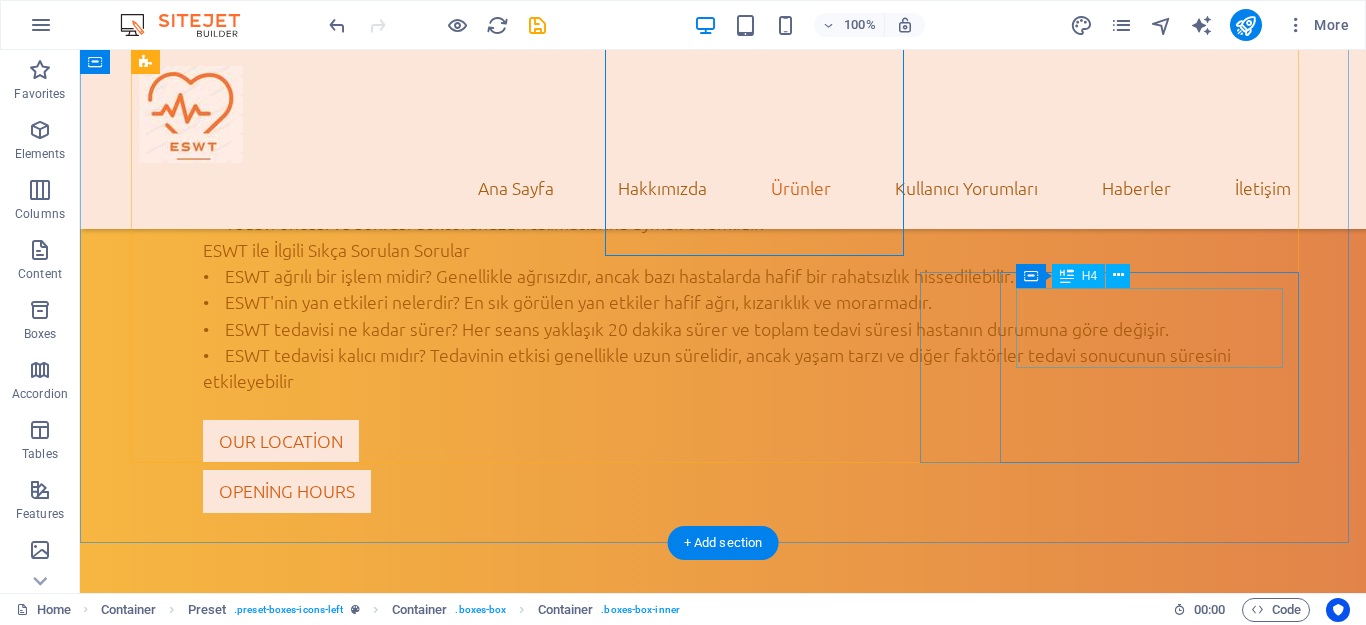 click on "Custom pill packages" at bounding box center [723, 2083] 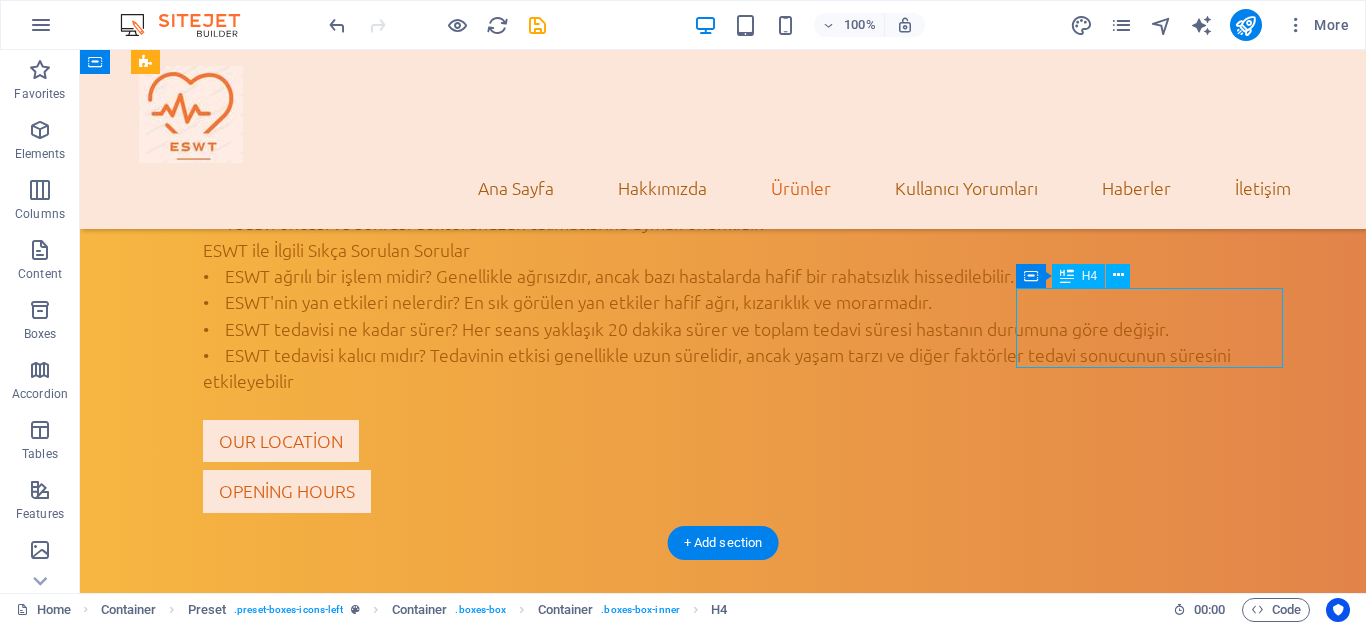 click on "Custom pill packages" at bounding box center [723, 2083] 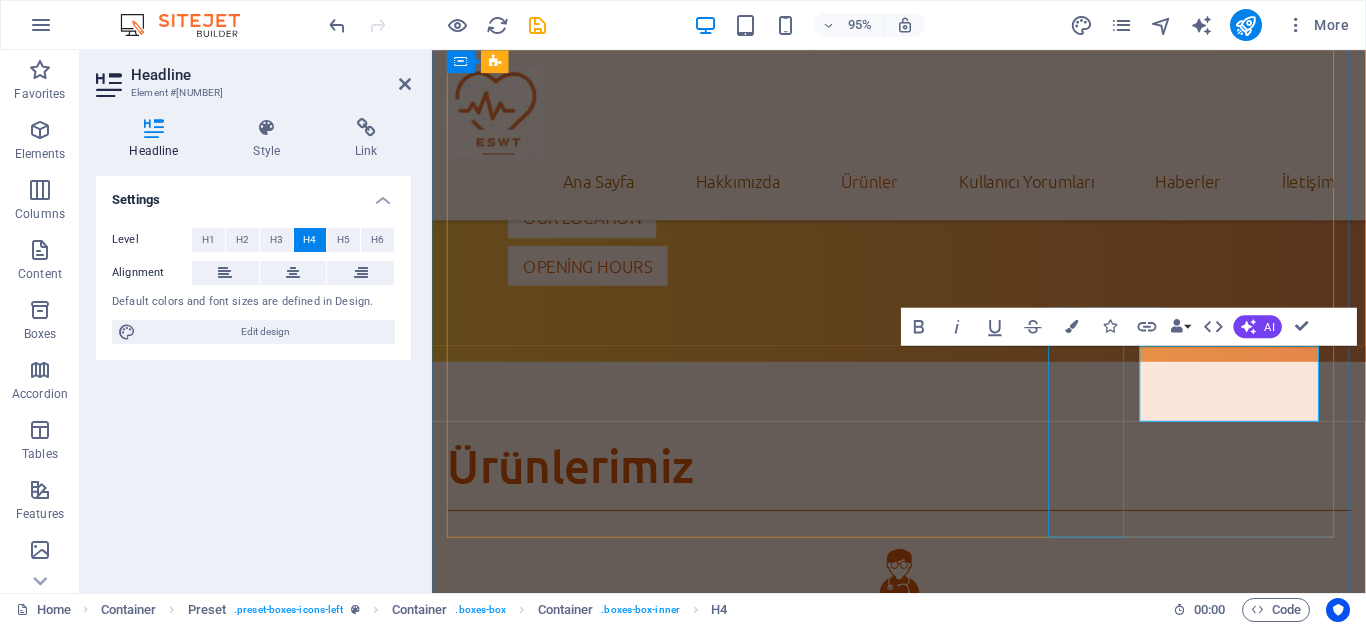 scroll, scrollTop: 3892, scrollLeft: 0, axis: vertical 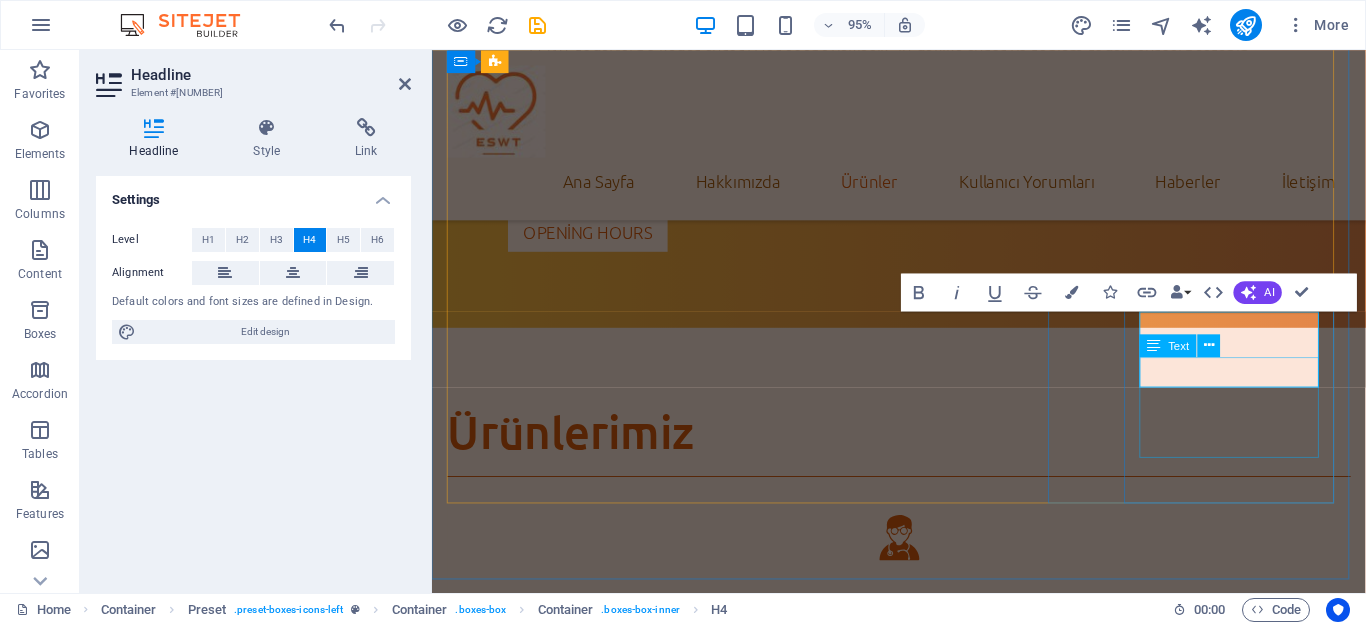 type 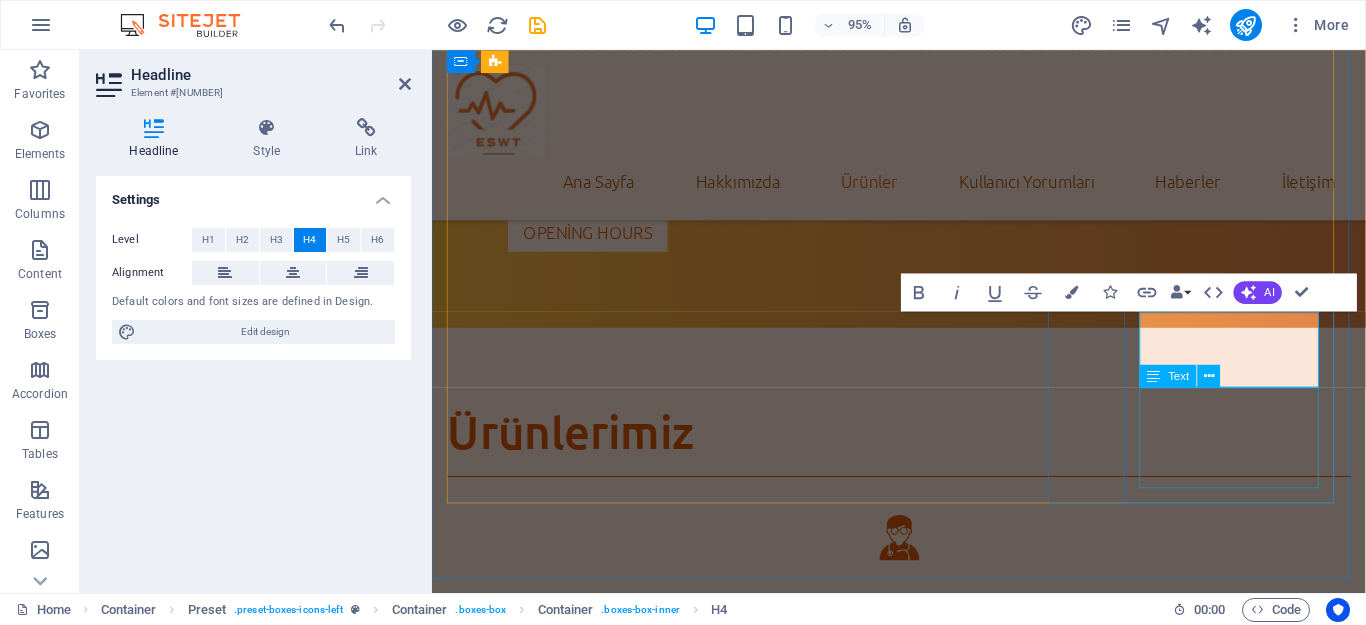 click on "Lorem ipsum dolor sit amet, consectetur adipisicing elit. Veritatis, dolorem!" at bounding box center (923, 1880) 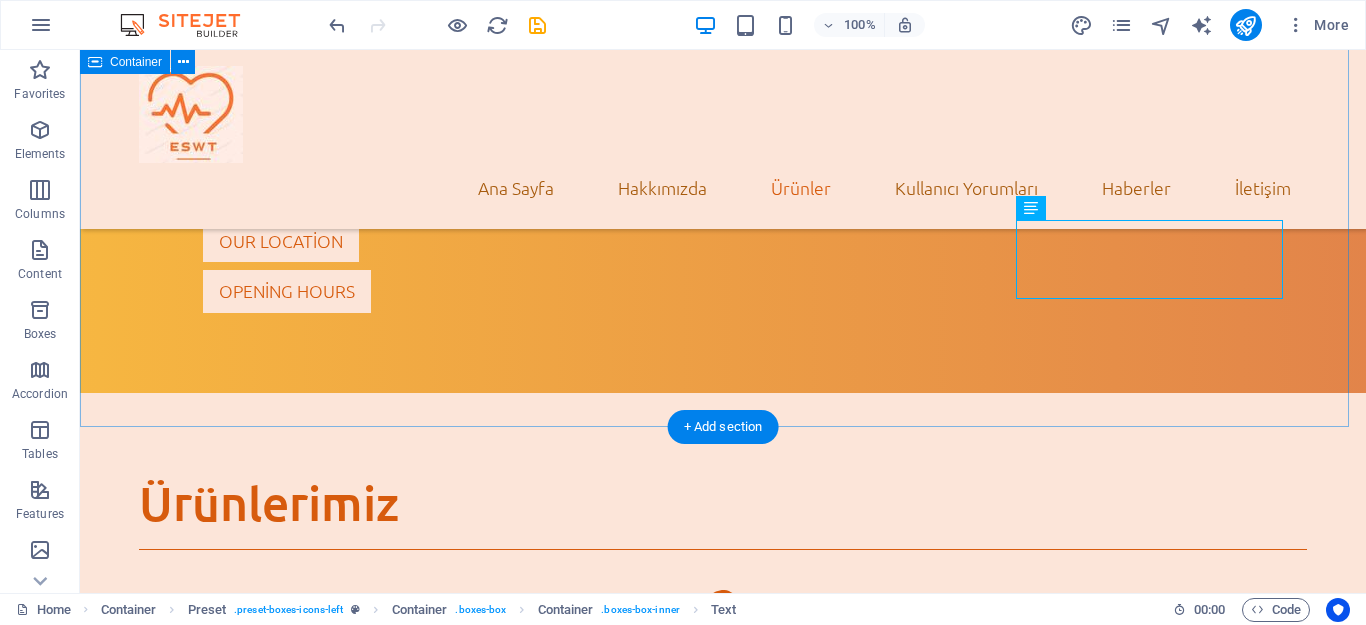 scroll, scrollTop: 3254, scrollLeft: 0, axis: vertical 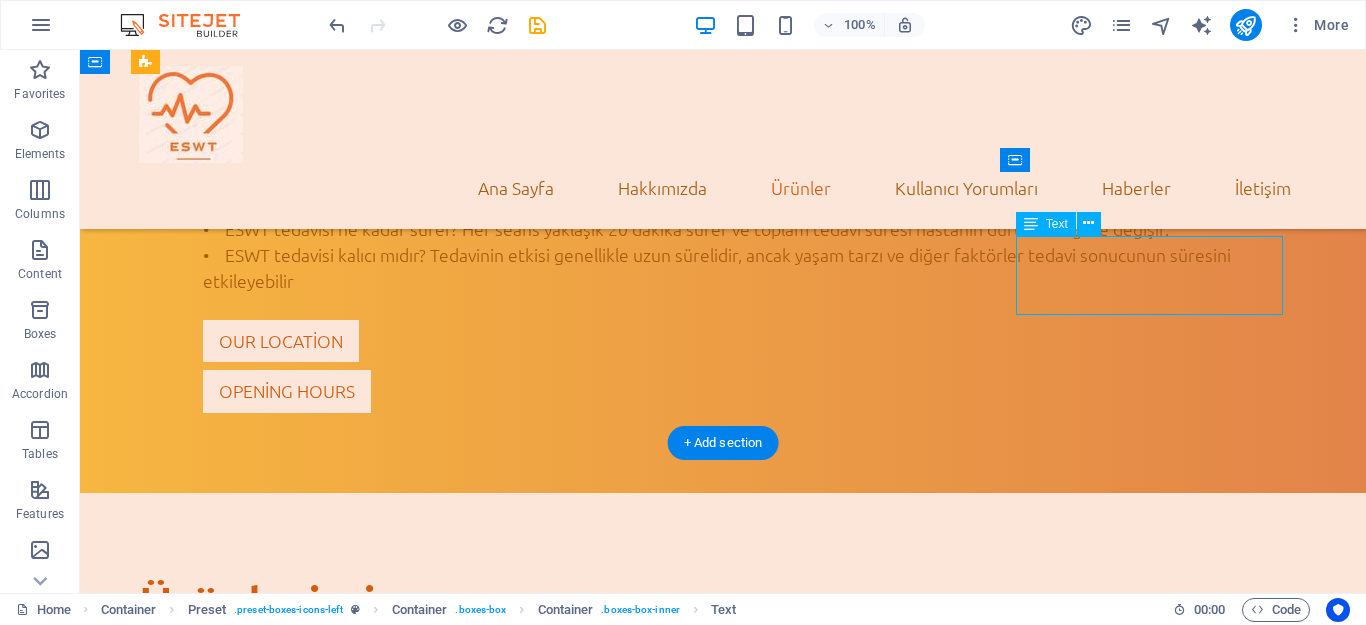 drag, startPoint x: 1168, startPoint y: 300, endPoint x: 1084, endPoint y: 295, distance: 84.14868 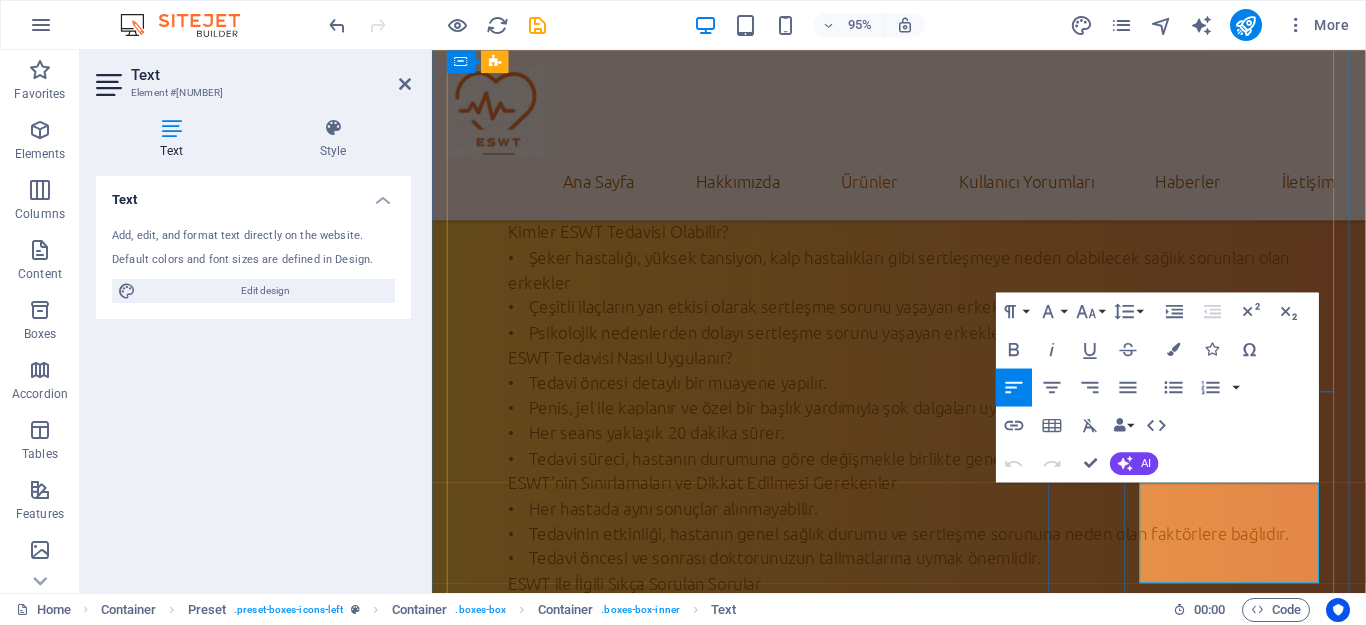 scroll, scrollTop: 3792, scrollLeft: 0, axis: vertical 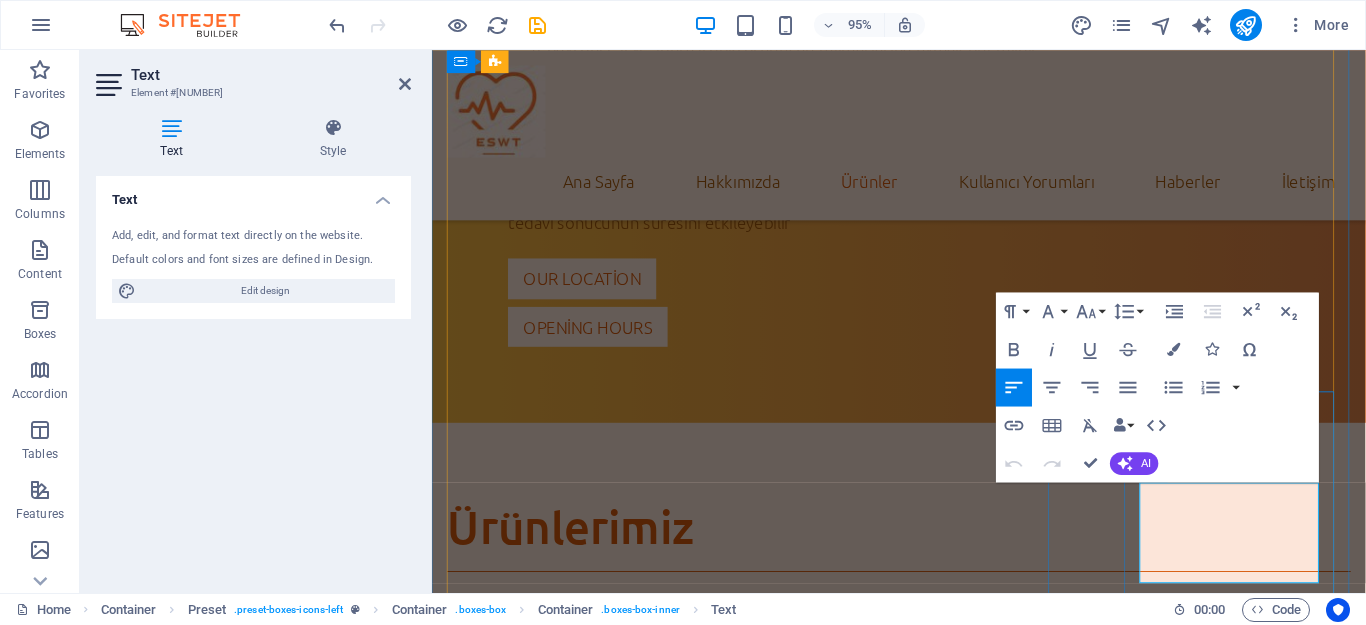drag, startPoint x: 1323, startPoint y: 592, endPoint x: 1171, endPoint y: 519, distance: 168.62088 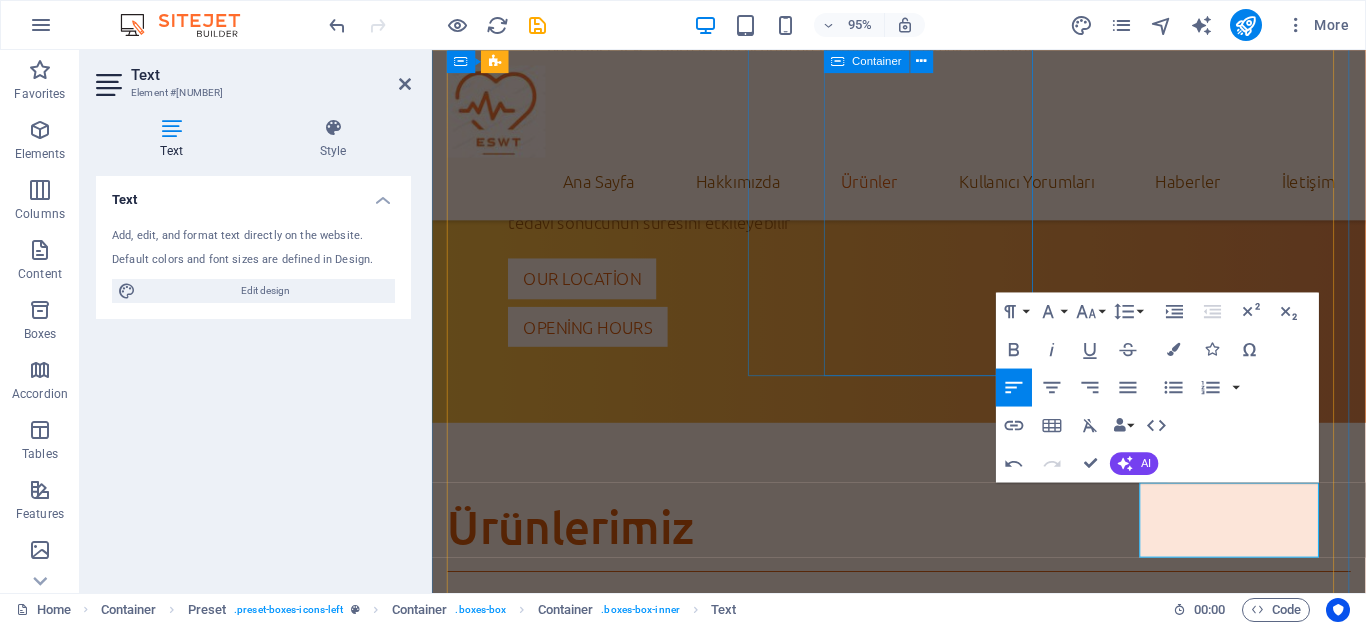 click on "Reçete gerektirmez Ürünümüz reçetesiz olarak satılmaktadır." at bounding box center [923, 1083] 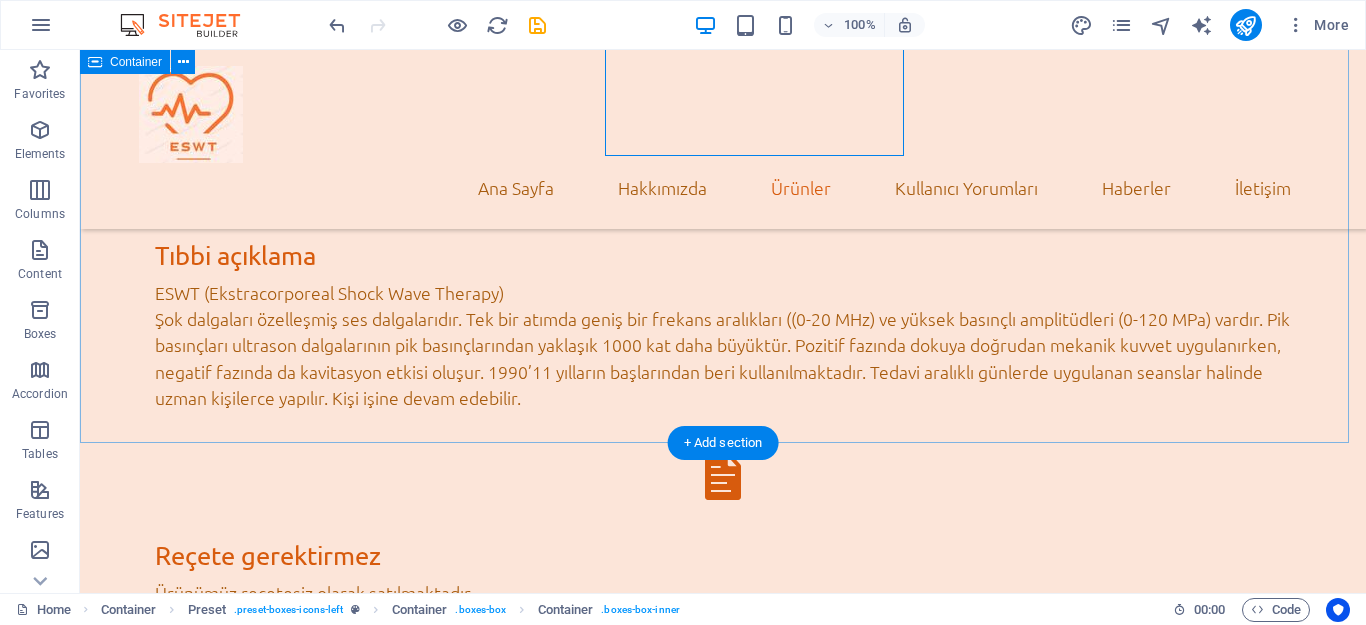 scroll, scrollTop: 3254, scrollLeft: 0, axis: vertical 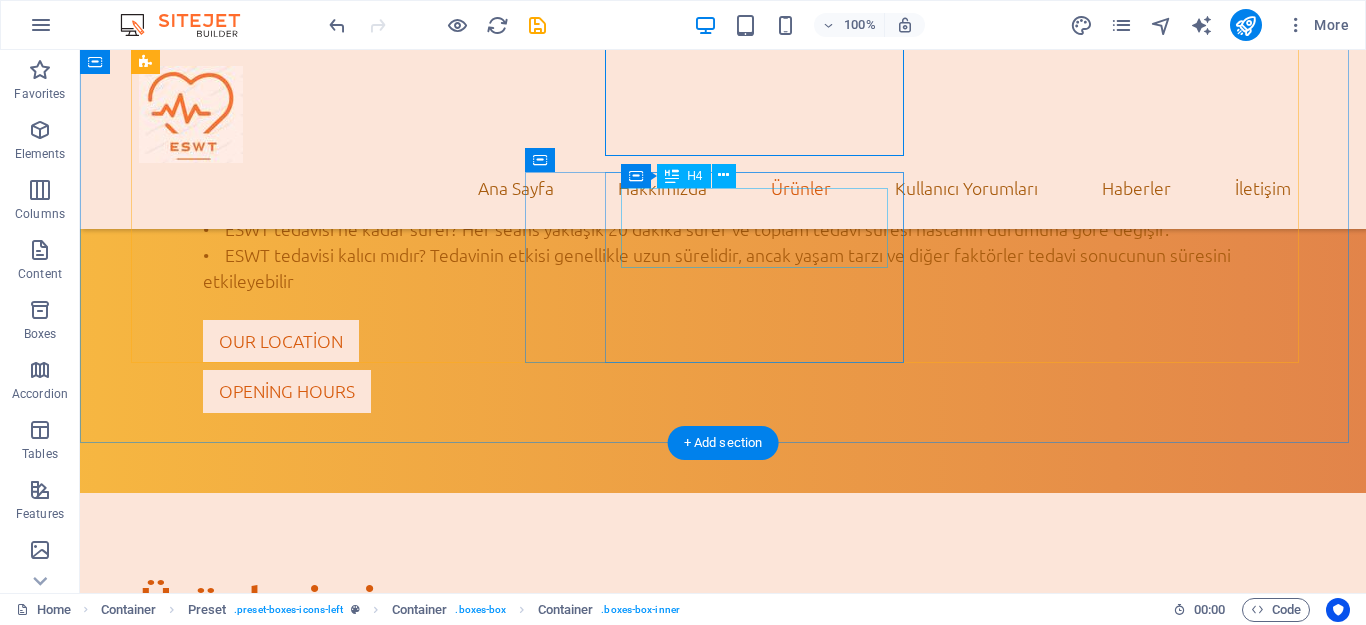 click on "Diabetic Training" at bounding box center (723, 1757) 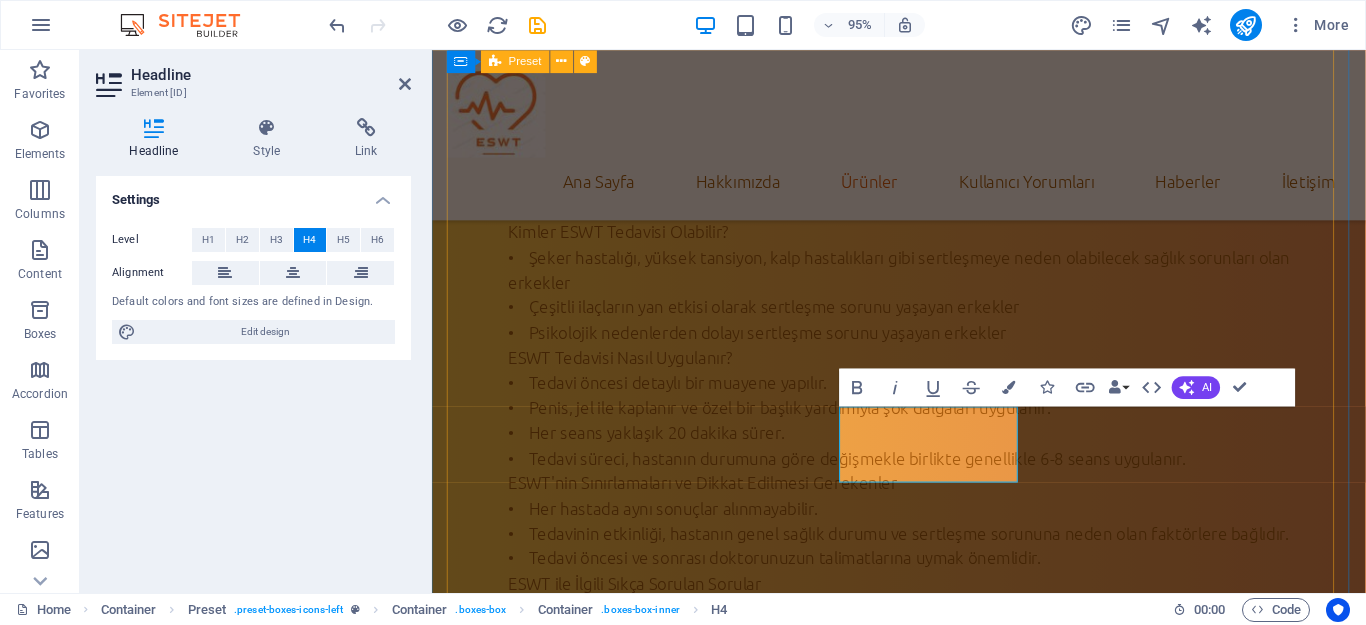 scroll, scrollTop: 3792, scrollLeft: 0, axis: vertical 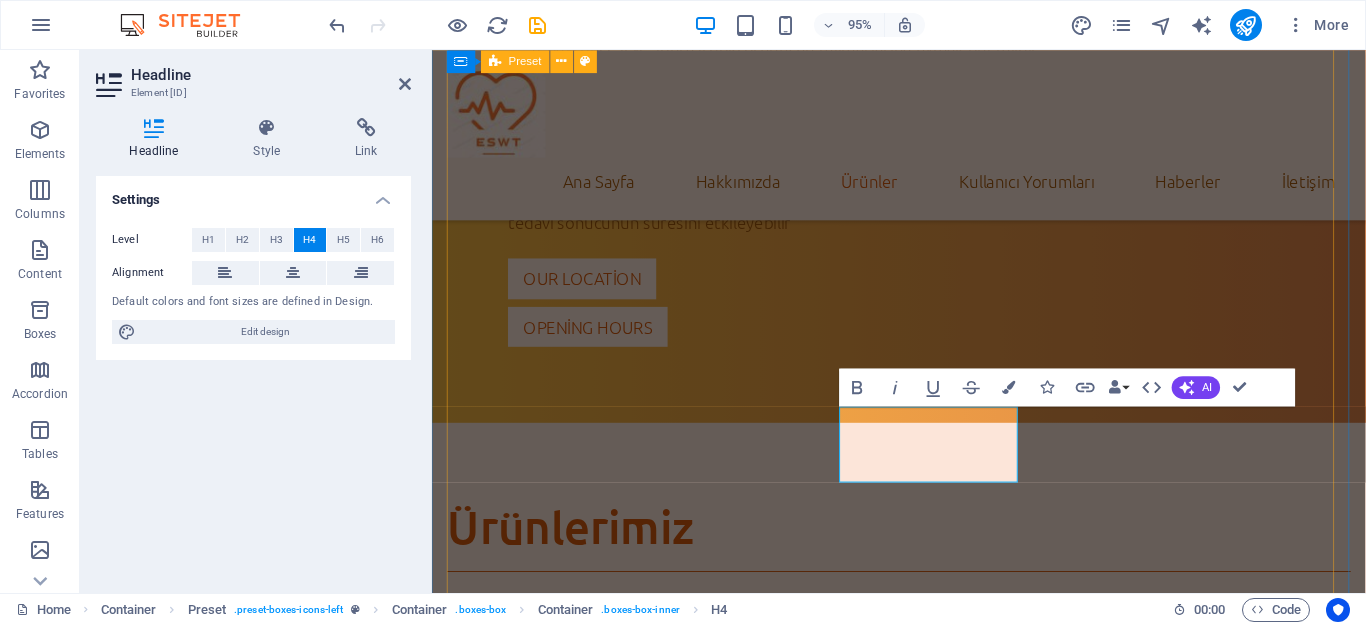 click on "Tıbbi açıklama ESWT (Ekstracorporeal Shock Wave Therapy) Şok dalgaları özelleşmiş ses dalgalarıdır. Tek bir atımda geniş bir frekans aralıkları ((0-20 MHz) ve yüksek basınçlı amplitüdleri (0-120 MPa) vardır. Pik basınçları ultrason dalgalarının pik basınçlarından yaklaşık 1000 kat daha büyüktür. Pozitif fazında dokuya doğrudan mekanik kuvvet uygulanırken, negatif fazında da kavitasyon etkisi oluşur. 1990’11 yılların başlarından beri kullanılmaktadır. Tedavi aralıklı günlerde uygulanan seanslar halinde uzman kişilerce yapılır. Kişi işine devam edebilir. Reçete gerektirmez Ürünümüz reçetesiz olarak satılmaktadır. Blood pressure screening Lorem ipsum dolor sit amet, consectetur adipisicing elit. Veritatis, dolorem! Medication review Lorem ipsum dolor sit amet, consectetur adipisicing elit. Veritatis, dolorem! Diabetic Training Lorem ipsum dolor sit amet, consectetur adipisicing elit. Veritatis, dolorem! 5 volt ile çalışma" at bounding box center [923, 1316] 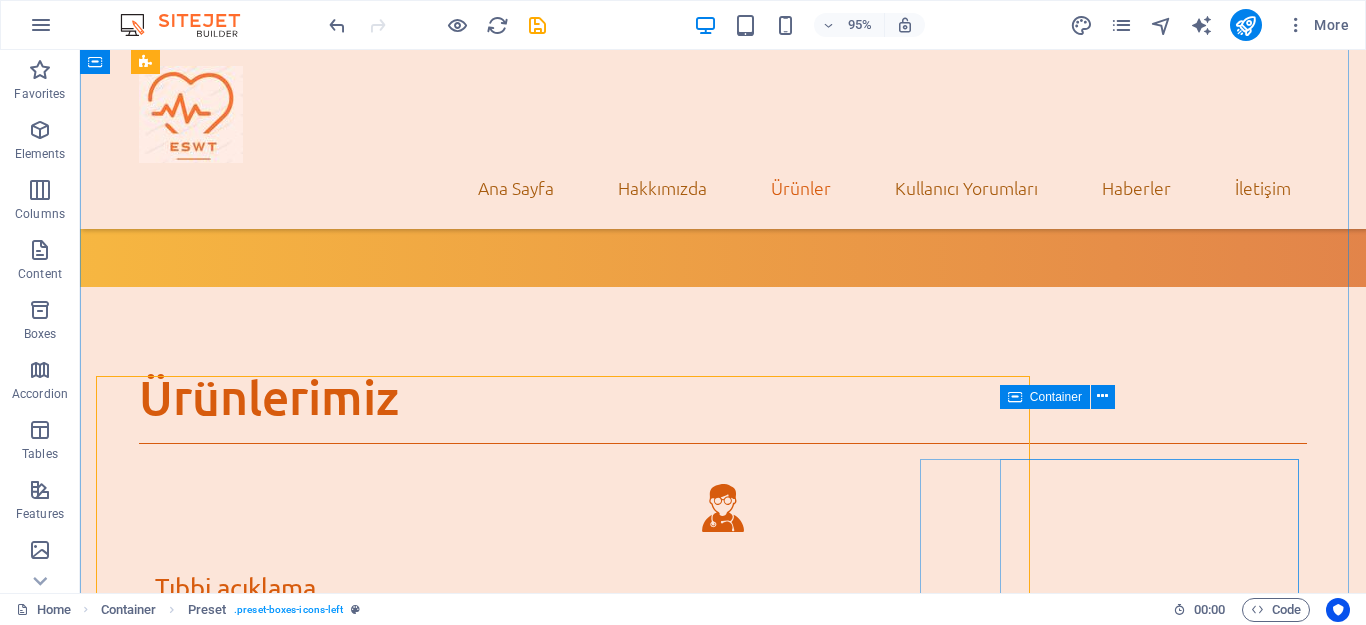 scroll, scrollTop: 3017, scrollLeft: 0, axis: vertical 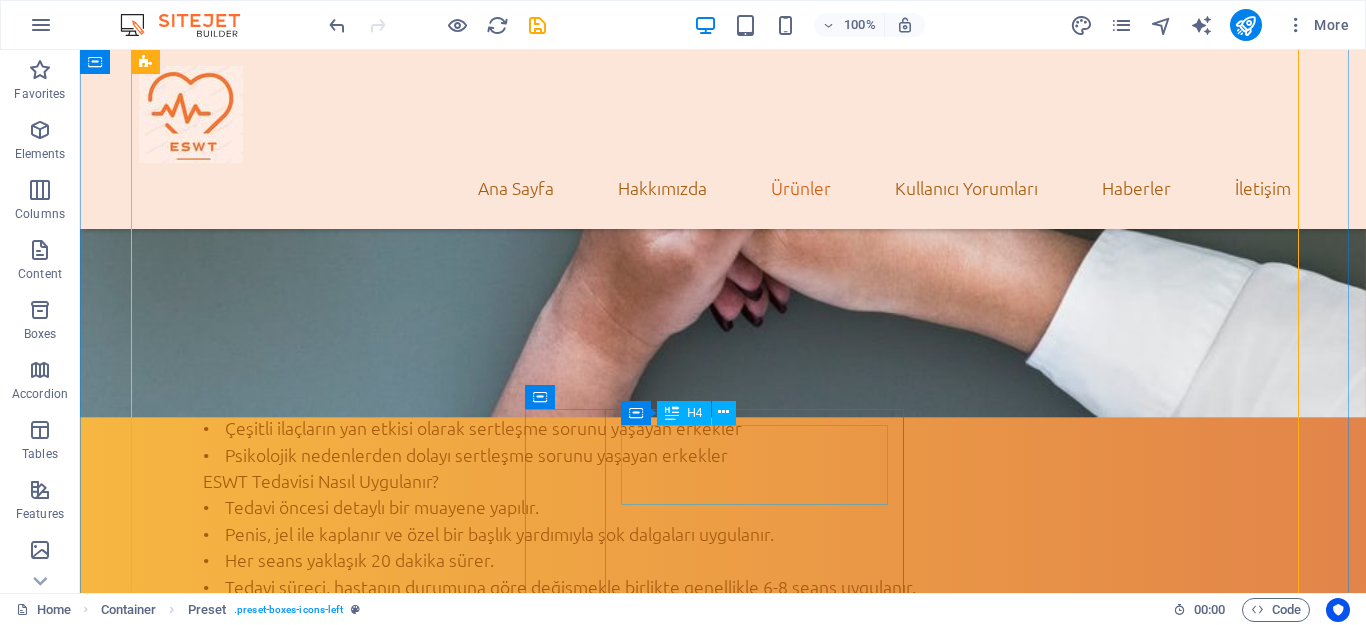 click on "Diabetic Training" at bounding box center (723, 2326) 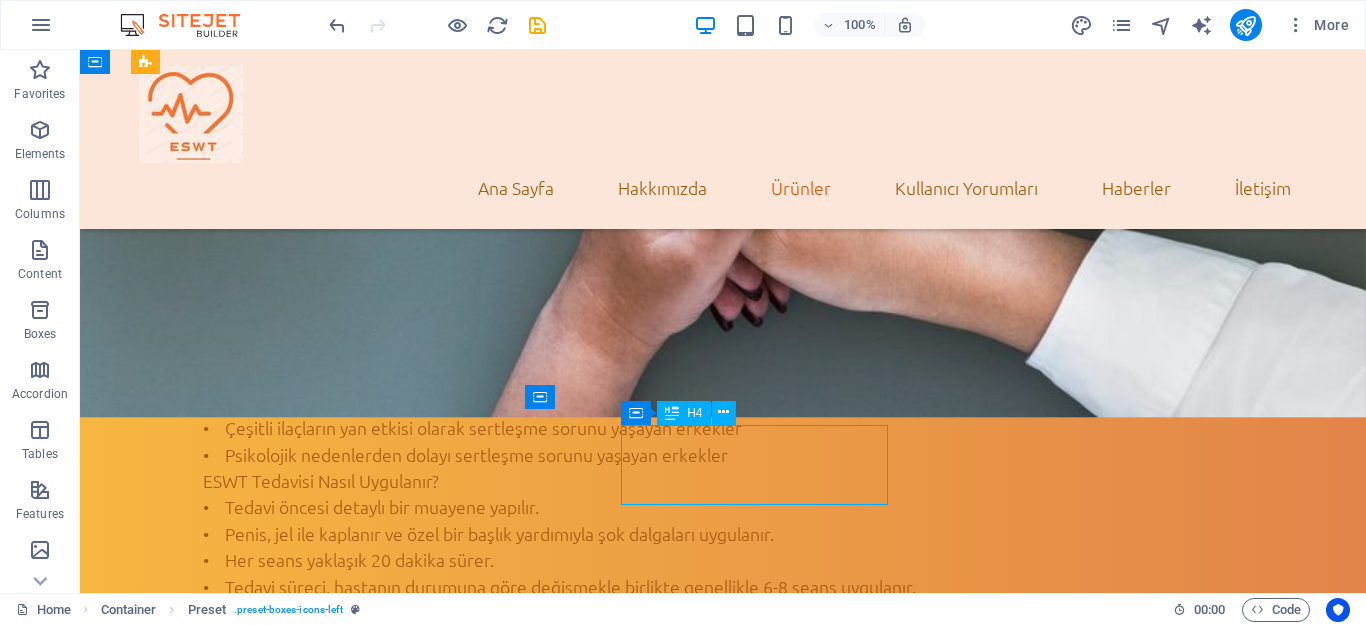 click on "Diabetic Training" at bounding box center (723, 2326) 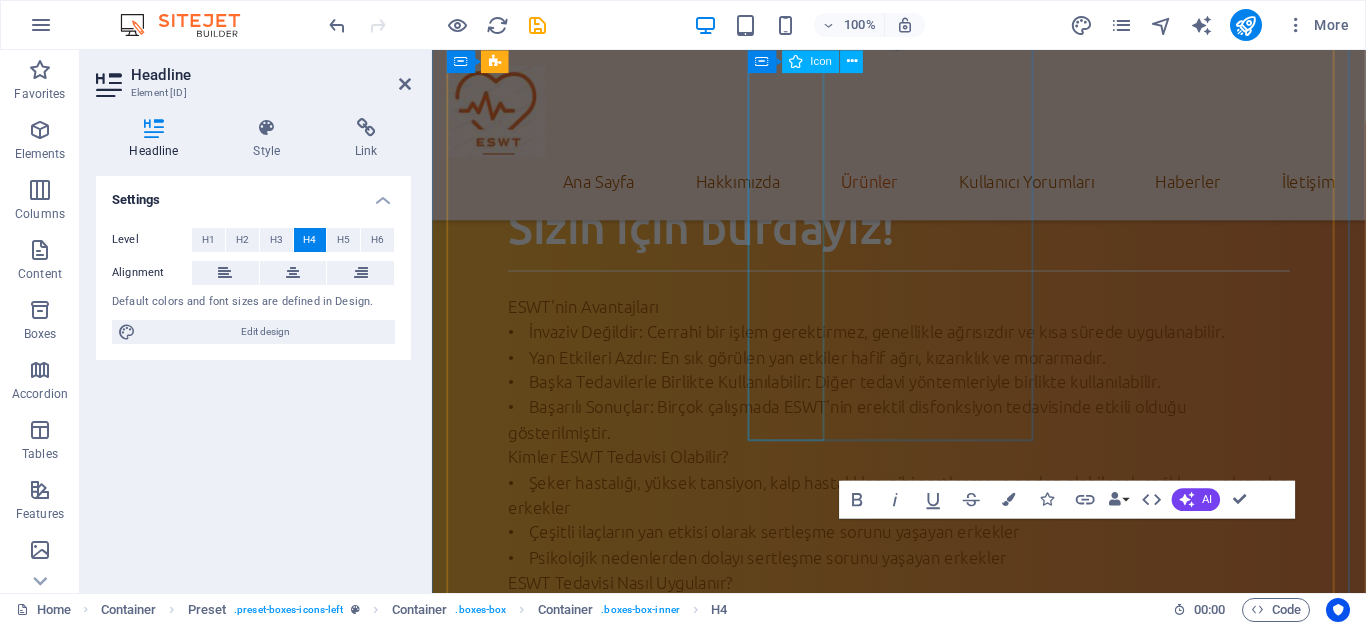 scroll, scrollTop: 3674, scrollLeft: 0, axis: vertical 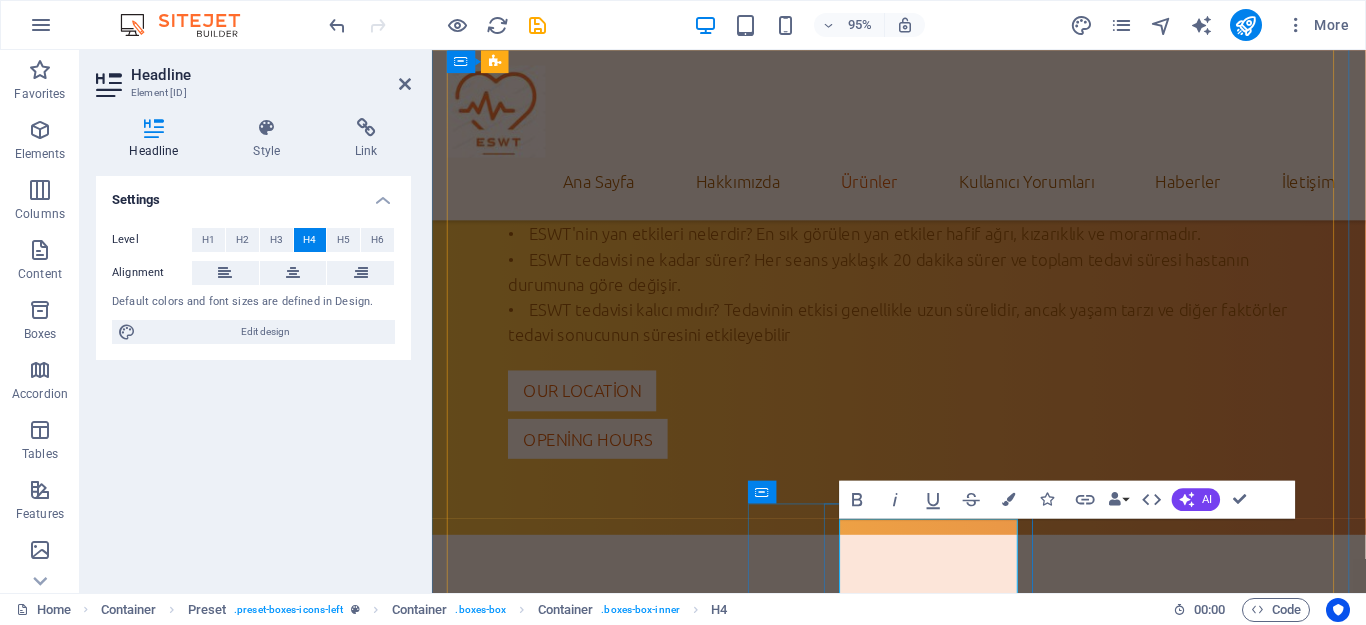 type 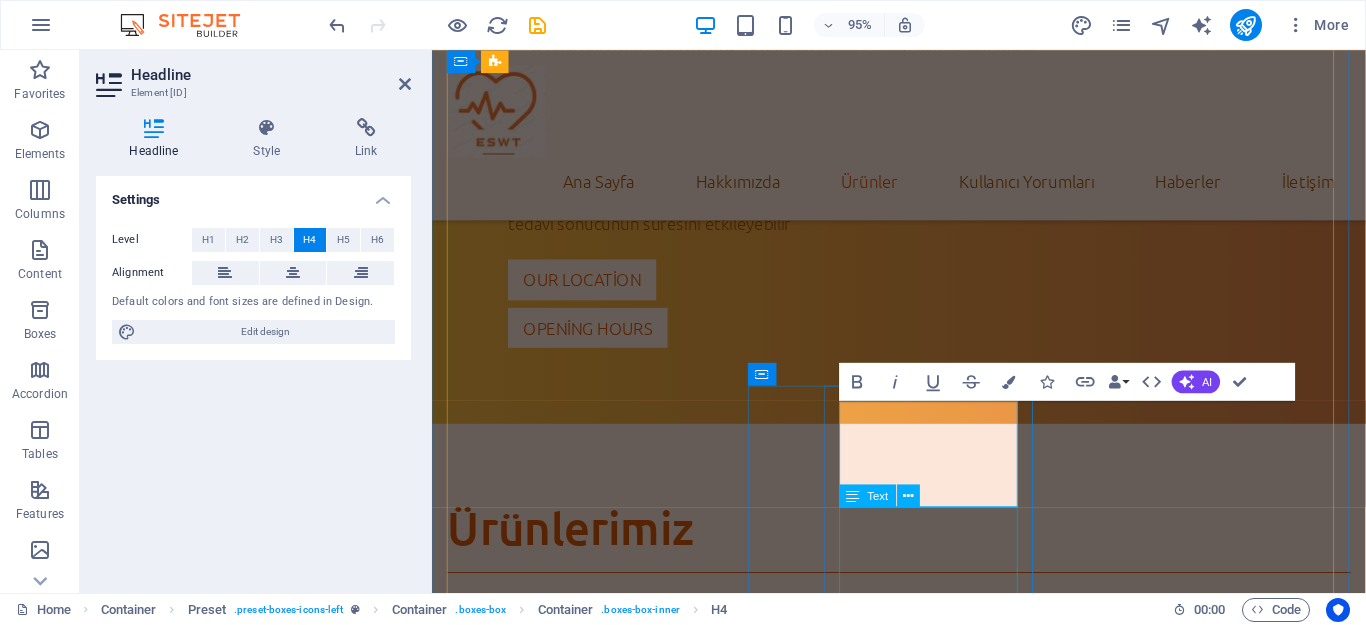 scroll, scrollTop: 3798, scrollLeft: 0, axis: vertical 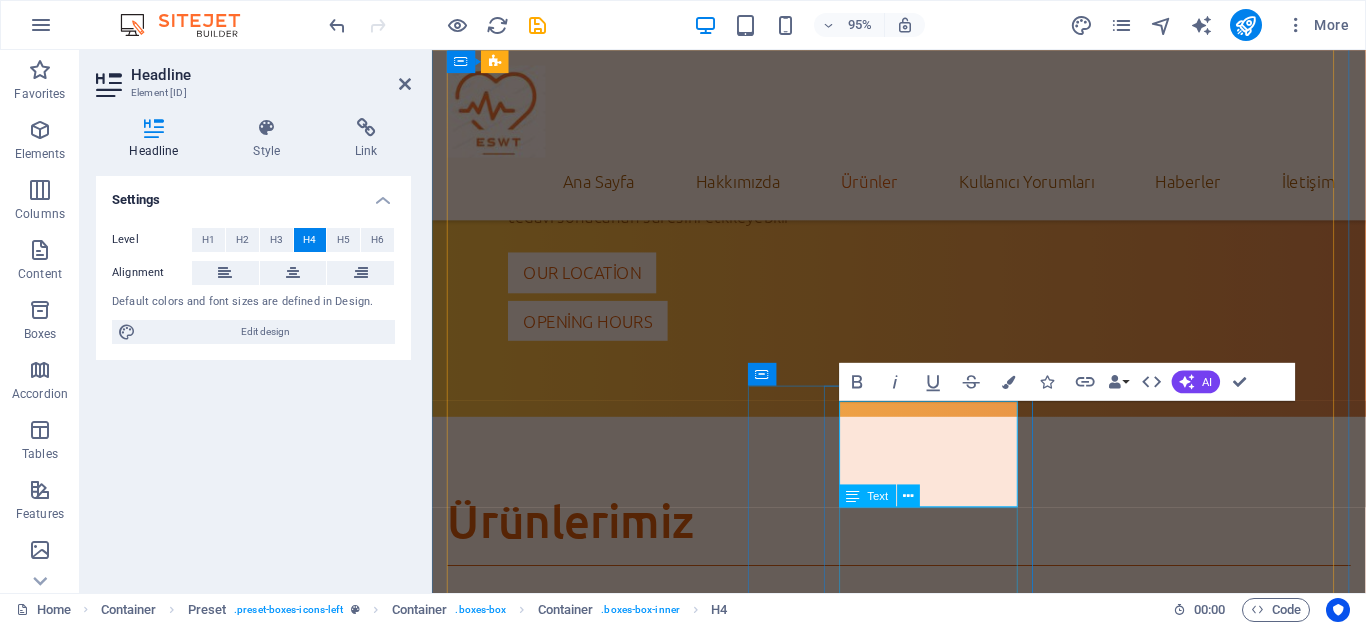 click on "Lorem ipsum dolor sit amet, consectetur adipisicing elit. Veritatis, dolorem!" at bounding box center (923, 1748) 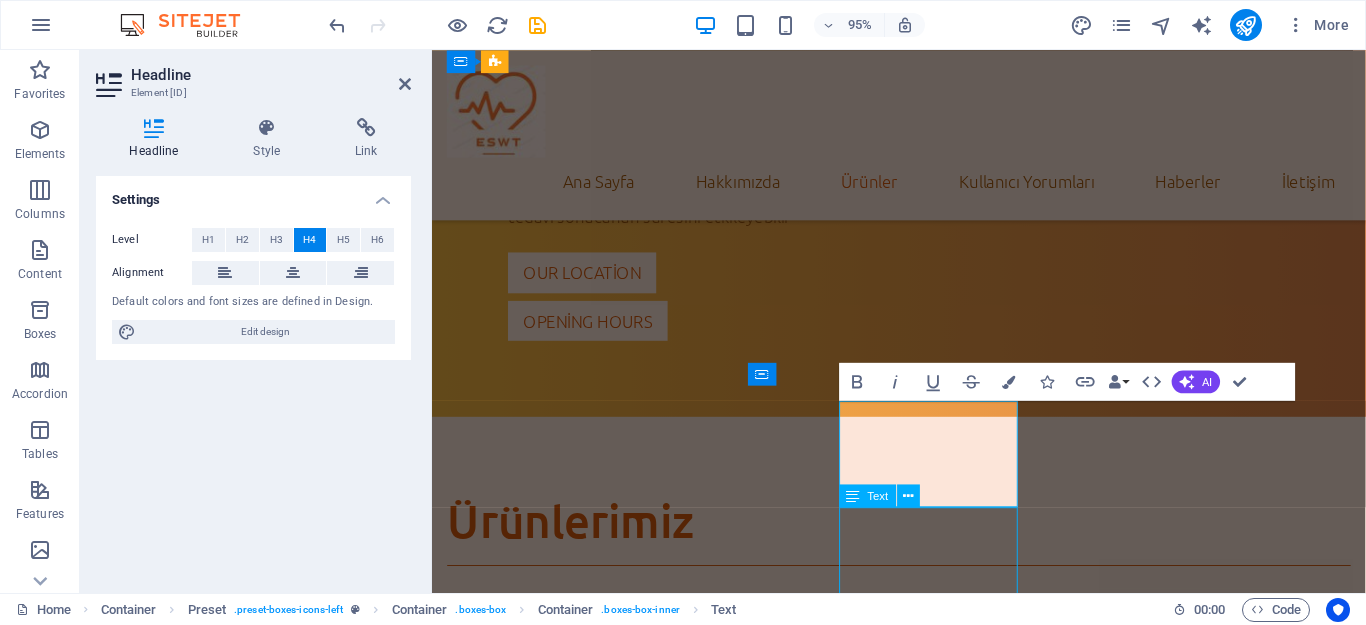 click on "Lorem ipsum dolor sit amet, consectetur adipisicing elit. Veritatis, dolorem!" at bounding box center (923, 1748) 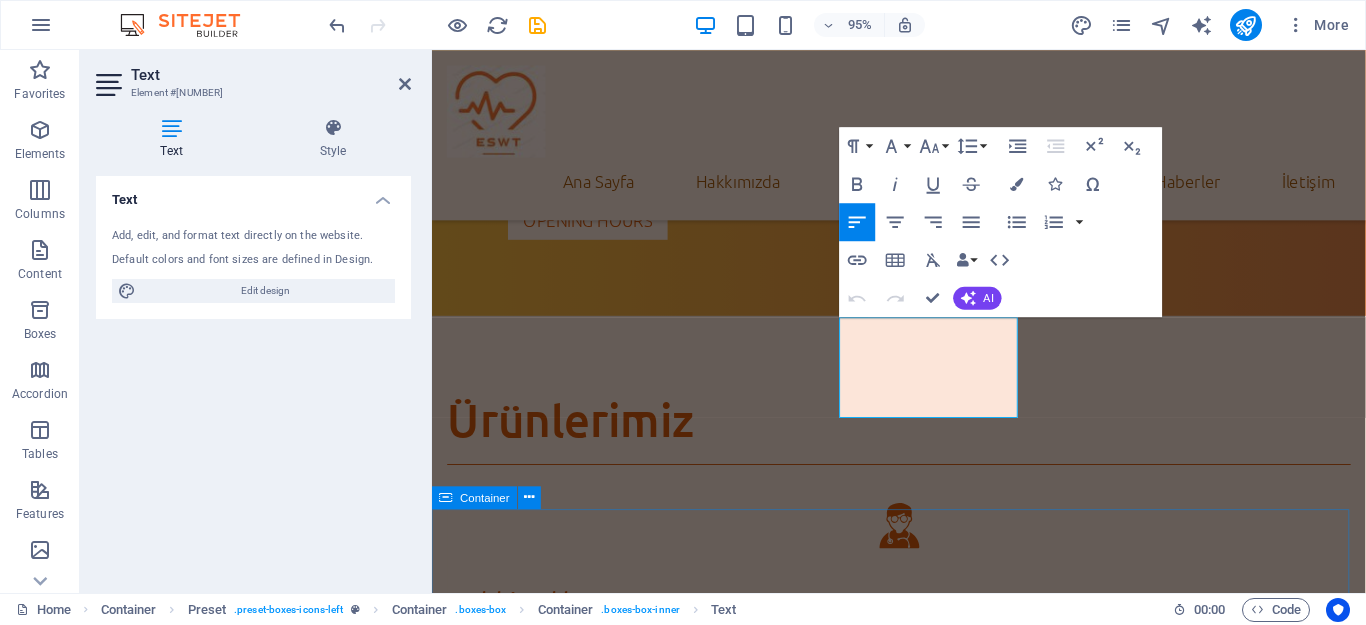 scroll, scrollTop: 3998, scrollLeft: 0, axis: vertical 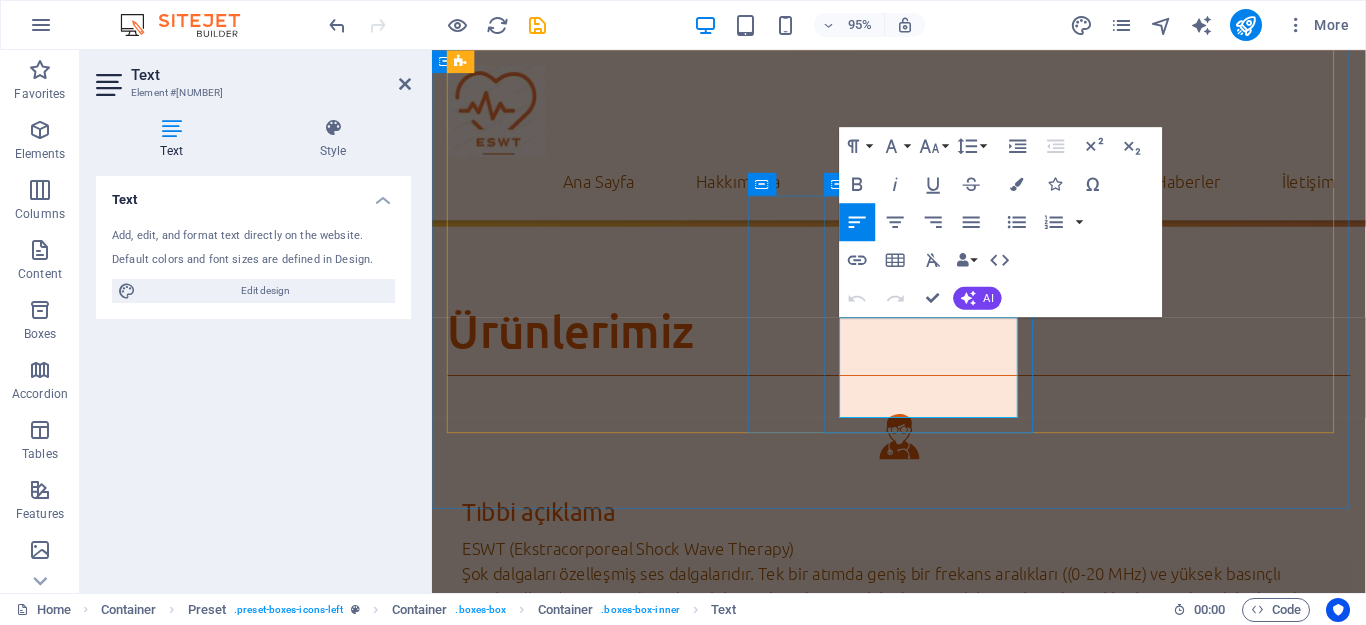 drag, startPoint x: 1016, startPoint y: 425, endPoint x: 862, endPoint y: 335, distance: 178.3704 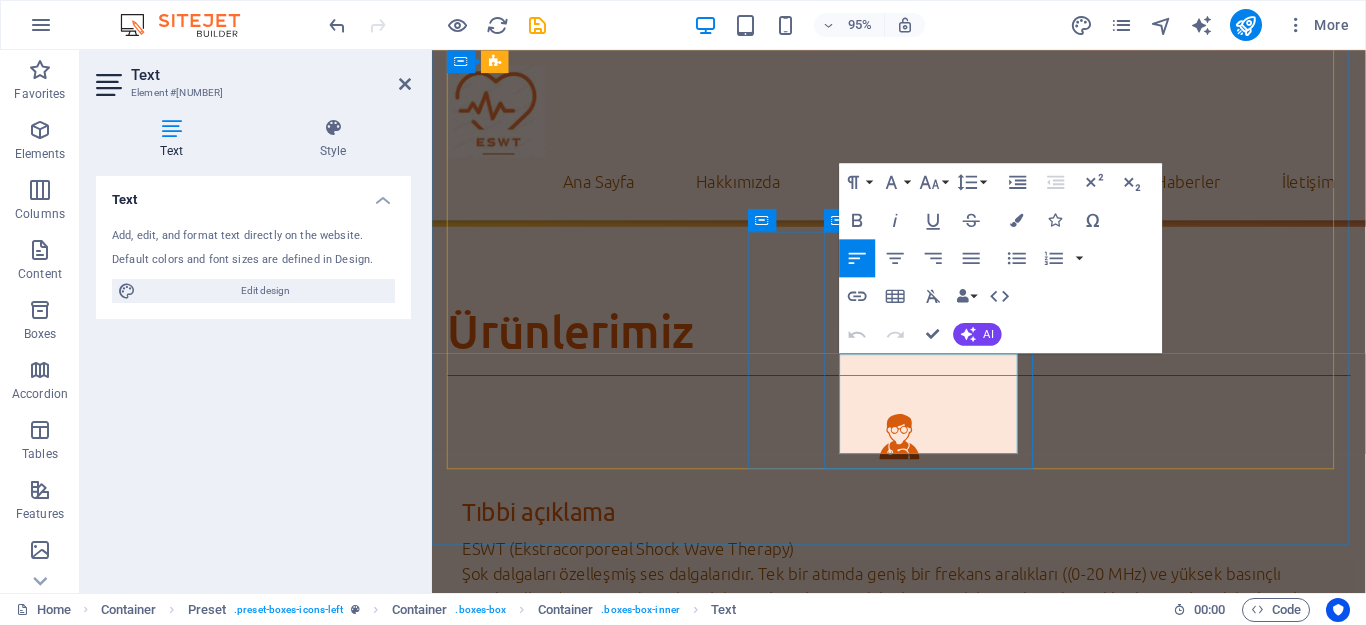 scroll, scrollTop: 3898, scrollLeft: 0, axis: vertical 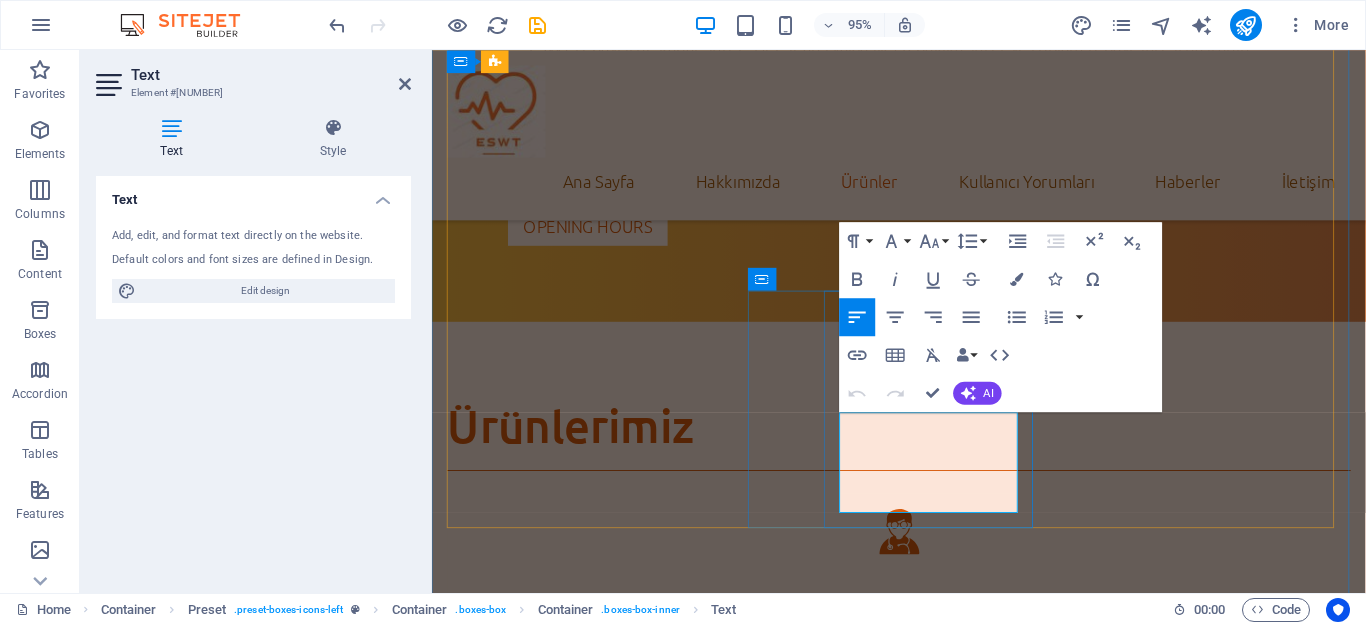 type 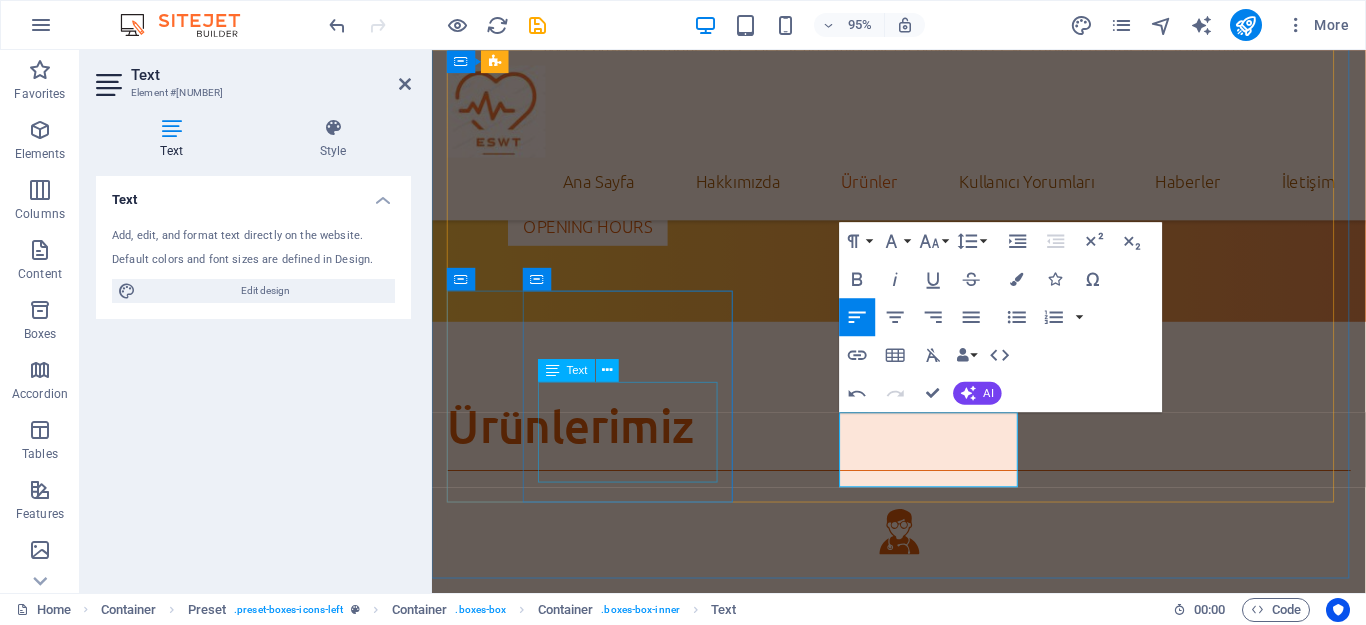 click on "Lorem ipsum dolor sit amet, consectetur adipisicing elit. Veritatis, dolorem!" at bounding box center (923, 1453) 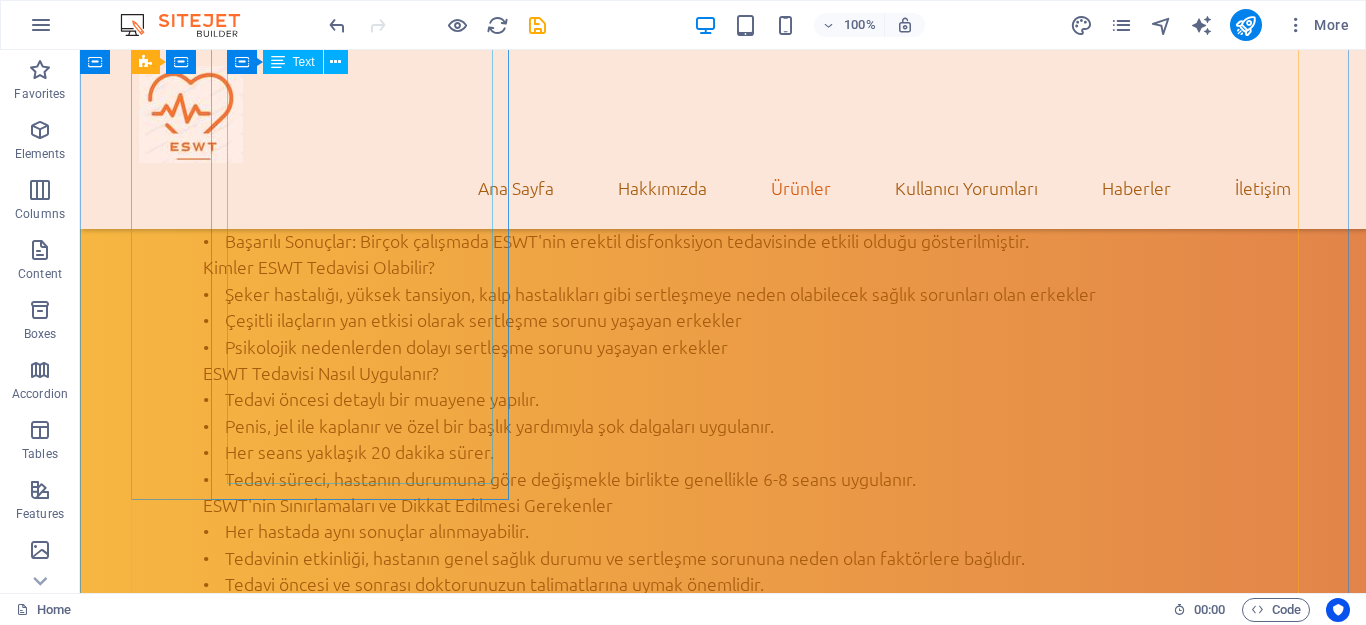 scroll, scrollTop: 2660, scrollLeft: 0, axis: vertical 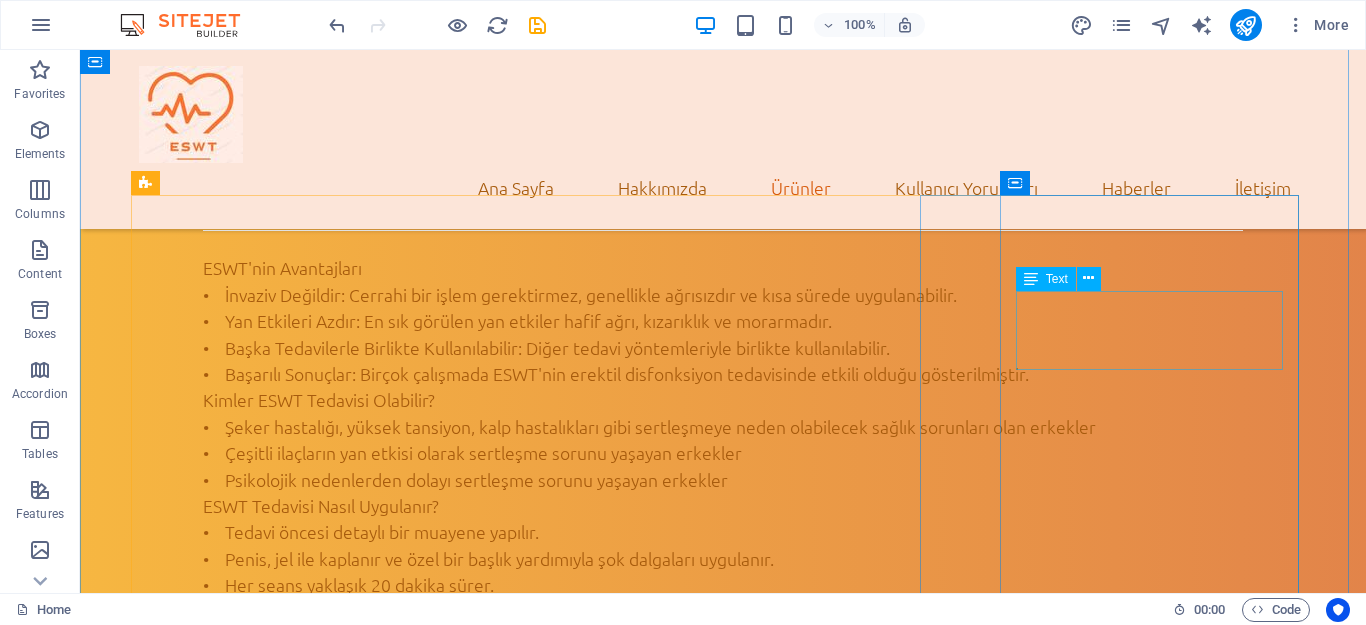click on "Lorem ipsum dolor sit amet, consectetur adipisicing elit. Veritatis, dolorem!" at bounding box center (723, 1951) 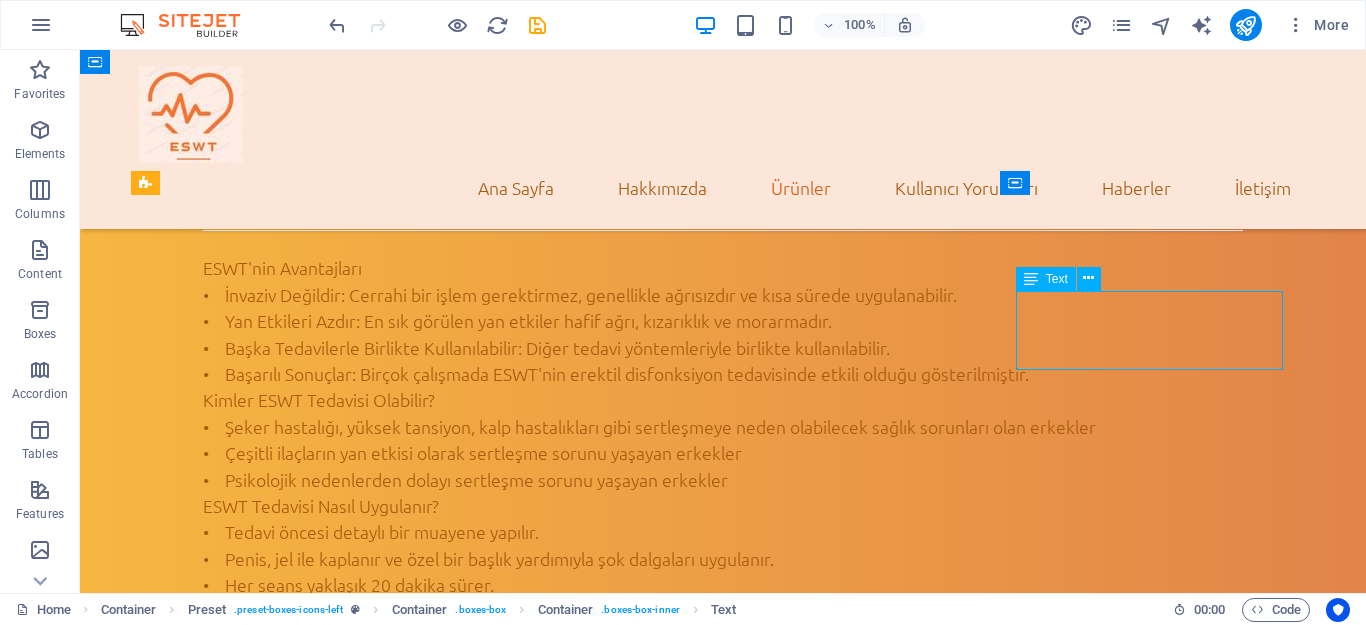 click on "Lorem ipsum dolor sit amet, consectetur adipisicing elit. Veritatis, dolorem!" at bounding box center [723, 1951] 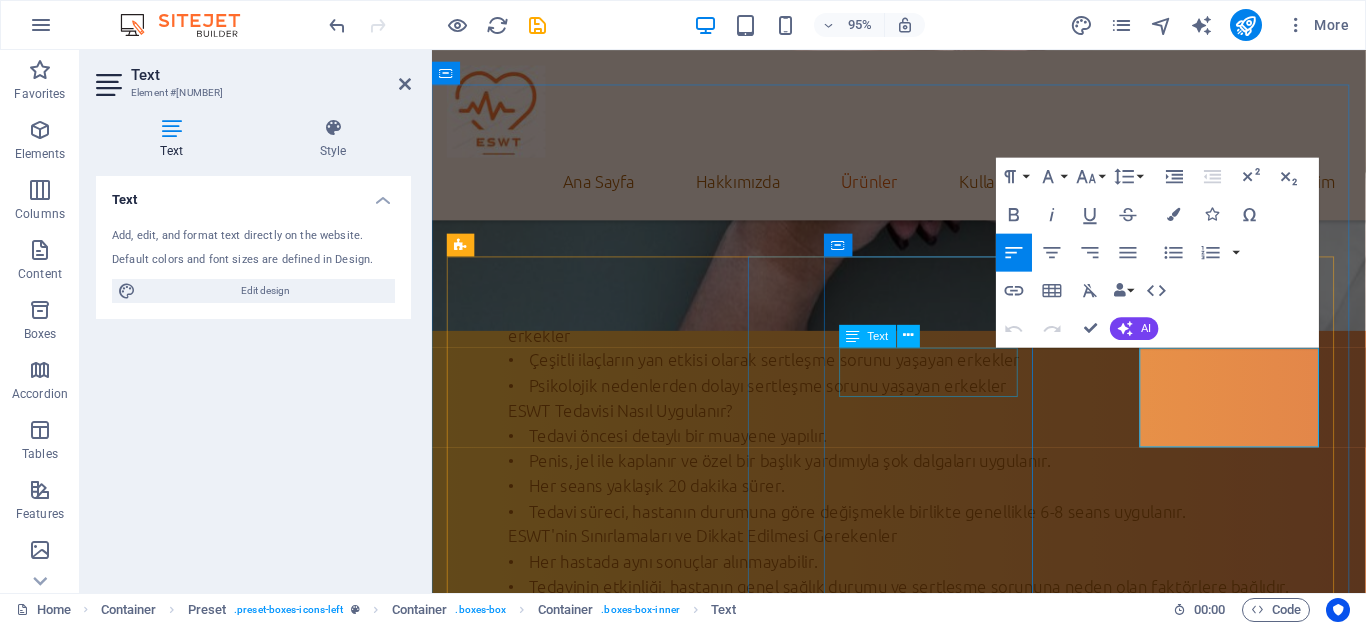 scroll, scrollTop: 2998, scrollLeft: 0, axis: vertical 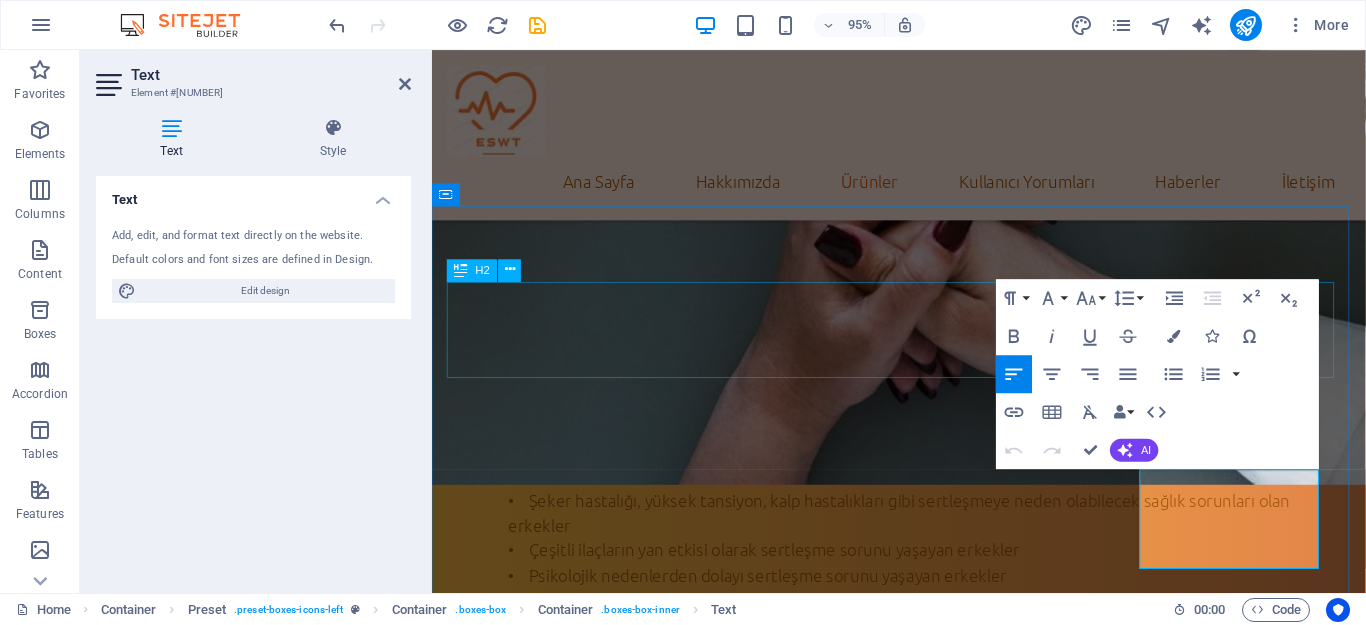 click on "Ürünlerimiz" at bounding box center [923, 1354] 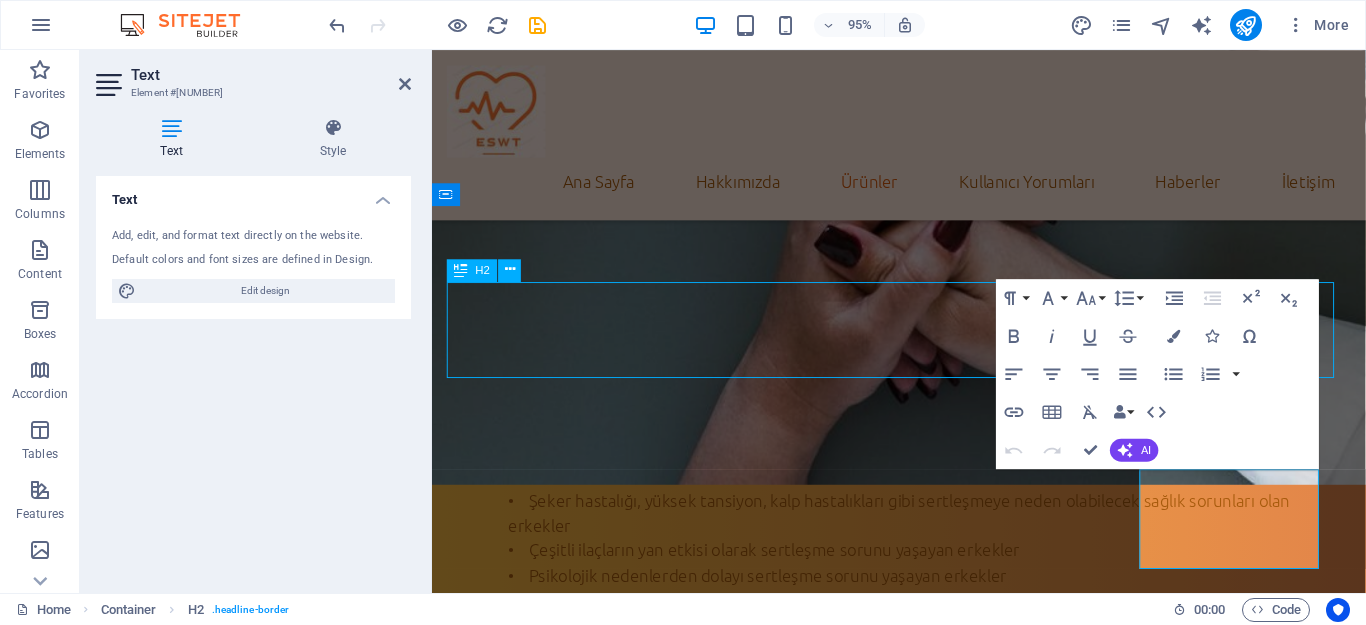scroll, scrollTop: 2520, scrollLeft: 0, axis: vertical 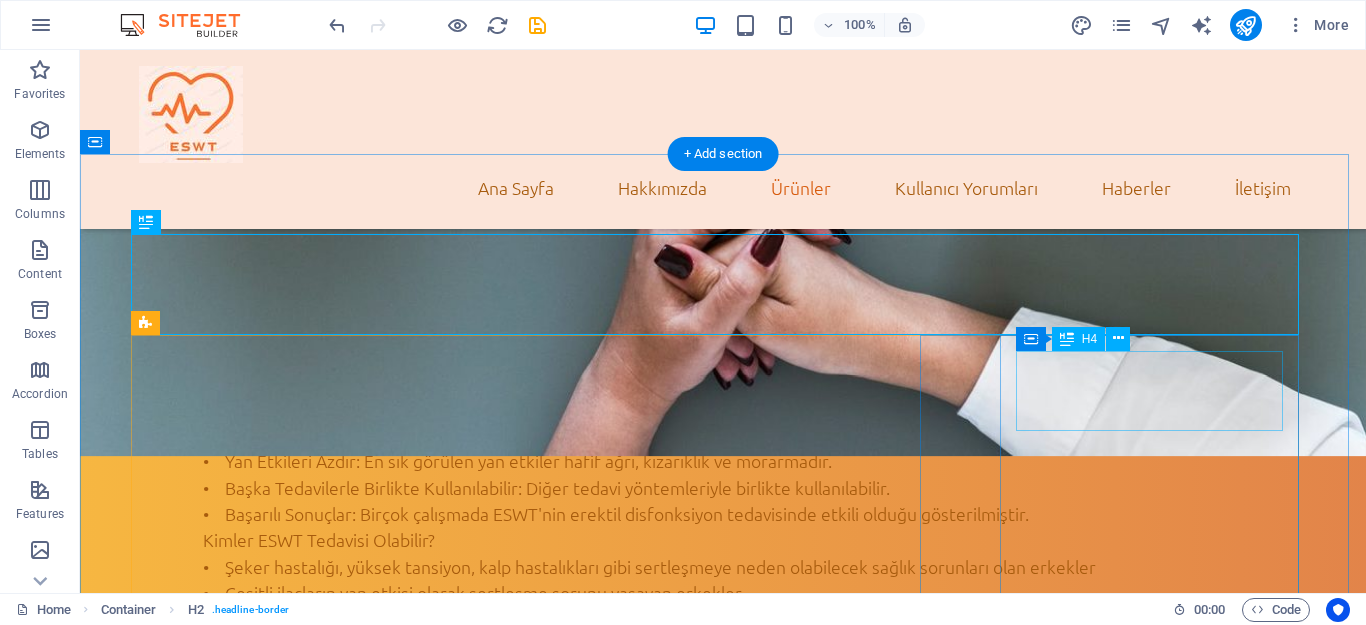 click on "Blood pressure screening" at bounding box center [723, 2038] 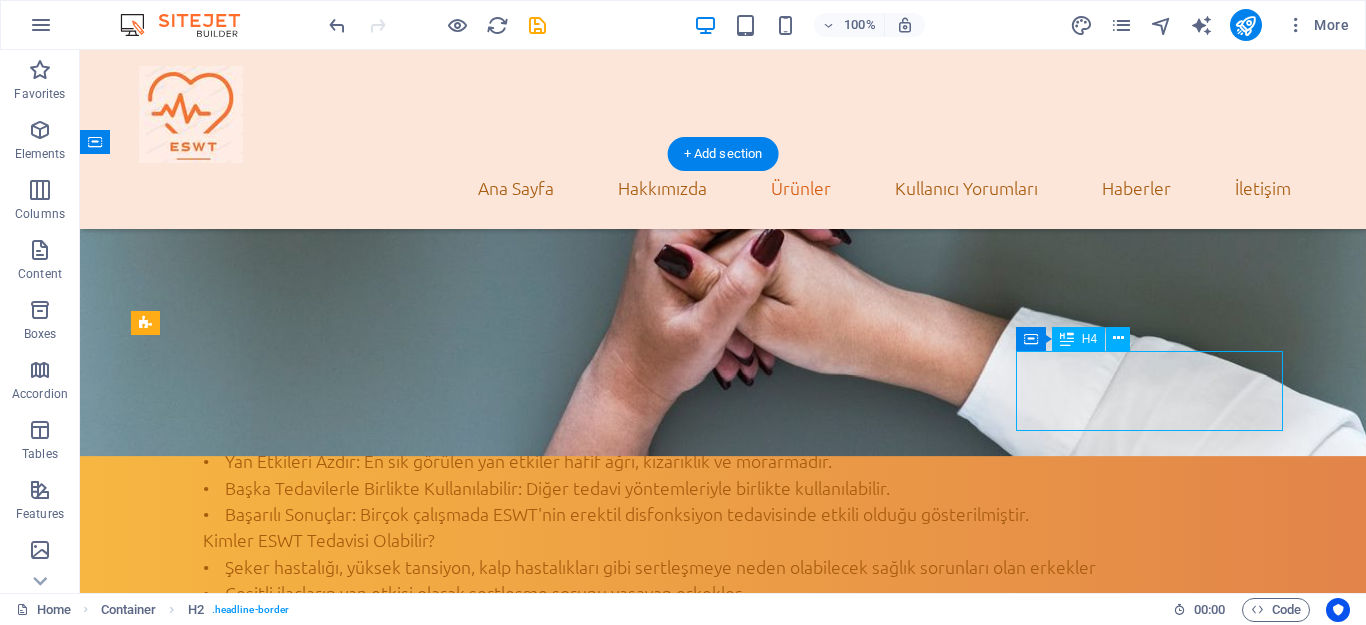 click on "Blood pressure screening" at bounding box center (723, 2038) 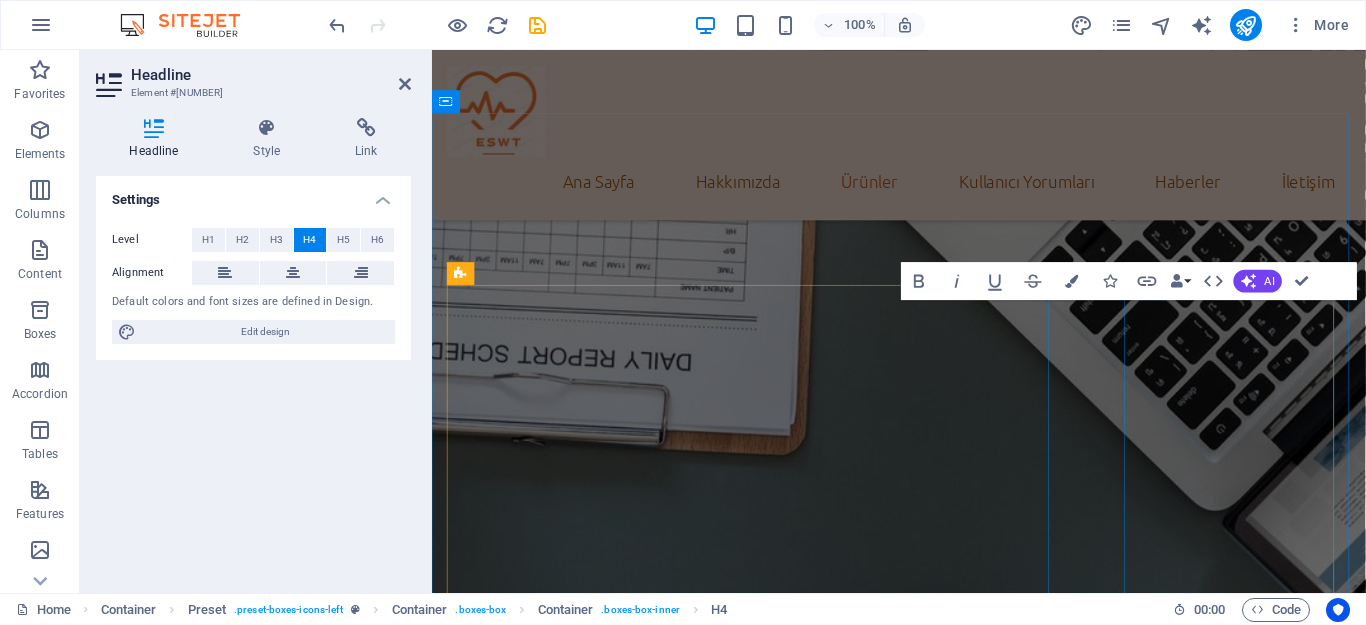 scroll, scrollTop: 3096, scrollLeft: 0, axis: vertical 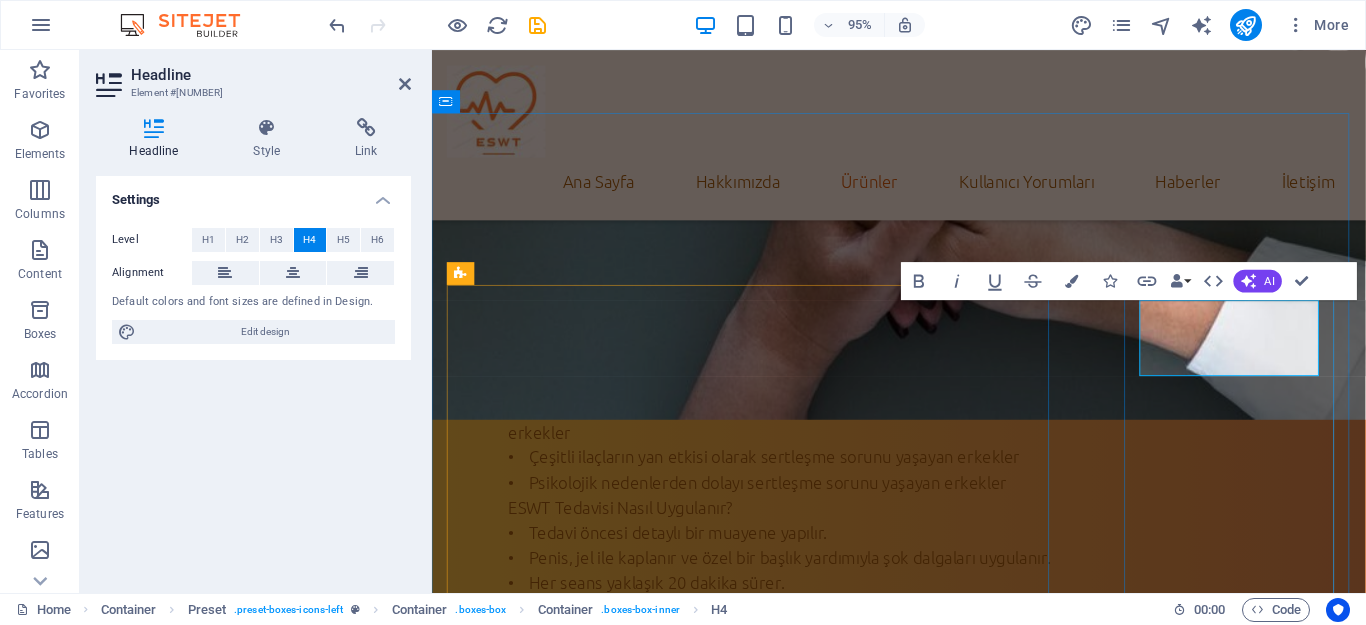 type 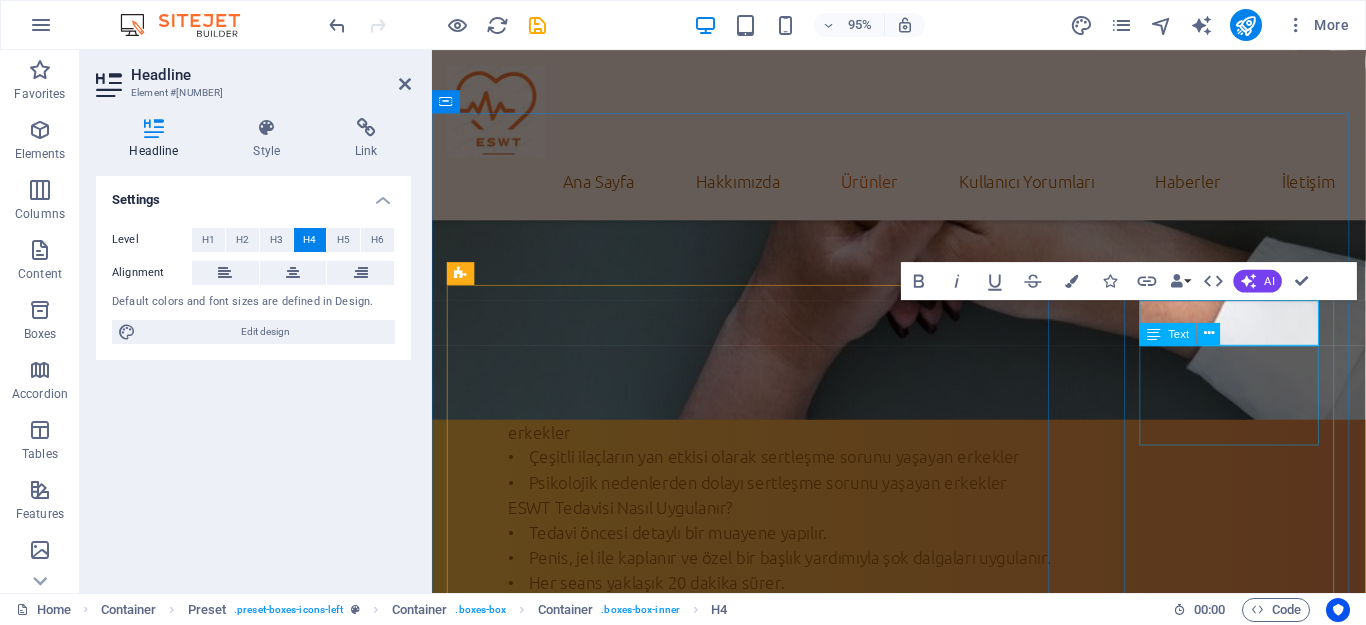 click on "Lorem ipsum dolor sit amet, consectetur adipisicing elit. Veritatis, dolorem!" at bounding box center (923, 1997) 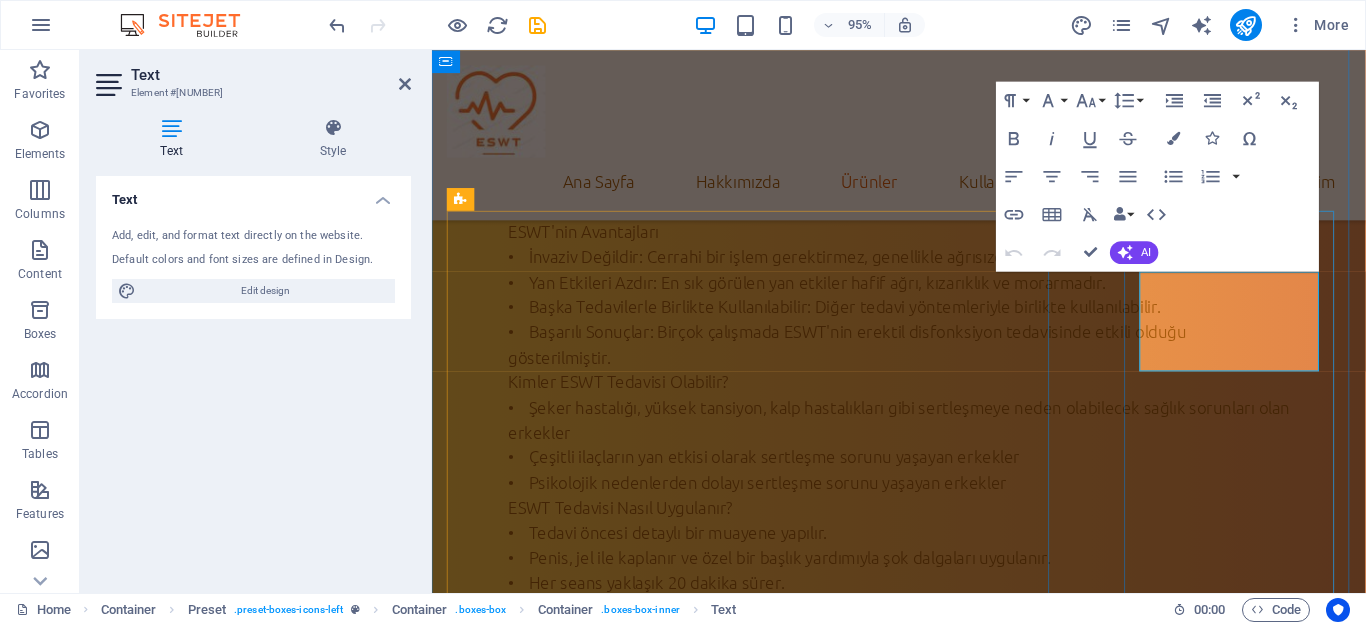 scroll, scrollTop: 3174, scrollLeft: 0, axis: vertical 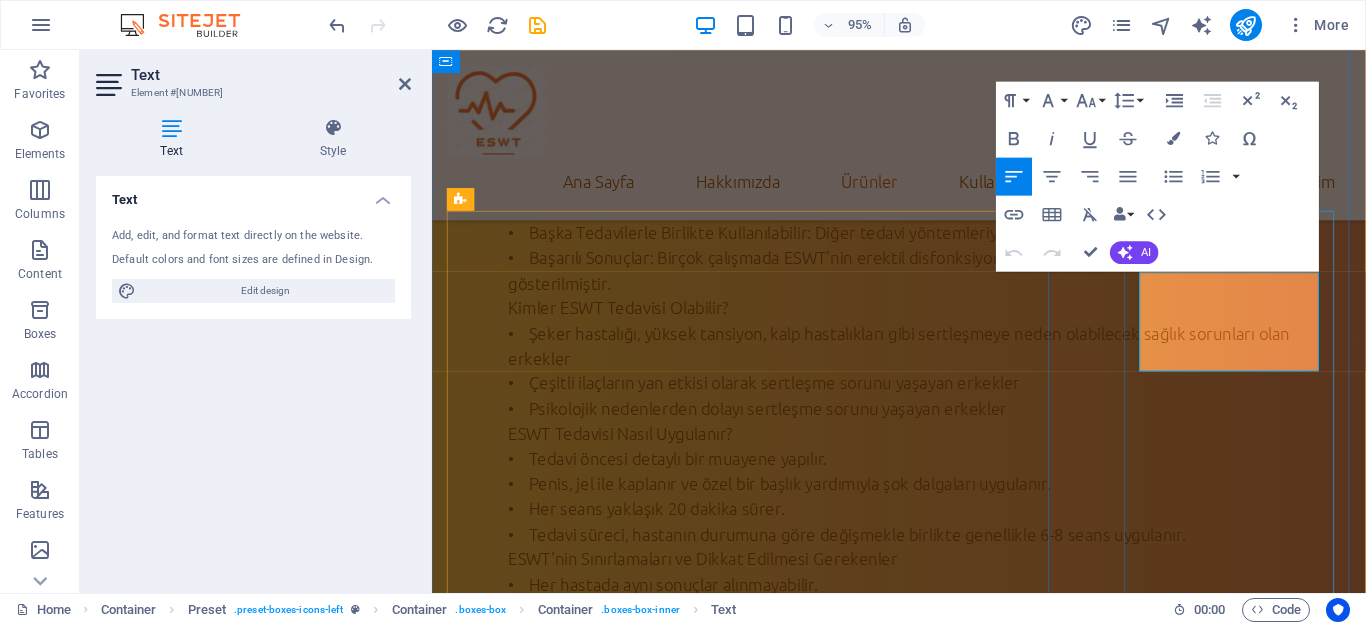 drag, startPoint x: 1329, startPoint y: 367, endPoint x: 1177, endPoint y: 300, distance: 166.1114 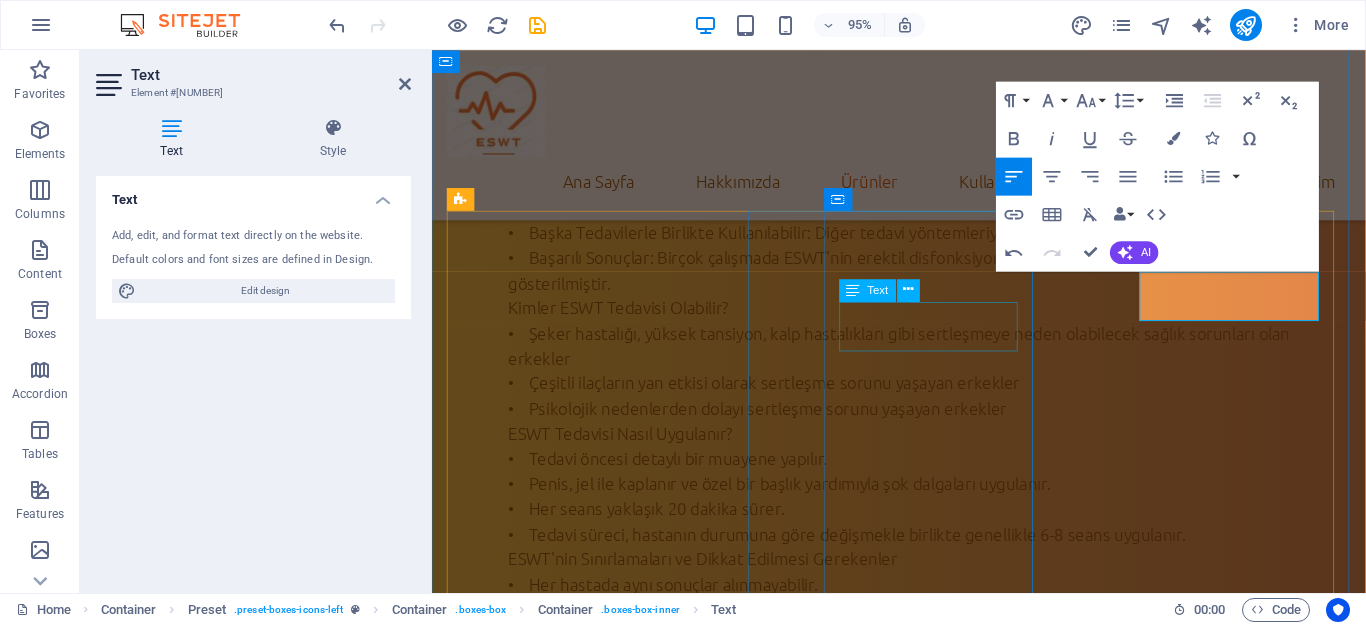 click on "Ürünümüz reçetesiz olarak satılmaktadır." at bounding box center [923, 1725] 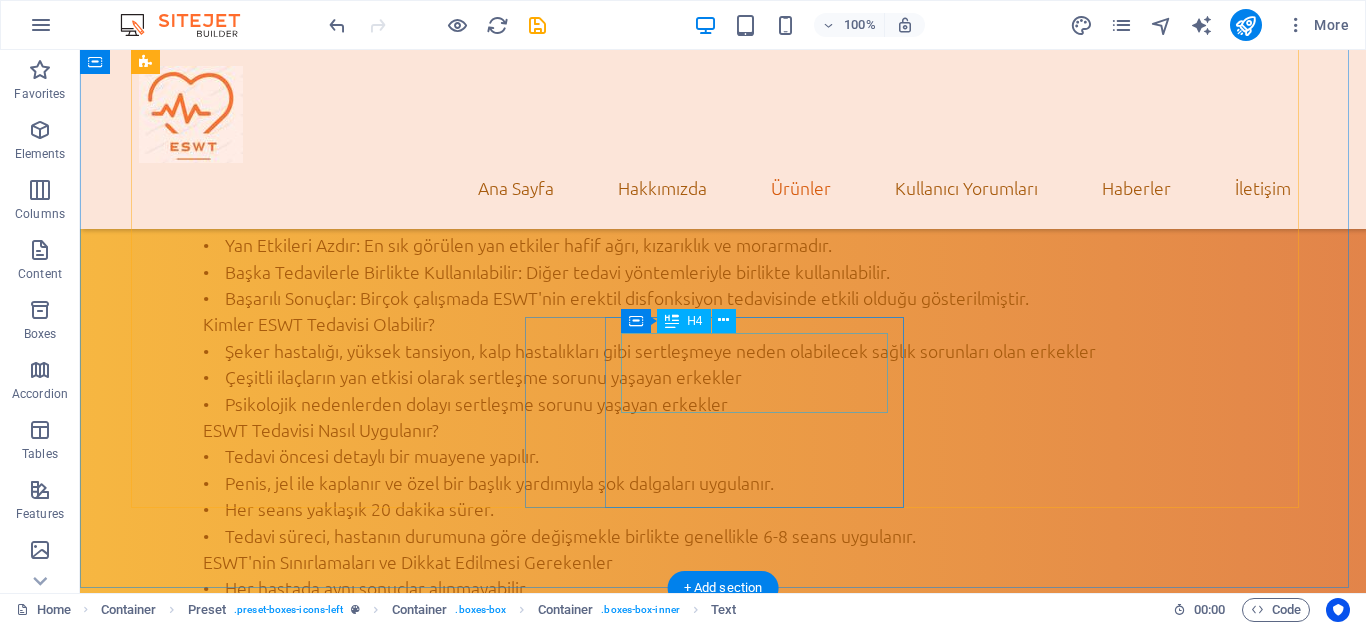 scroll, scrollTop: 3136, scrollLeft: 0, axis: vertical 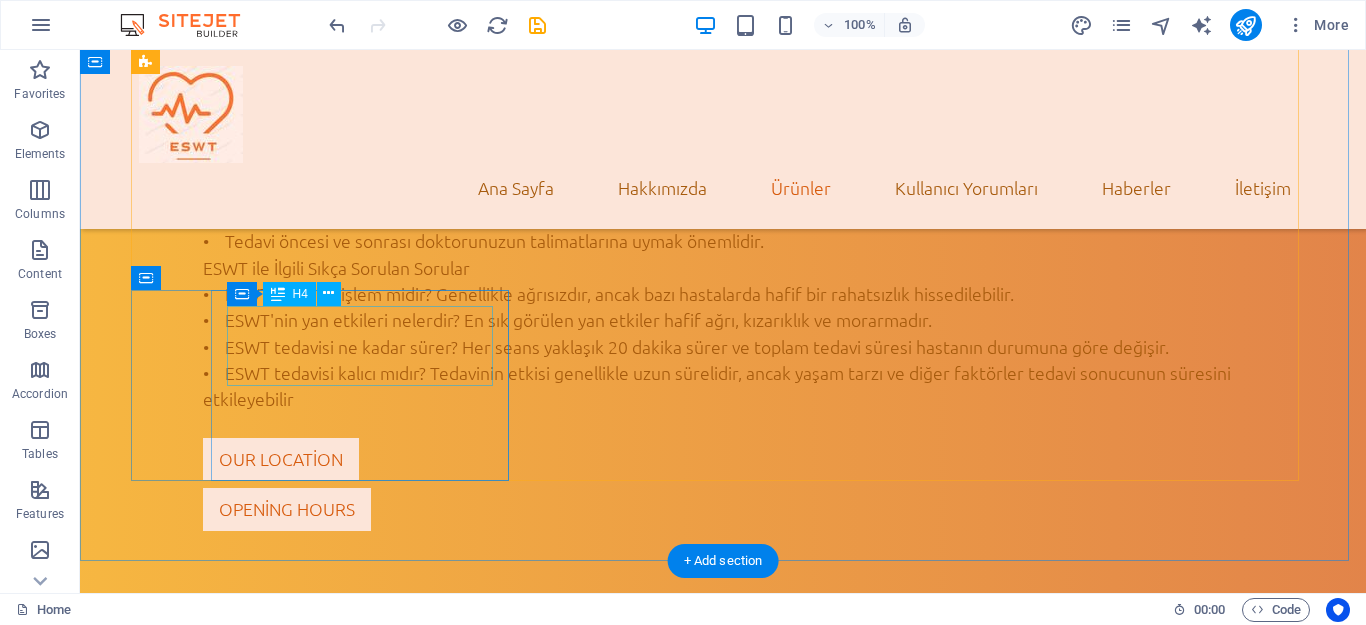 click on "Medication review" at bounding box center [723, 1616] 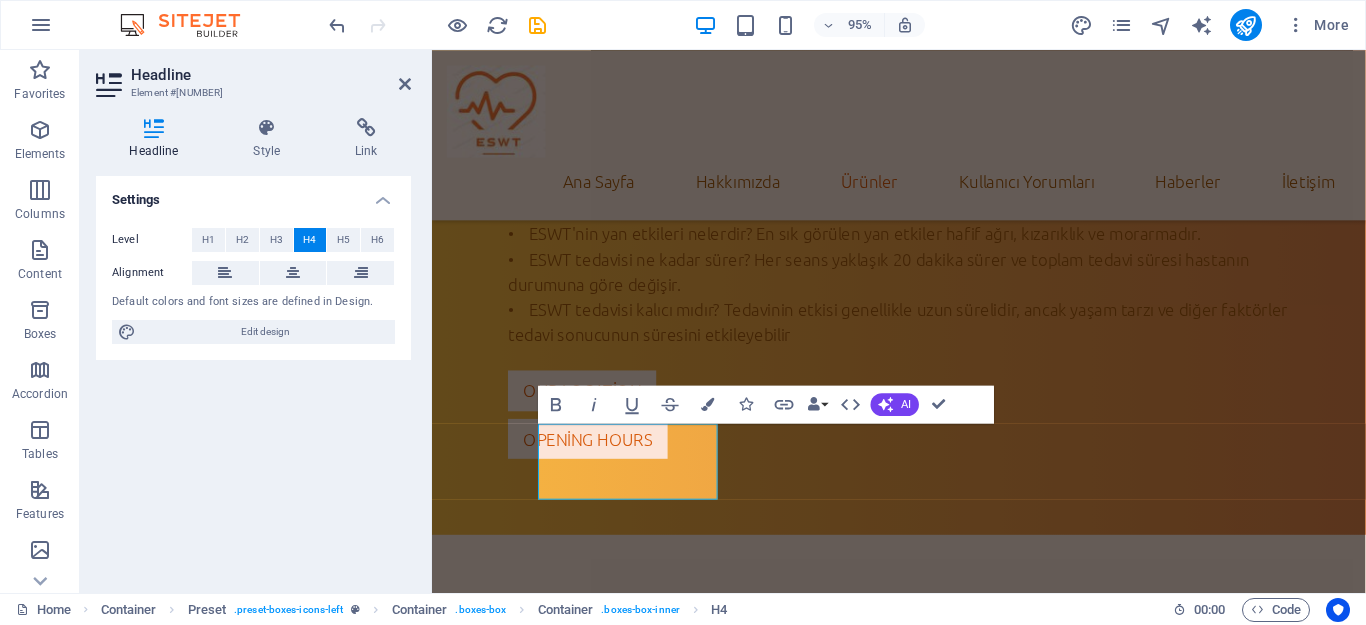 scroll, scrollTop: 3774, scrollLeft: 0, axis: vertical 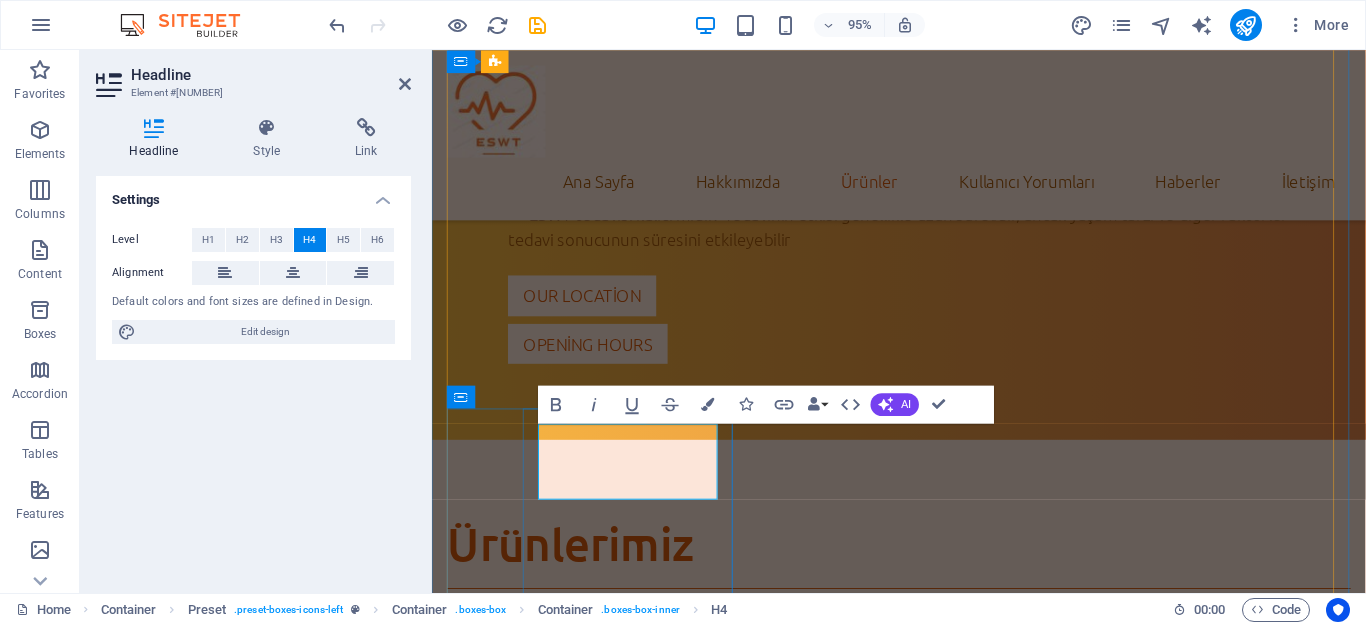 type 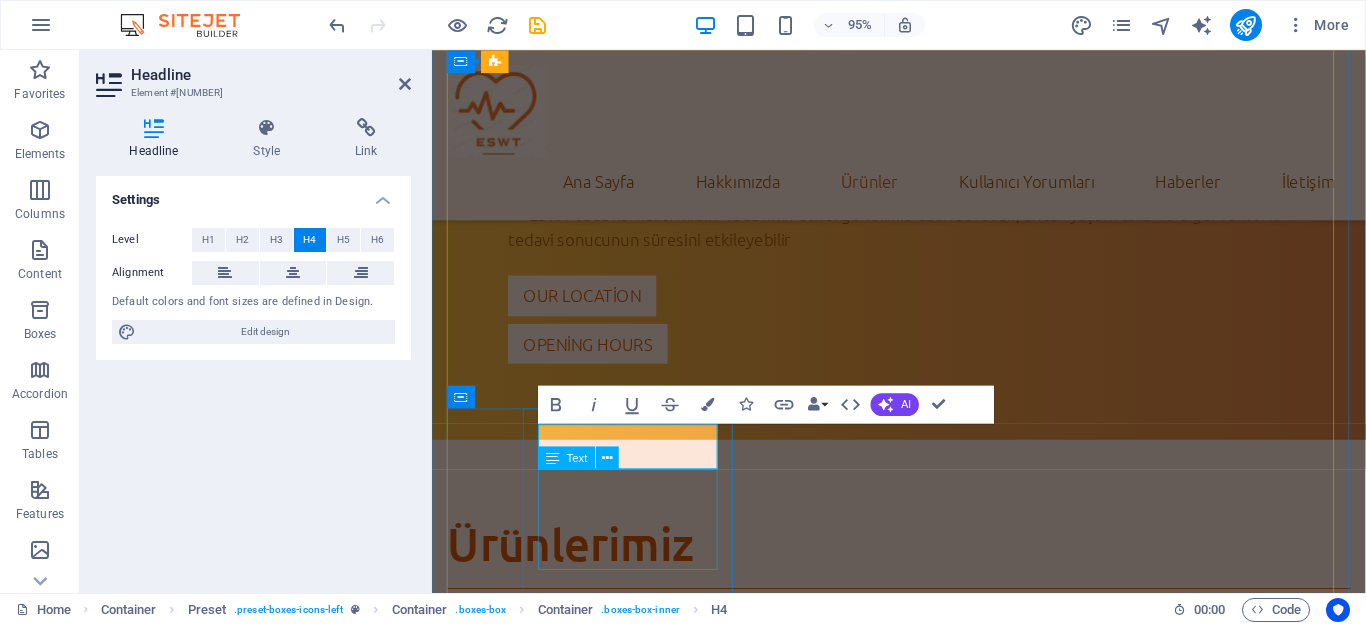 click on "Lorem ipsum dolor sit amet, consectetur adipisicing elit. Veritatis, dolorem!" at bounding box center (923, 1513) 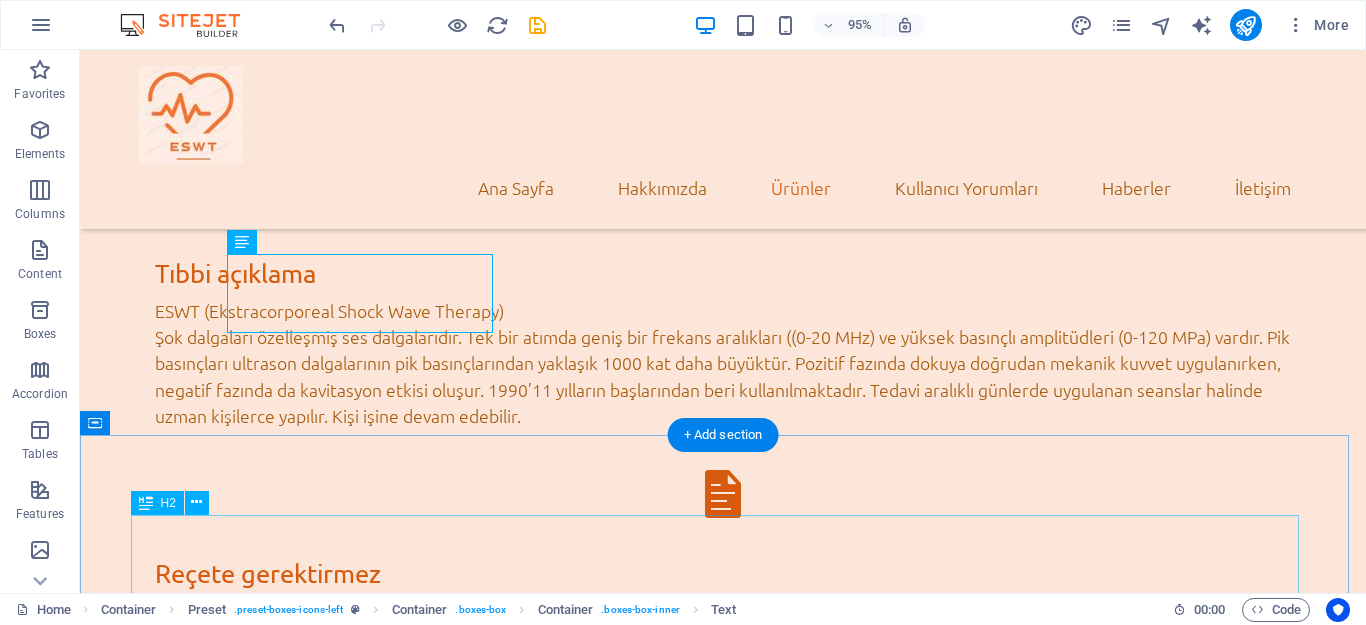scroll, scrollTop: 3236, scrollLeft: 0, axis: vertical 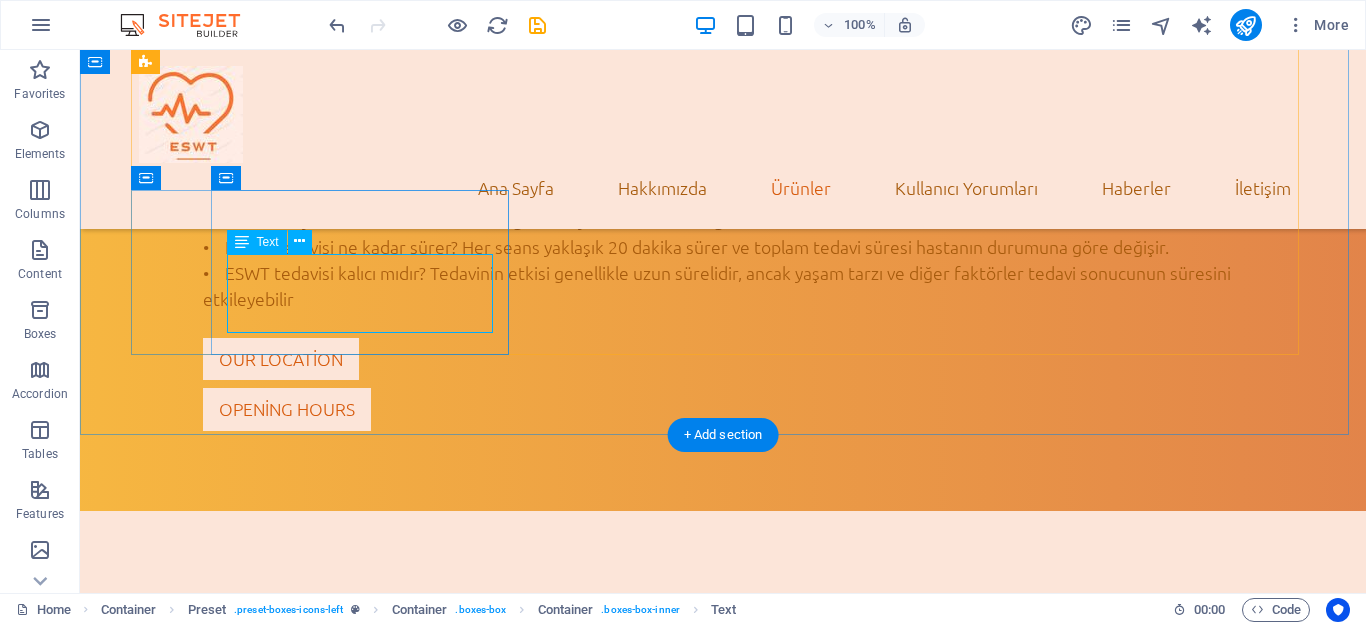 click on "Lorem ipsum dolor sit amet, consectetur adipisicing elit. Veritatis, dolorem!" at bounding box center [723, 1537] 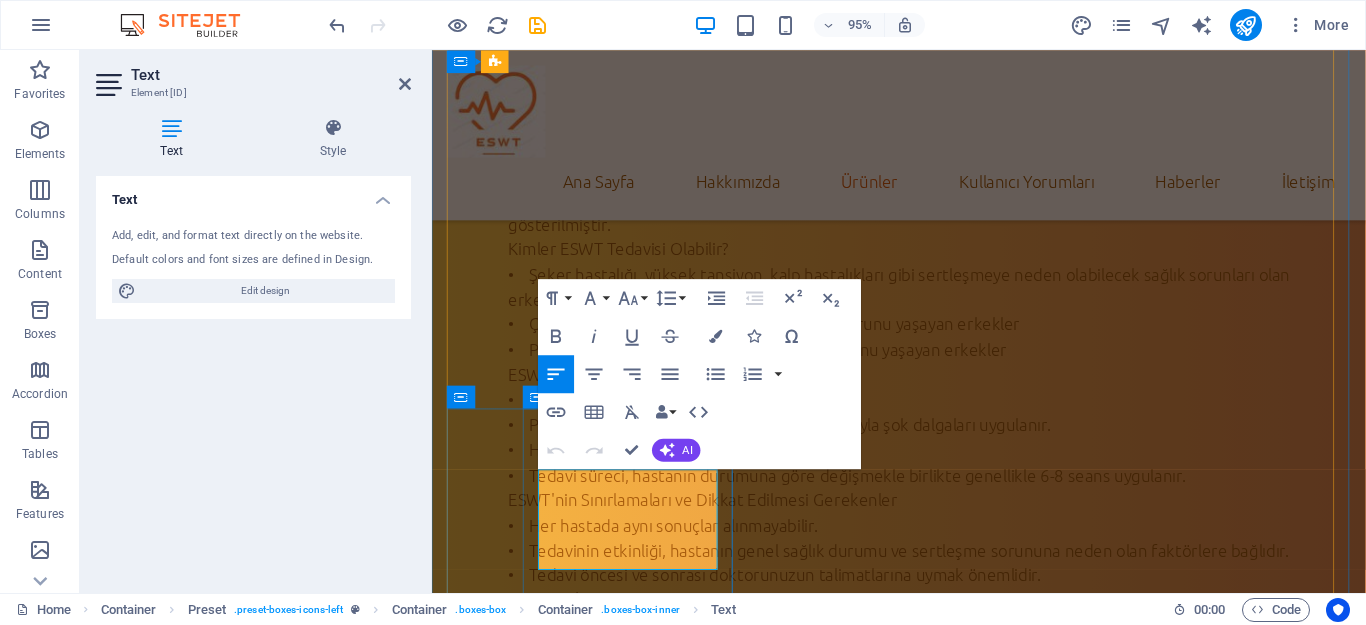 scroll, scrollTop: 3774, scrollLeft: 0, axis: vertical 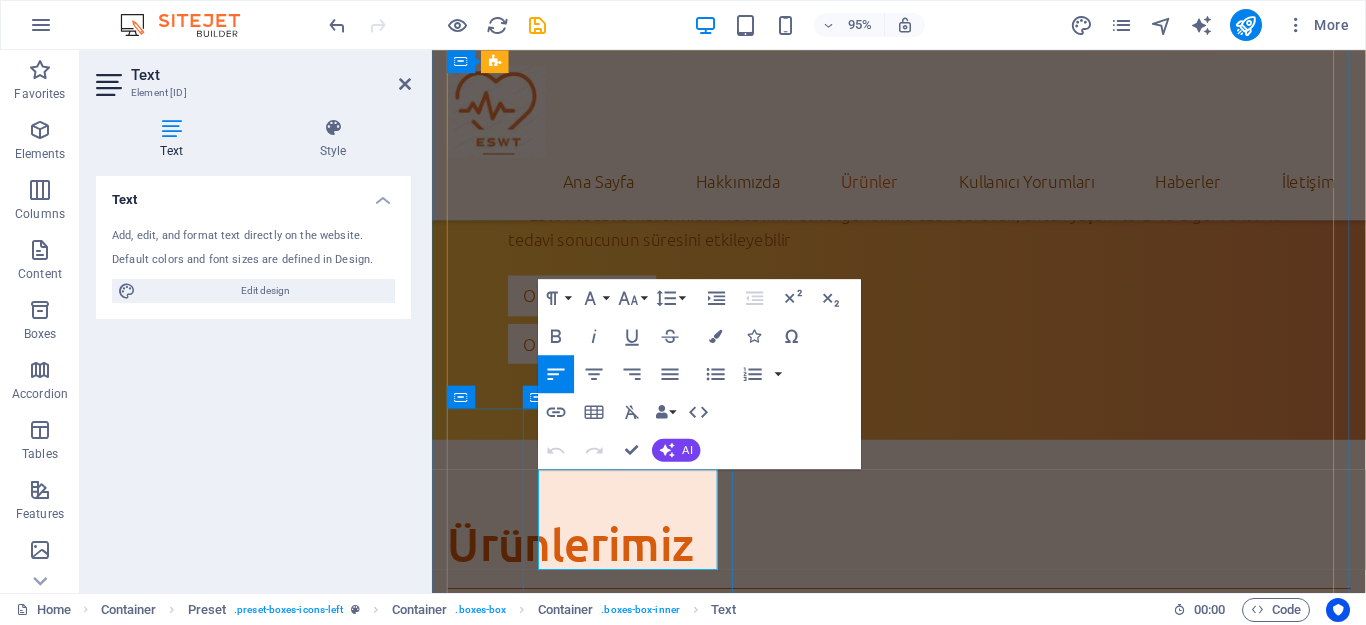 type 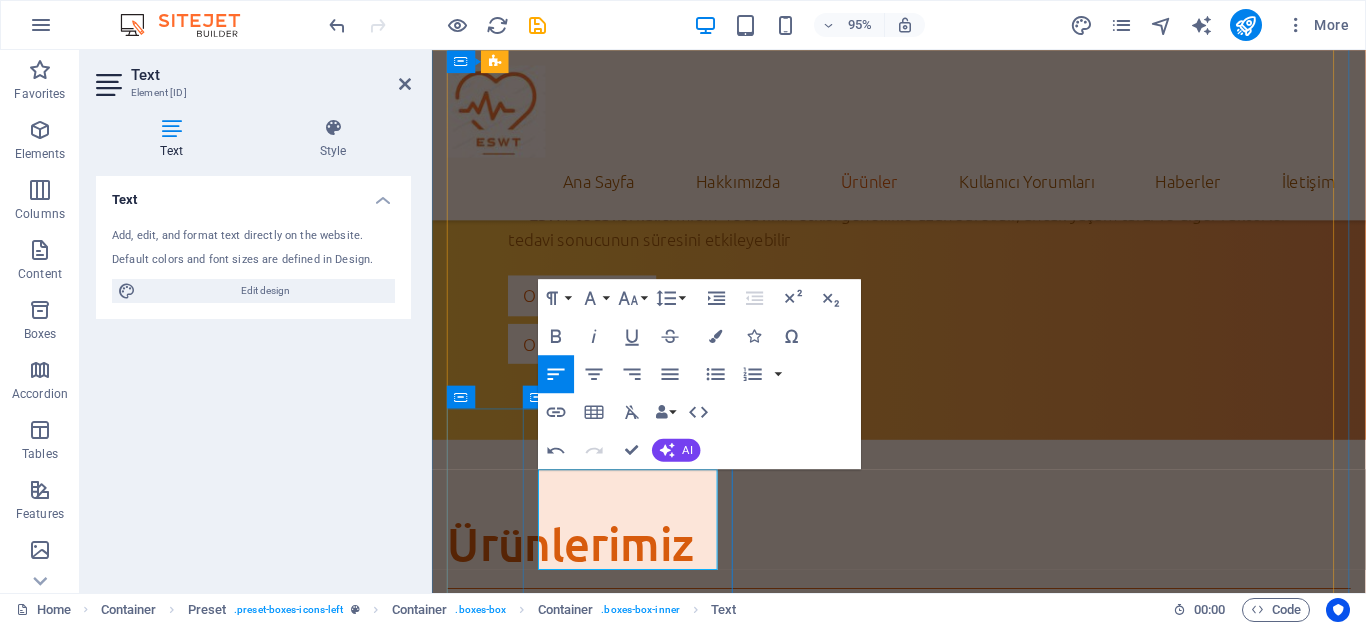 drag, startPoint x: 721, startPoint y: 582, endPoint x: 624, endPoint y: 502, distance: 125.73385 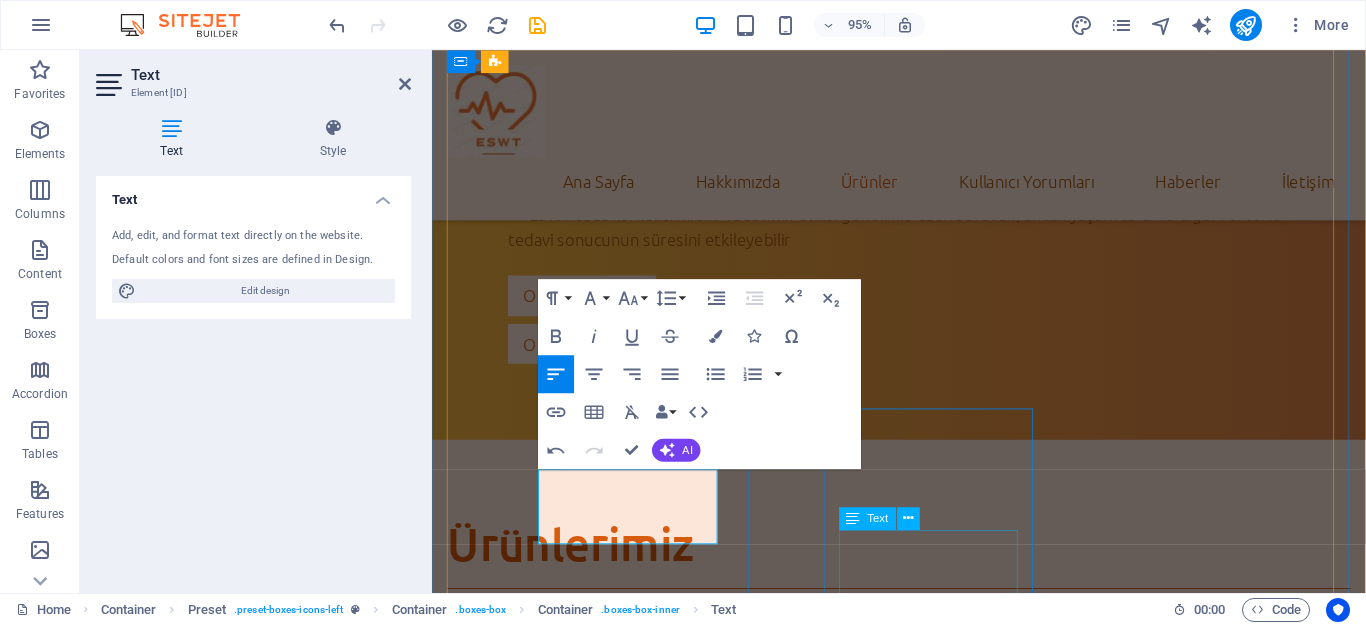 click on "Text" at bounding box center [885, 519] 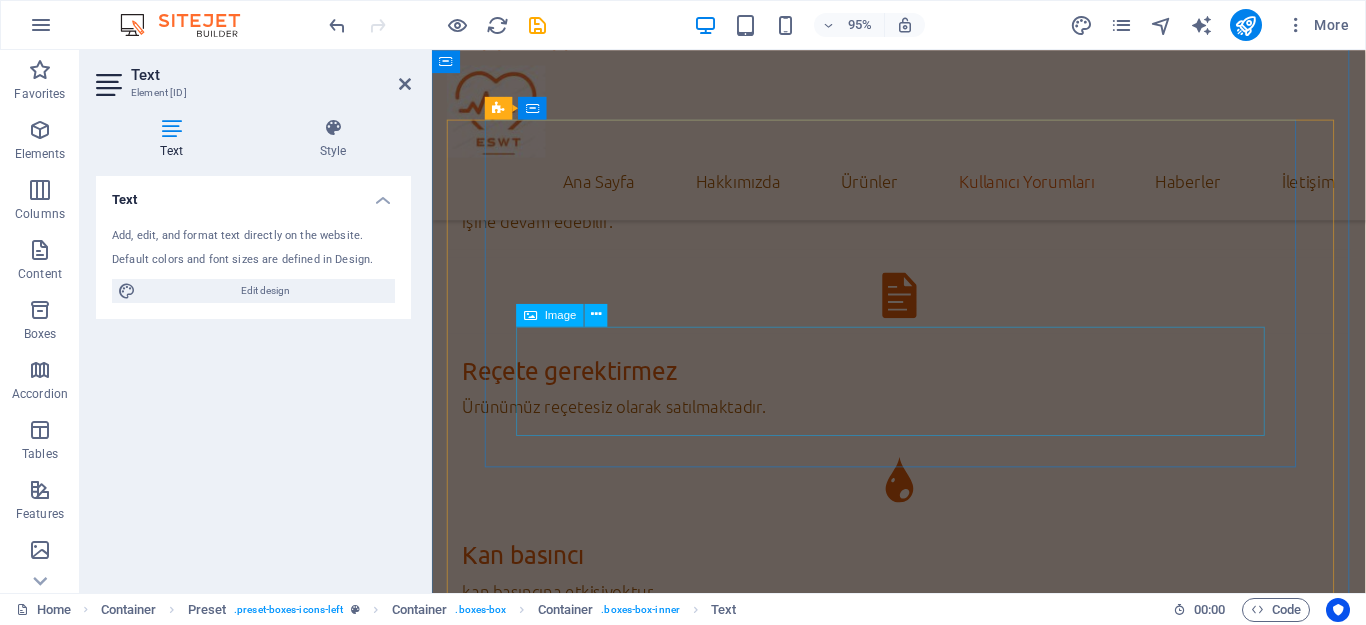 scroll, scrollTop: 4874, scrollLeft: 0, axis: vertical 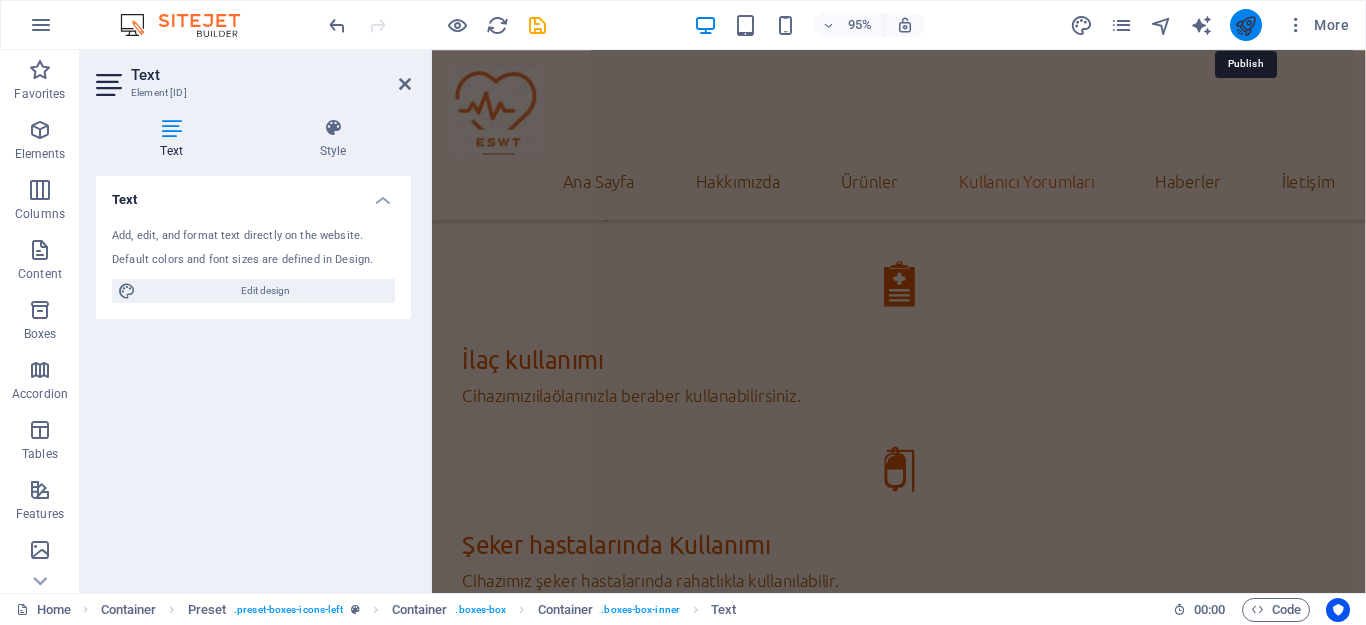 click at bounding box center (1245, 25) 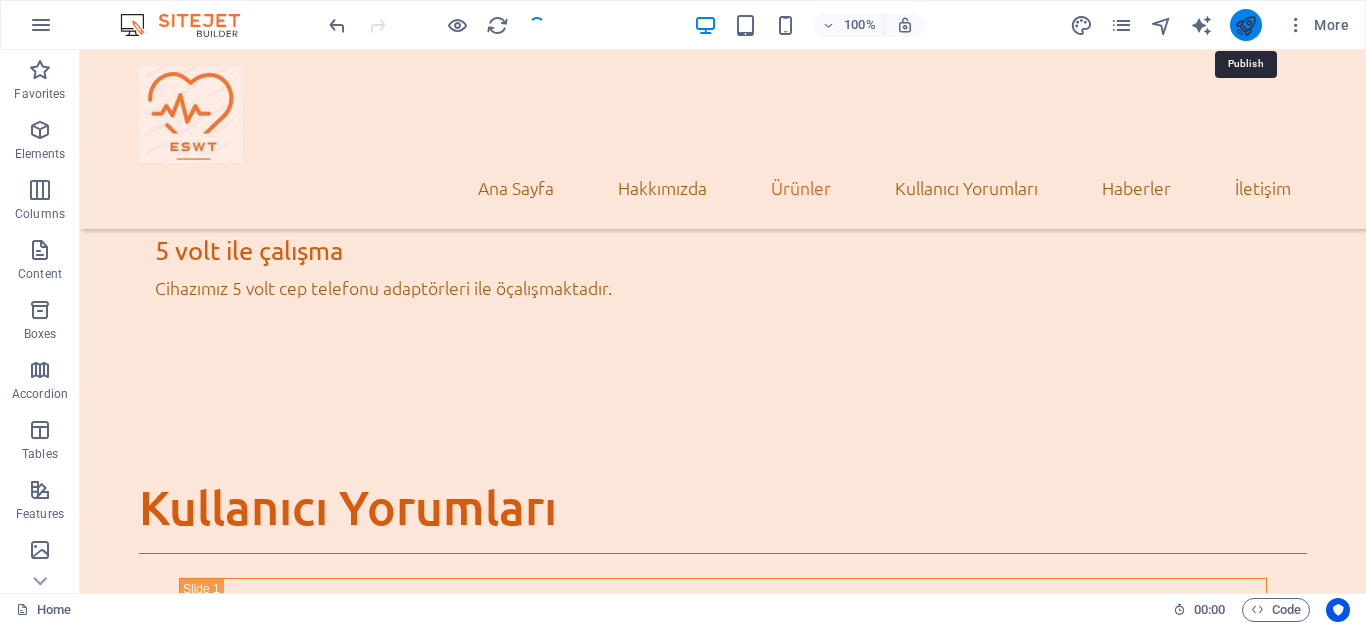 scroll, scrollTop: 3194, scrollLeft: 0, axis: vertical 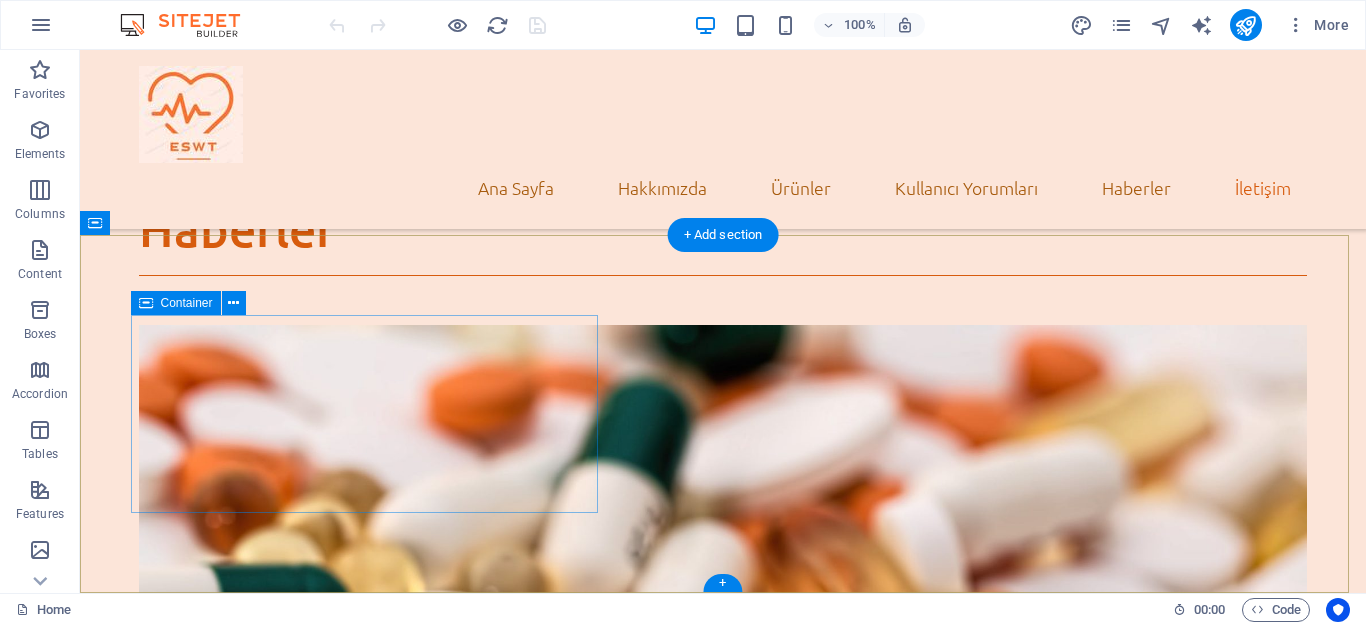 click on "İletişim        info@eswt.com.tr   Yasal Uyarı  |  Güvenlik" at bounding box center (723, 5850) 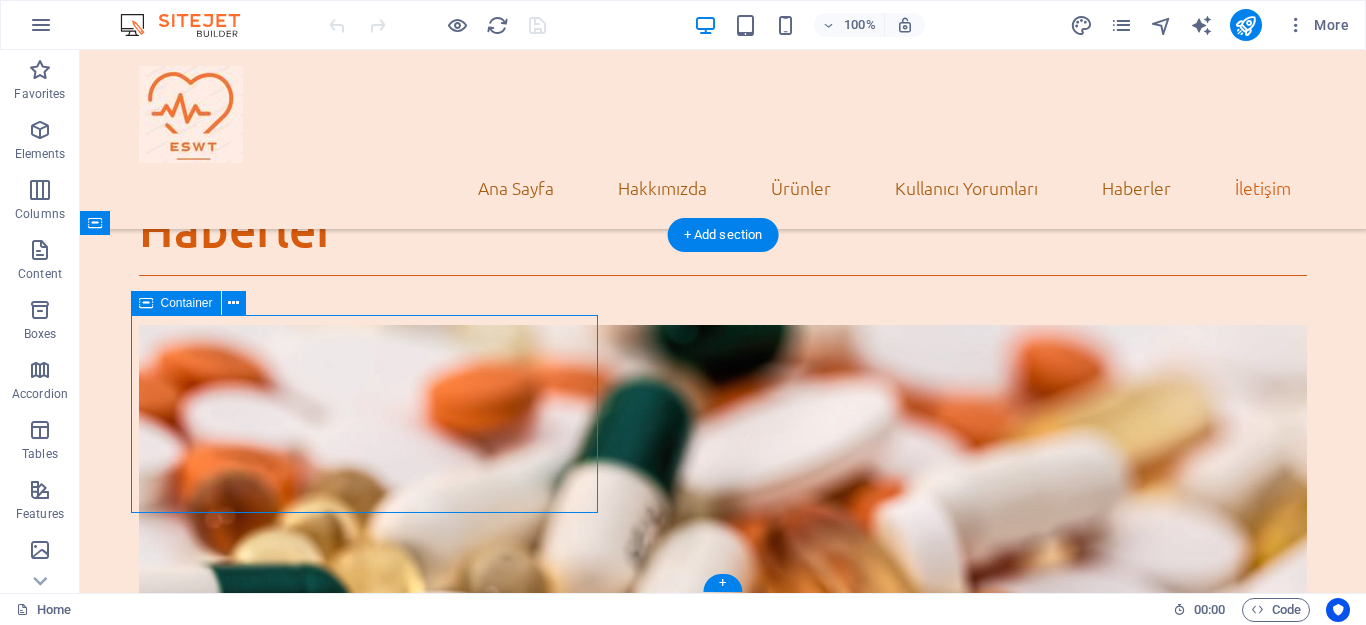 click on "İletişim        info@eswt.com.tr   Yasal Uyarı  |  Güvenlik" at bounding box center (723, 5850) 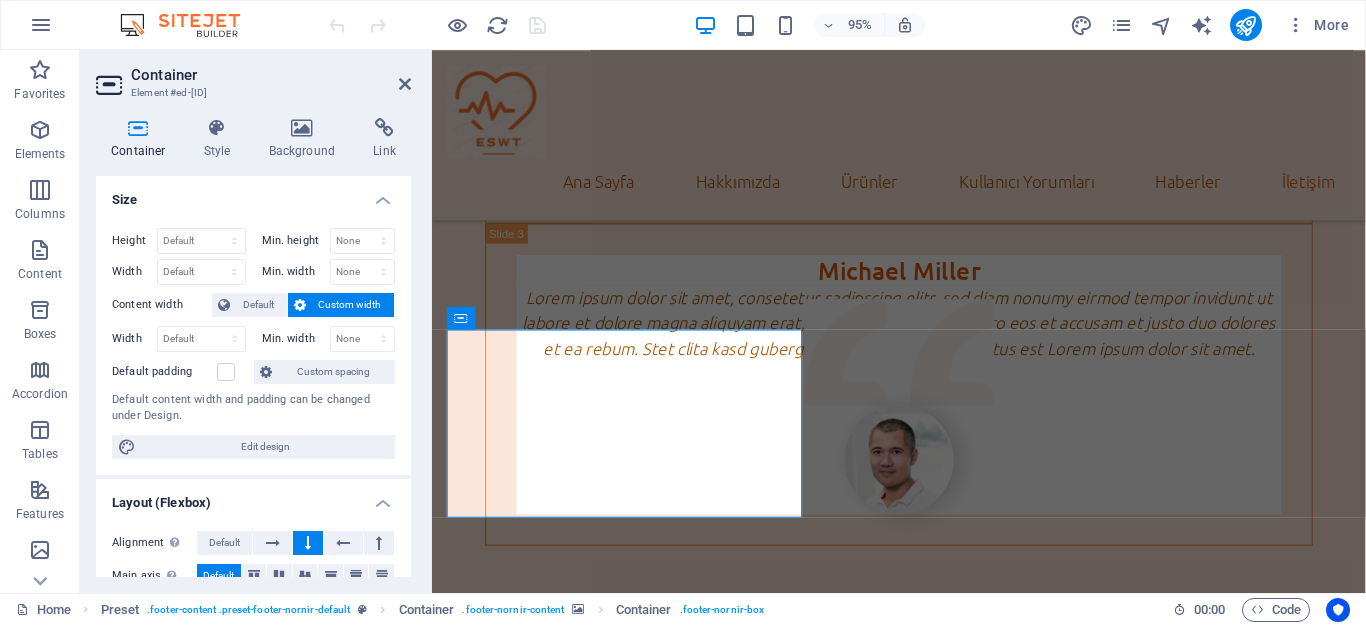 scroll, scrollTop: 7221, scrollLeft: 0, axis: vertical 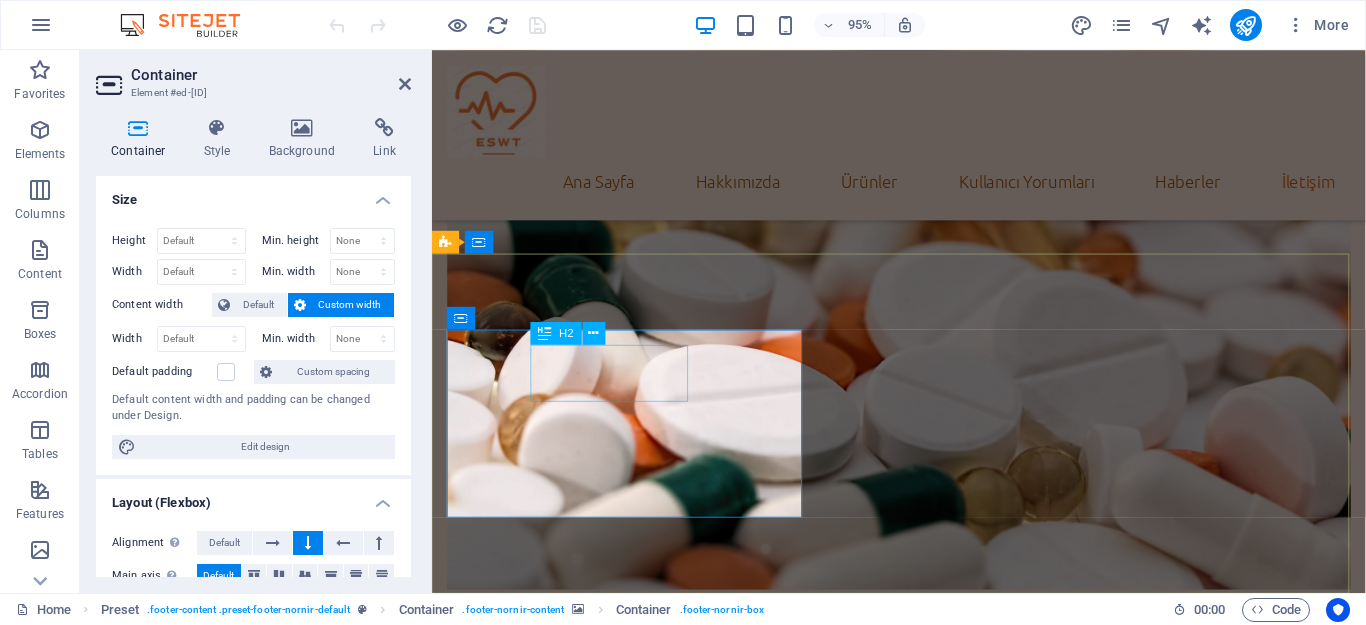 click on "İletişim" at bounding box center [923, 4977] 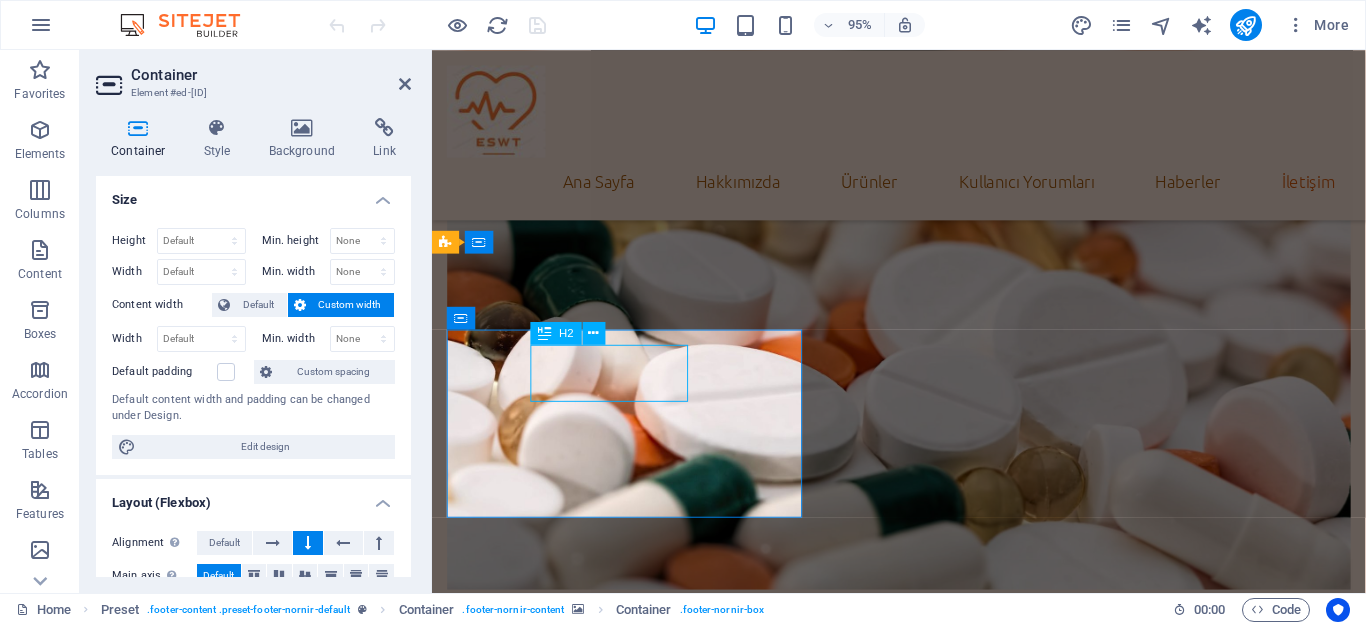 click on "İletişim" at bounding box center [923, 4977] 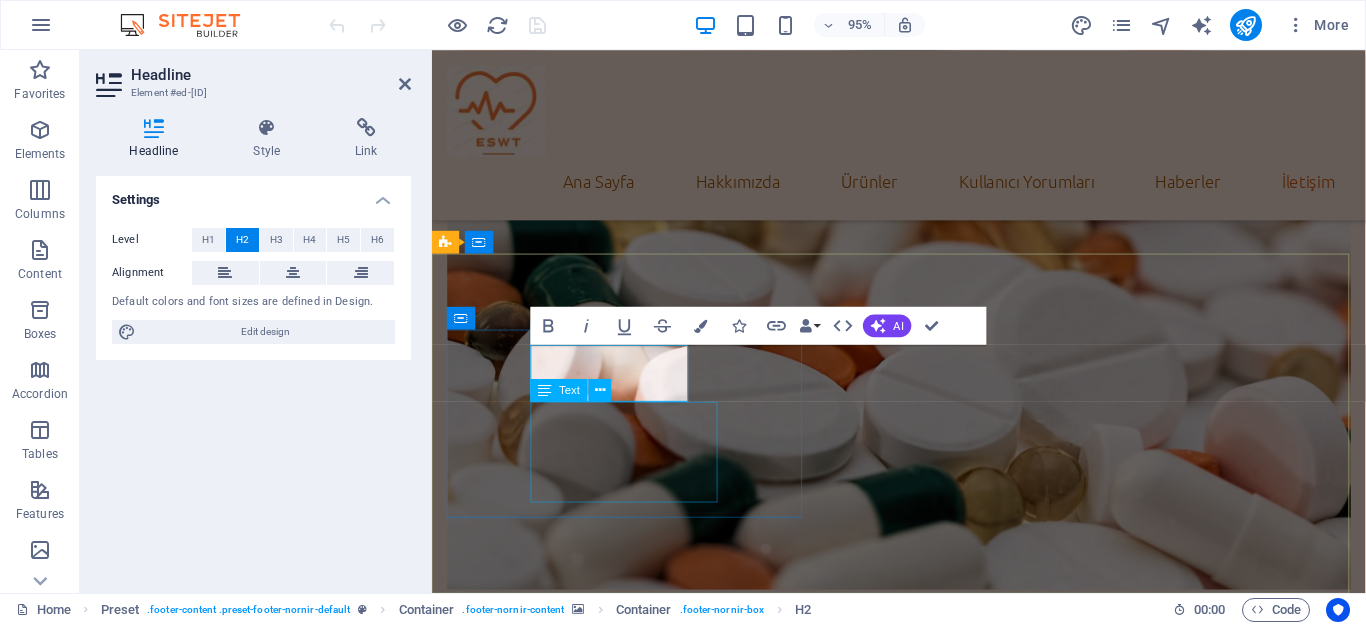 click on "info@eswt.com.tr   Yasal Uyarı  |  Güvenlik" at bounding box center [923, 4975] 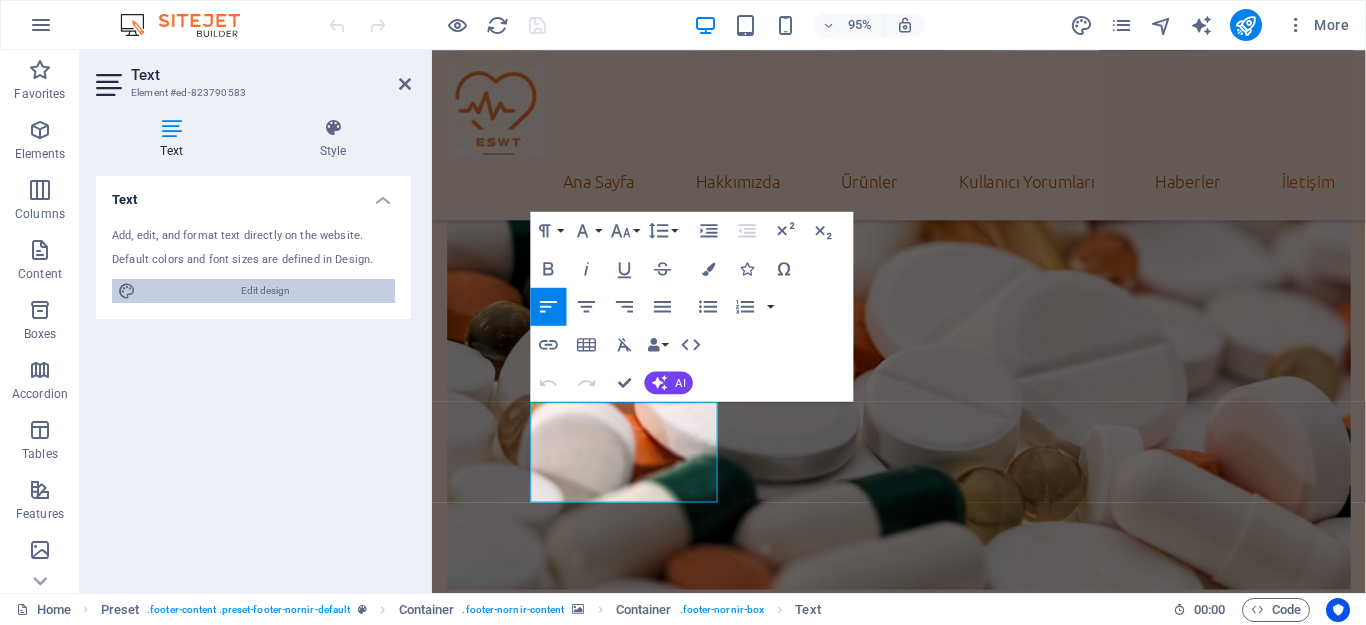 click on "Edit design" at bounding box center [265, 291] 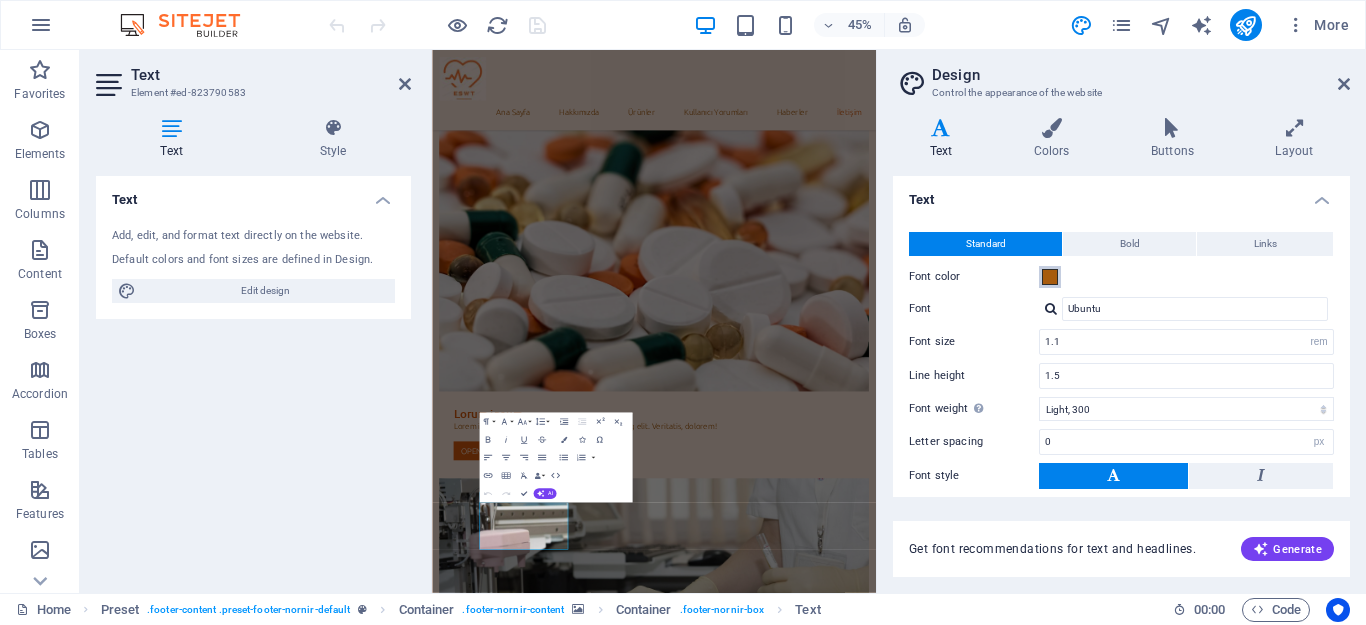 scroll, scrollTop: 6560, scrollLeft: 0, axis: vertical 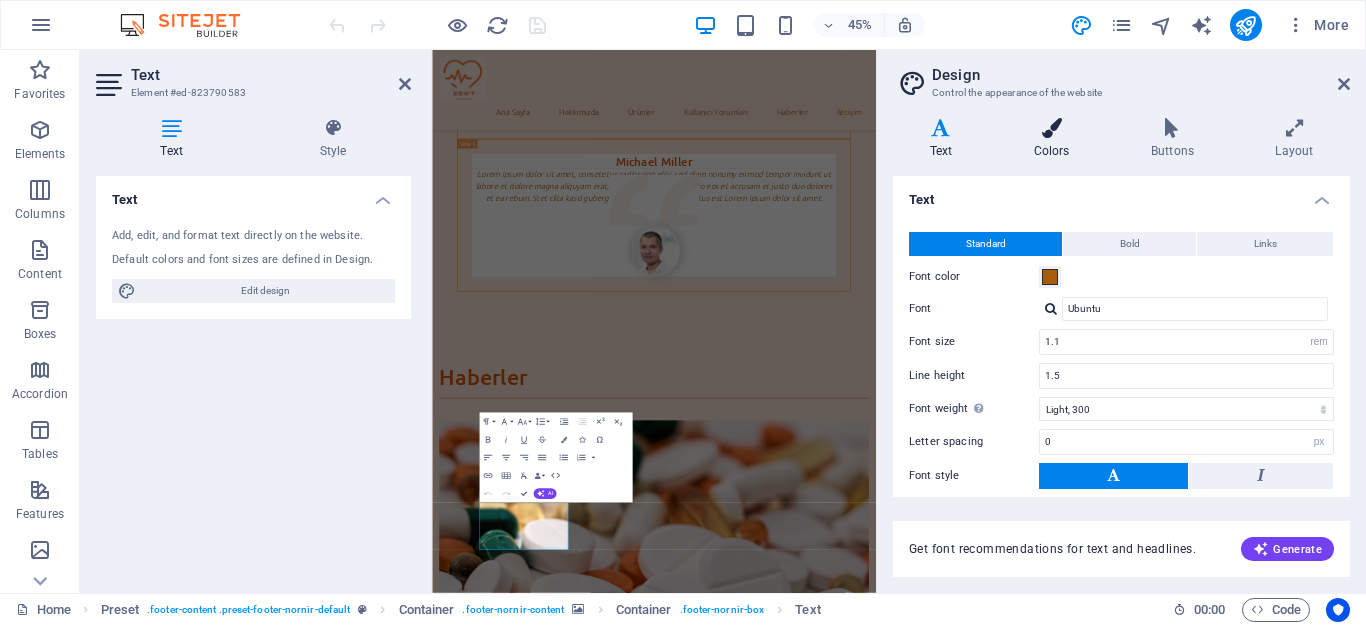 click at bounding box center (1051, 128) 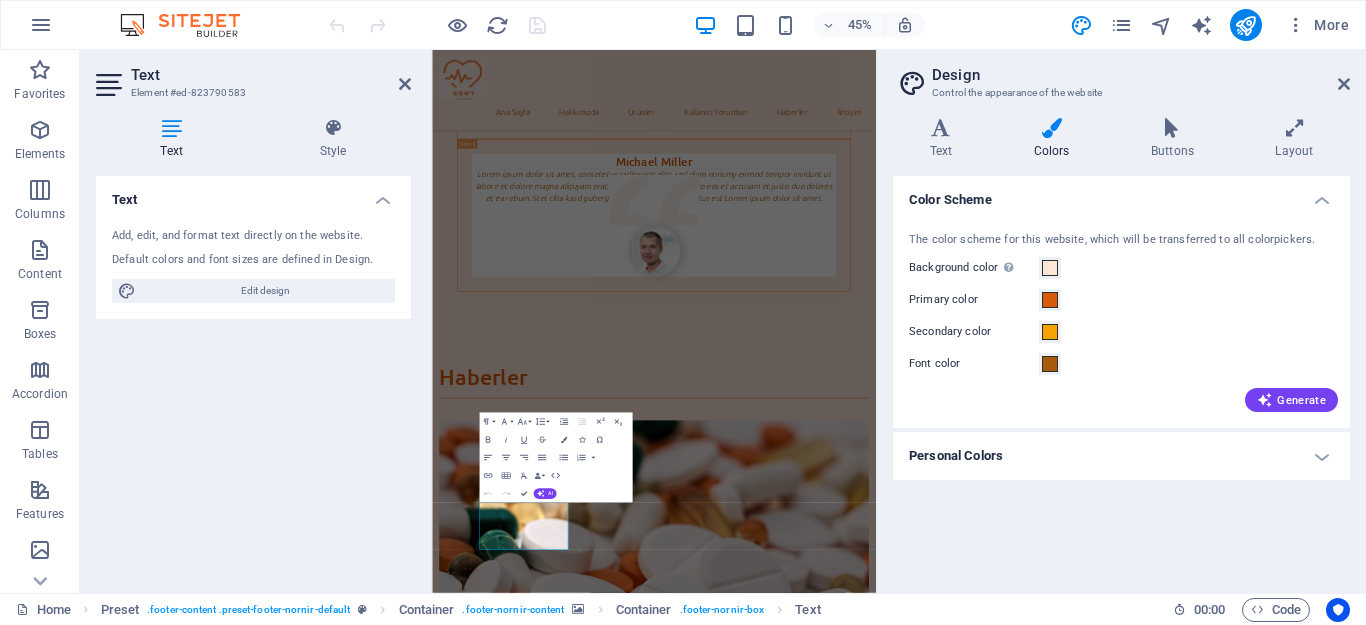scroll, scrollTop: 0, scrollLeft: 0, axis: both 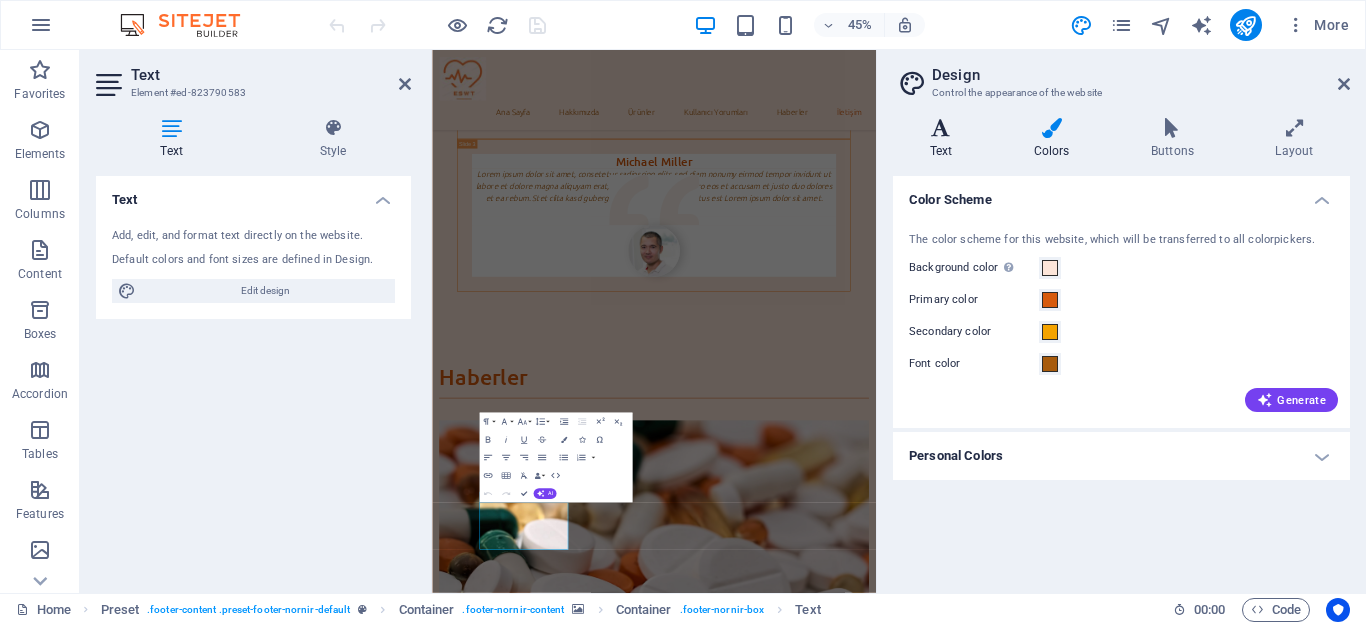 click on "Text" at bounding box center [945, 139] 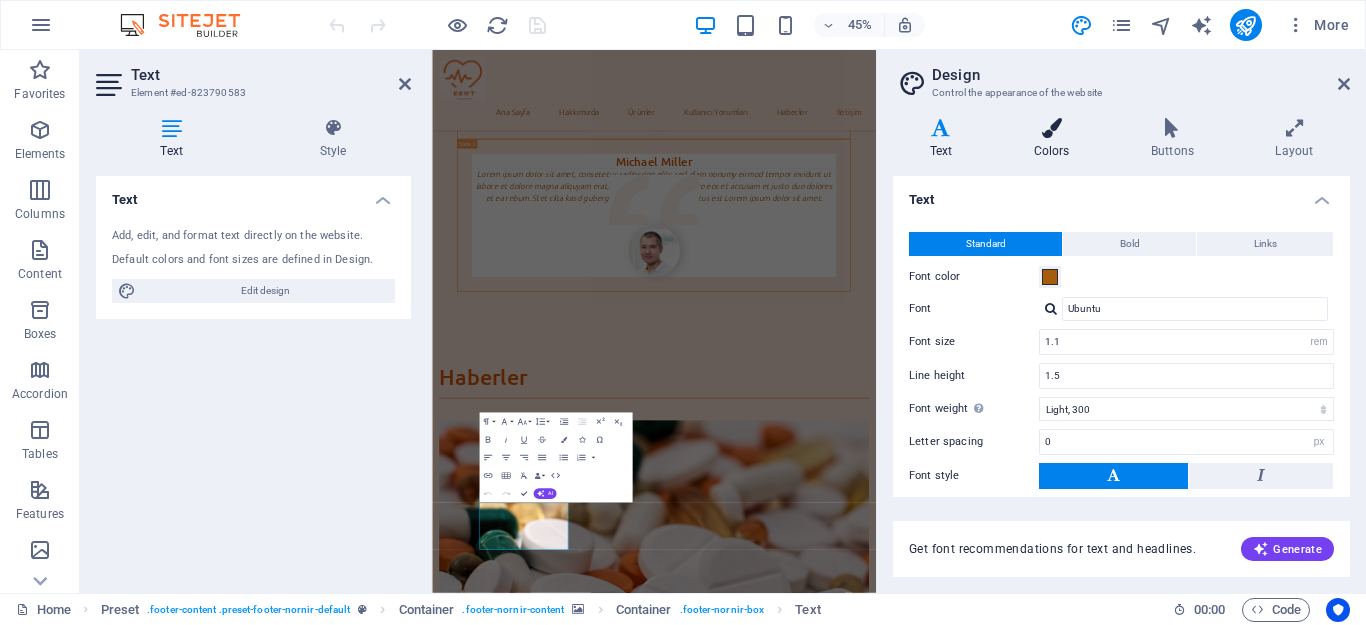 click at bounding box center [1051, 128] 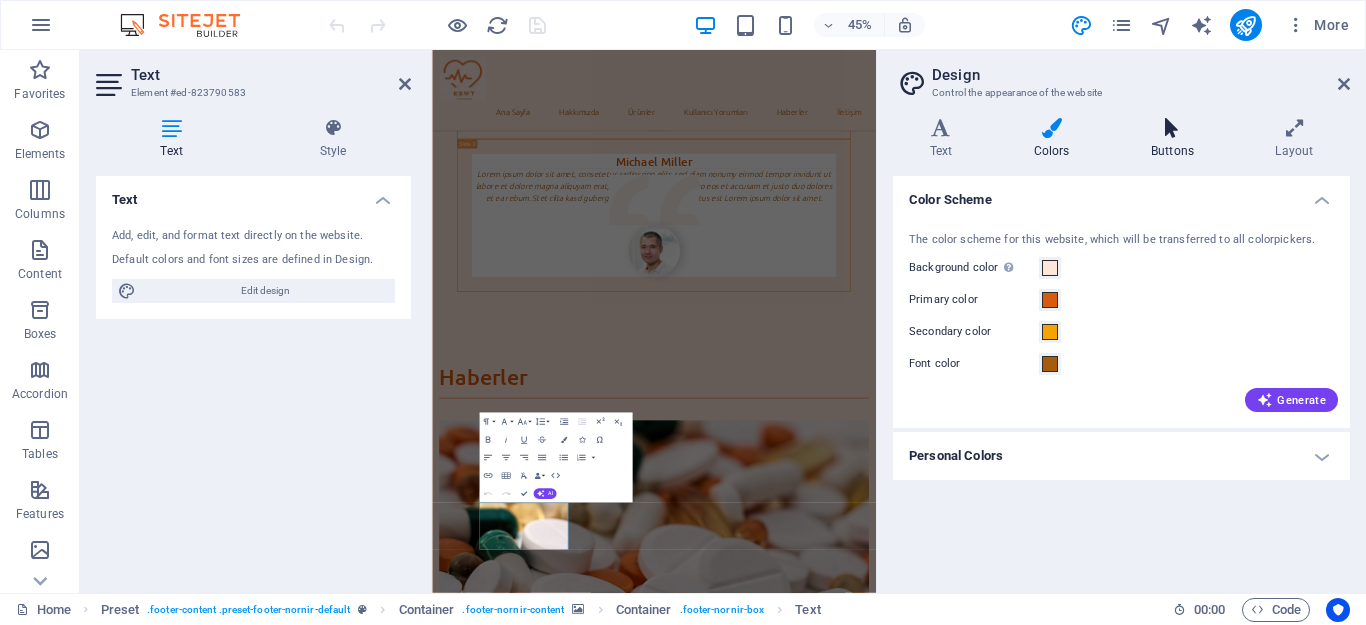 click at bounding box center [1172, 128] 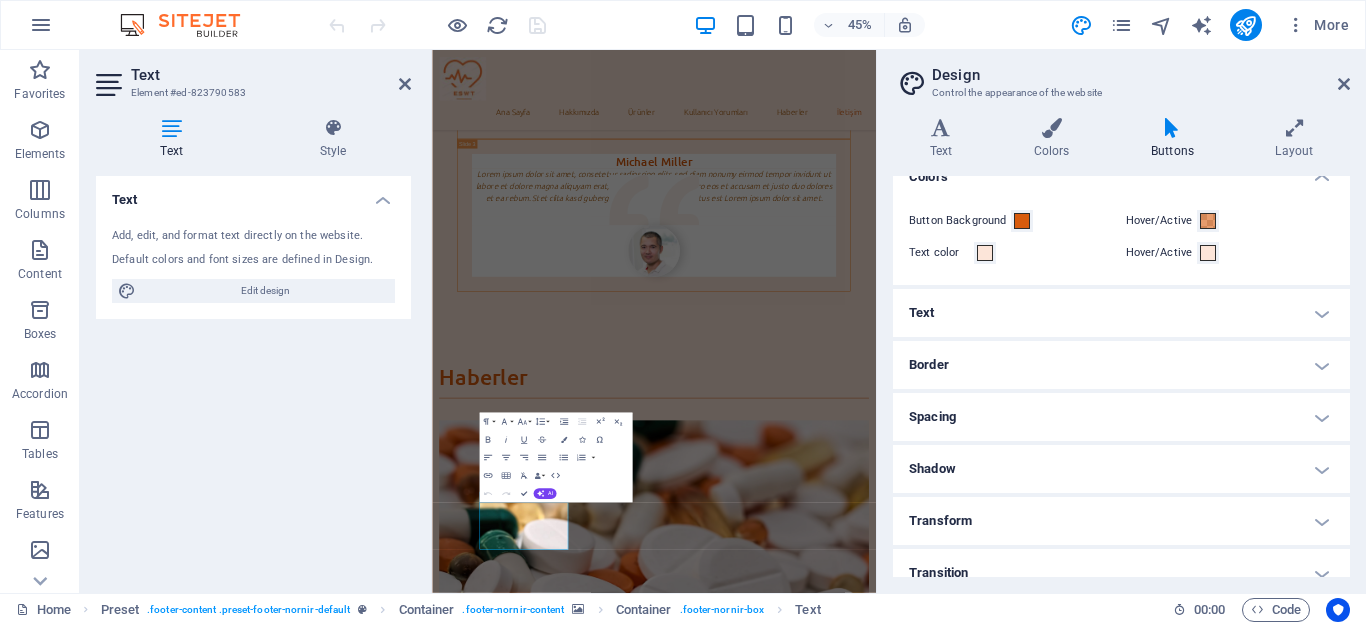 scroll, scrollTop: 72, scrollLeft: 0, axis: vertical 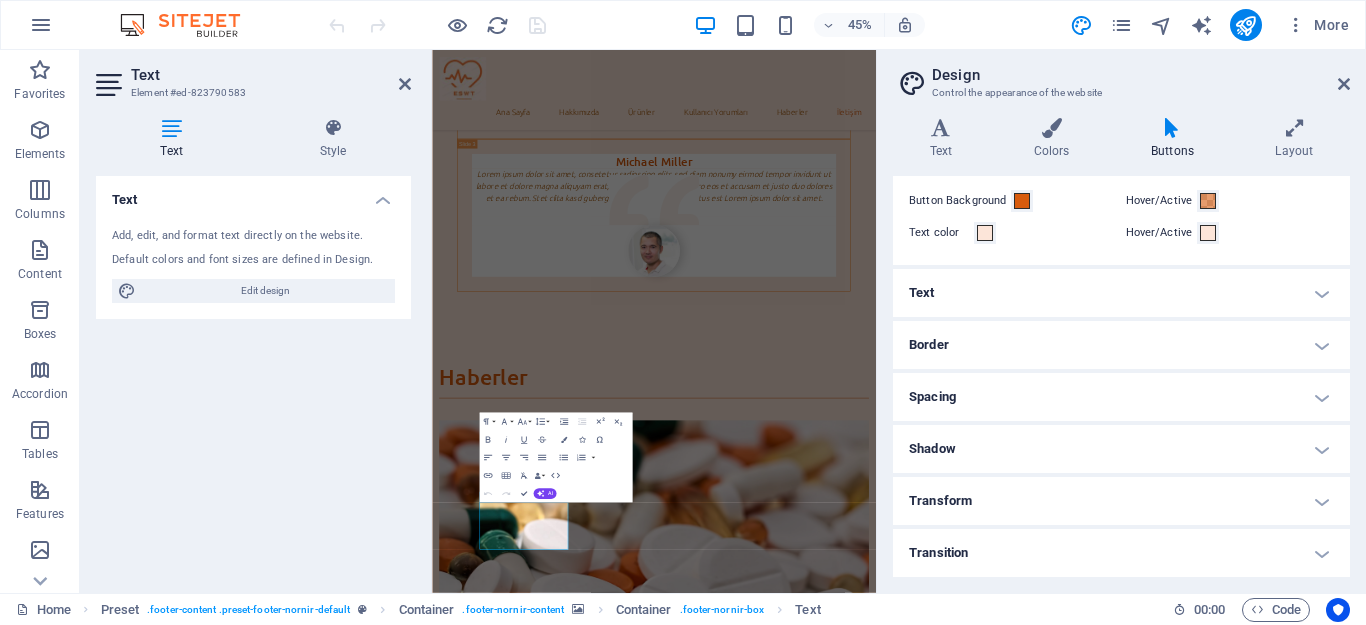 click on "Transition" at bounding box center [1121, 553] 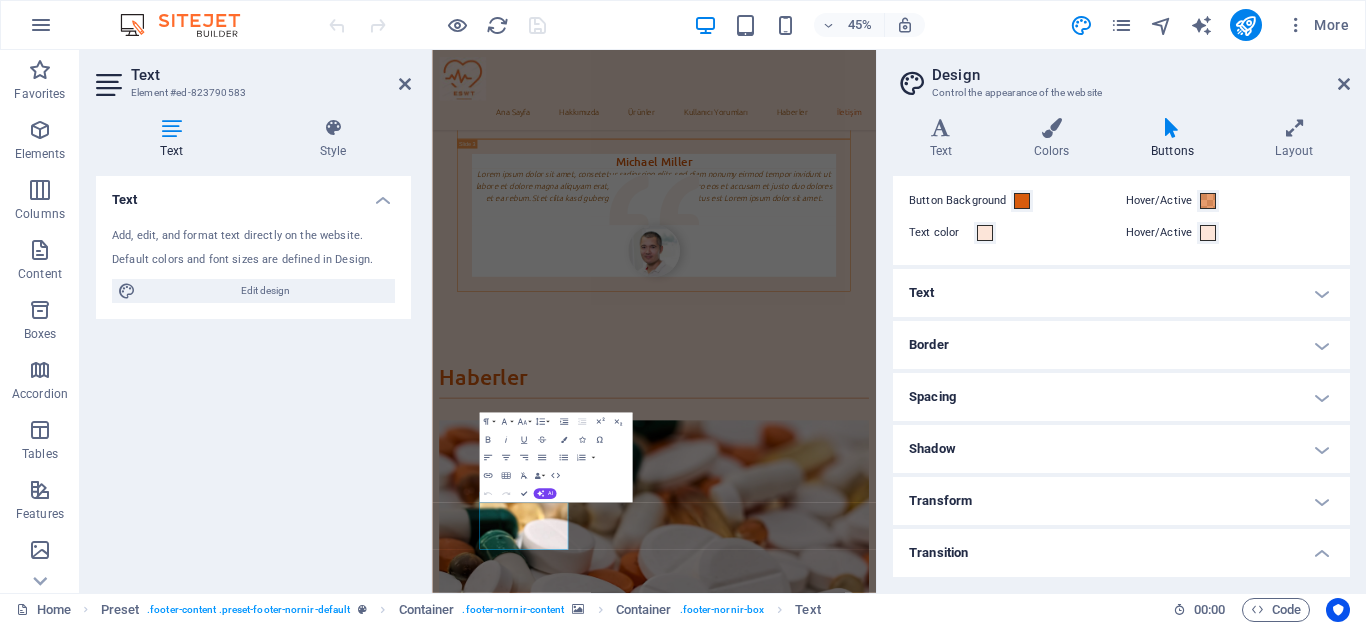 scroll, scrollTop: 158, scrollLeft: 0, axis: vertical 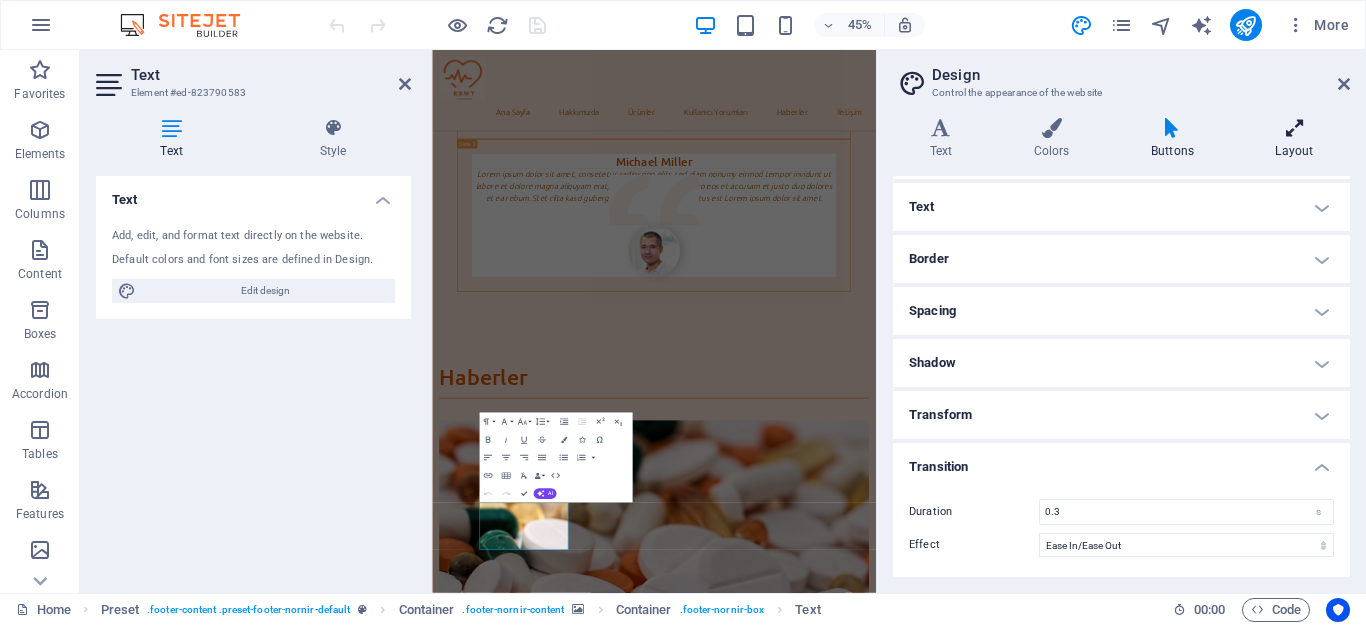 click at bounding box center (1294, 128) 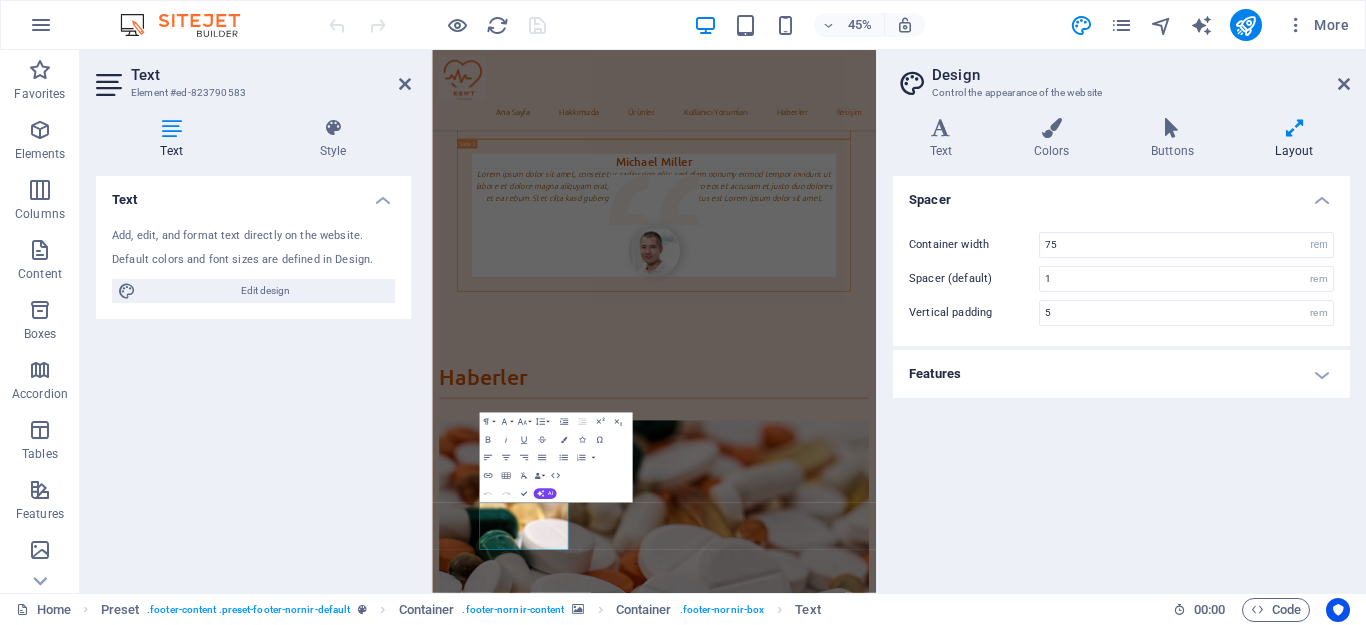 click at bounding box center (1294, 128) 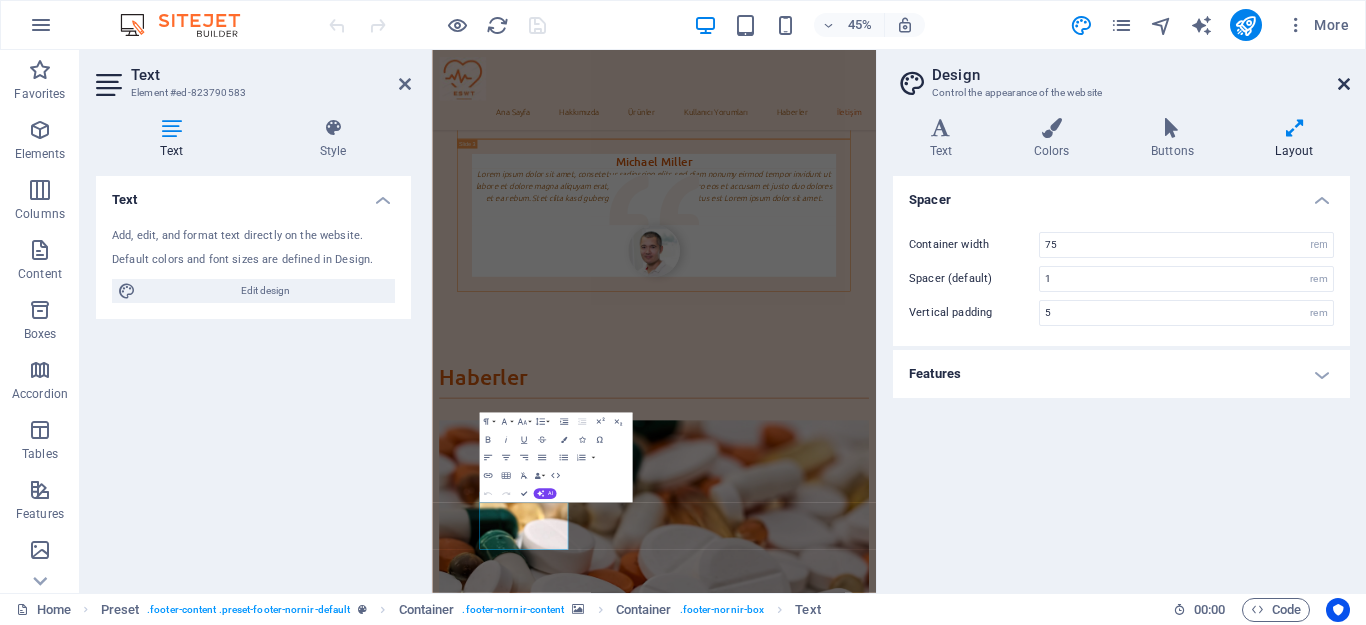 click at bounding box center [1344, 84] 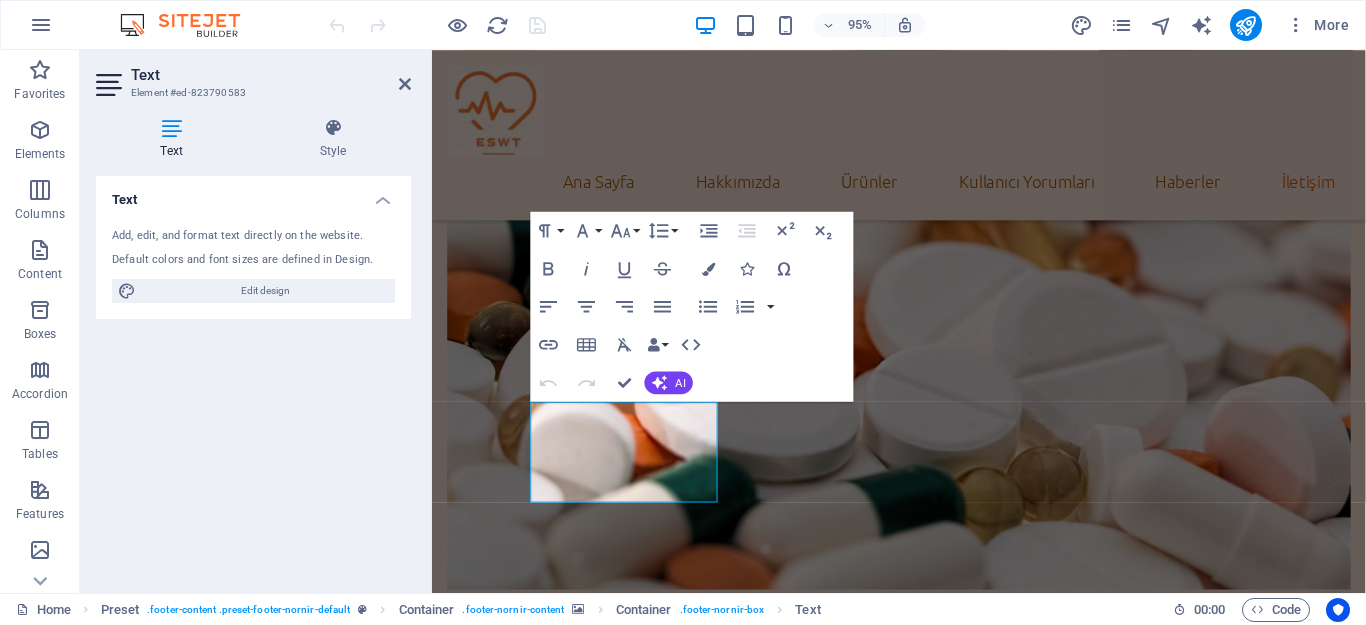 click on "← Sola git → Sağa git ↑ Yukarı git ↓ Aşağı git + Yakınlaştır - Uzaklaştır Home %75 sola git End %75 sağa git Page Up %75 yukarı git Page Down %75 aşağı git Harita Arazi Uydu Etiketler Klavye kısayolları Harita Verileri Harita verileri ©2025 Google Harita verileri ©2025 Google 1 km  Metrik ve emperyal birimler arasında geçiş yapmak için tıklayın Şartlar Harita hatası bildirin" at bounding box center [923, 4672] 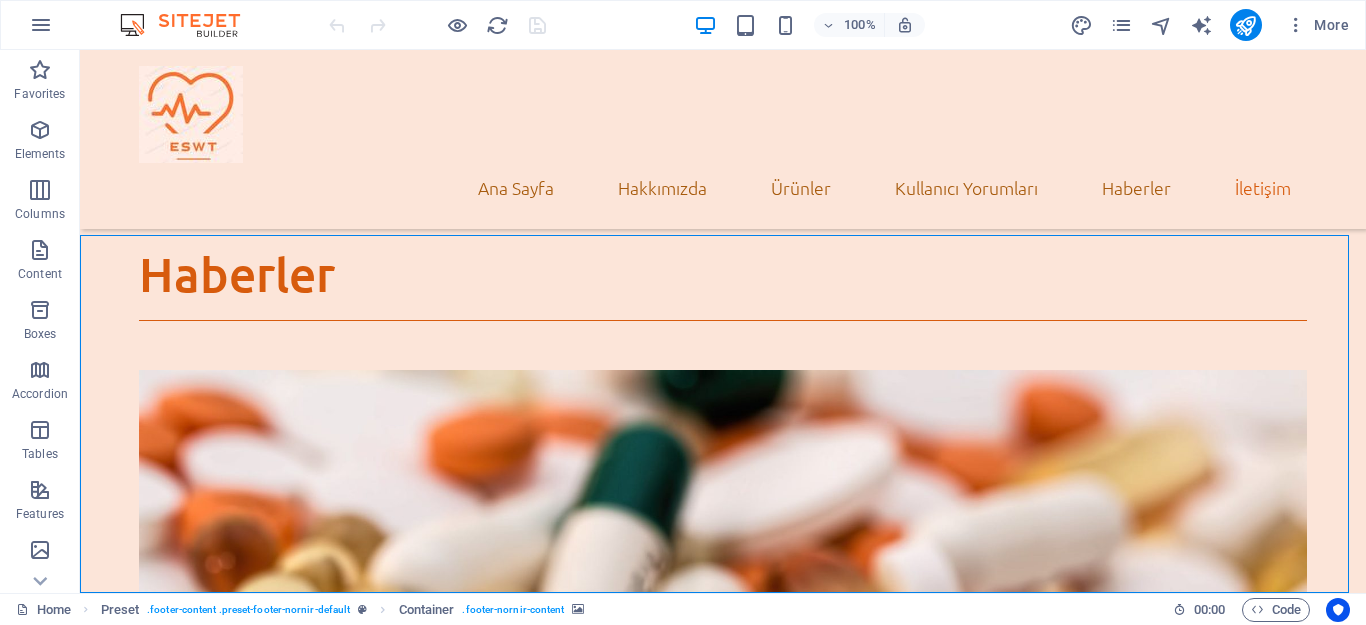scroll, scrollTop: 6386, scrollLeft: 0, axis: vertical 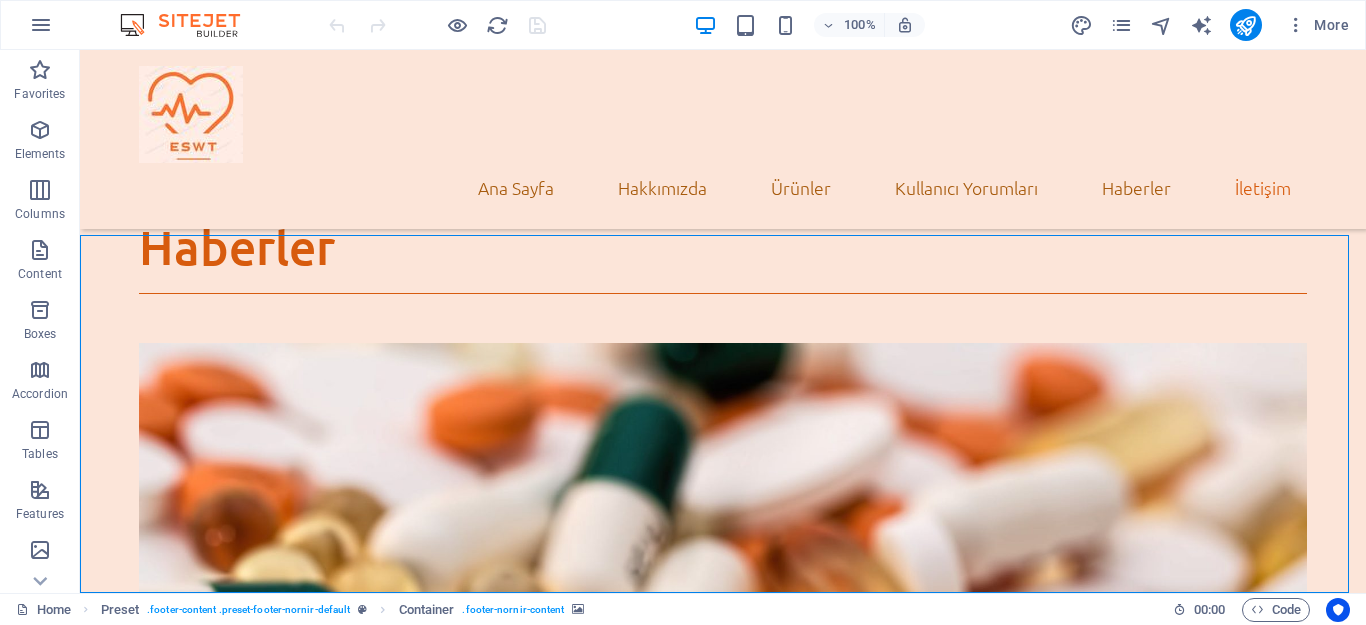 click on "← Sola git → Sağa git ↑ Yukarı git ↓ Aşağı git + Yakınlaştır - Uzaklaştır Home %75 sola git End %75 sağa git Page Up %75 yukarı git Page Down %75 aşağı git Harita Arazi Uydu Etiketler Klavye kısayolları Harita Verileri Harita verileri ©2025 Google Harita verileri ©2025 Google 1 km  Metrik ve emperyal birimler arasında geçiş yapmak için tıklayın Şartlar Harita hatası bildirin" at bounding box center (723, 5537) 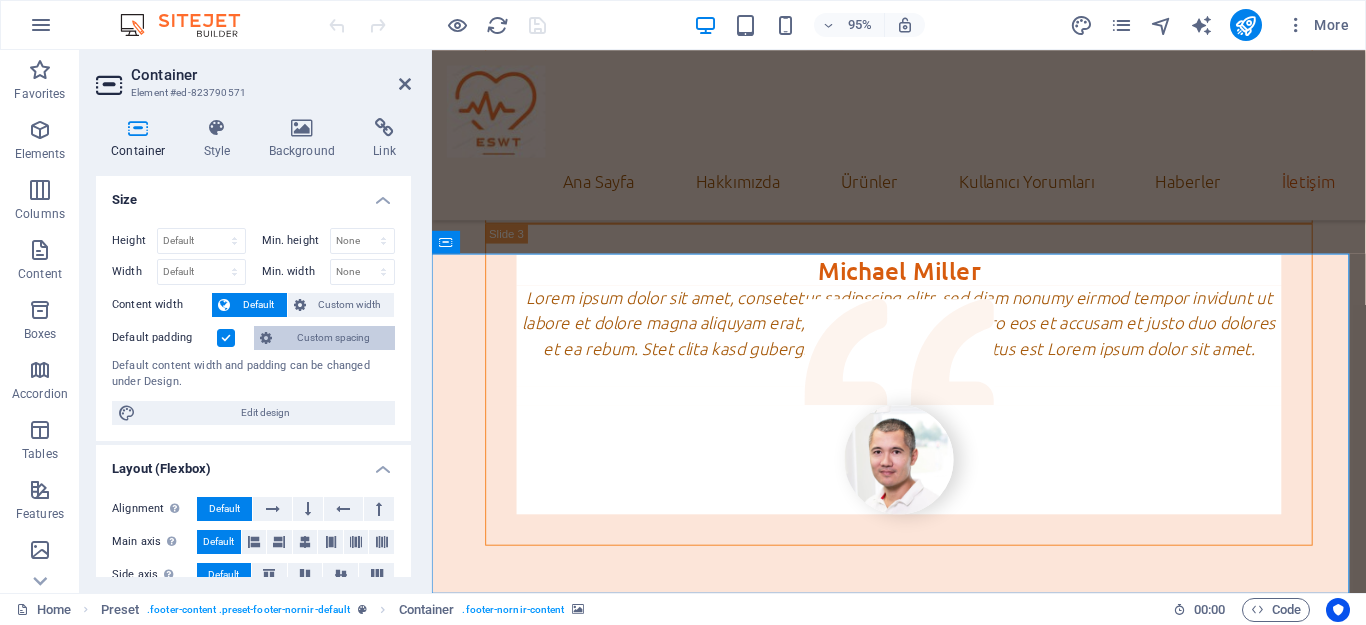 scroll, scrollTop: 7221, scrollLeft: 0, axis: vertical 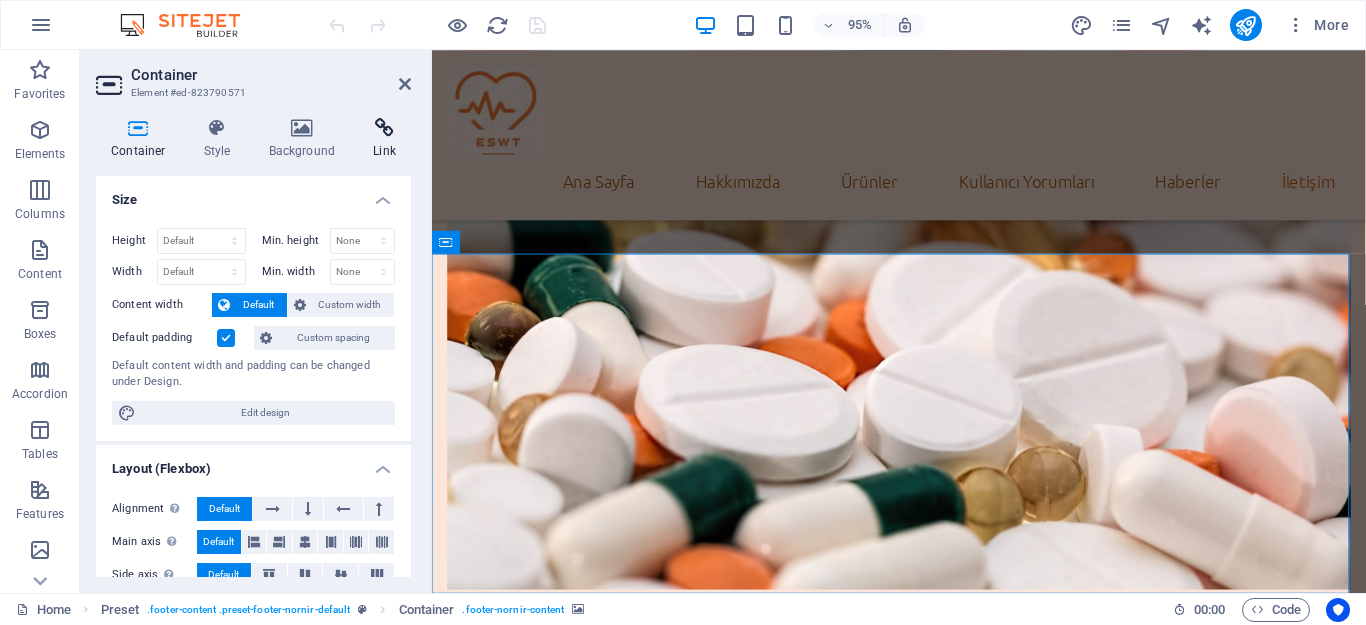 click on "Link" at bounding box center (384, 139) 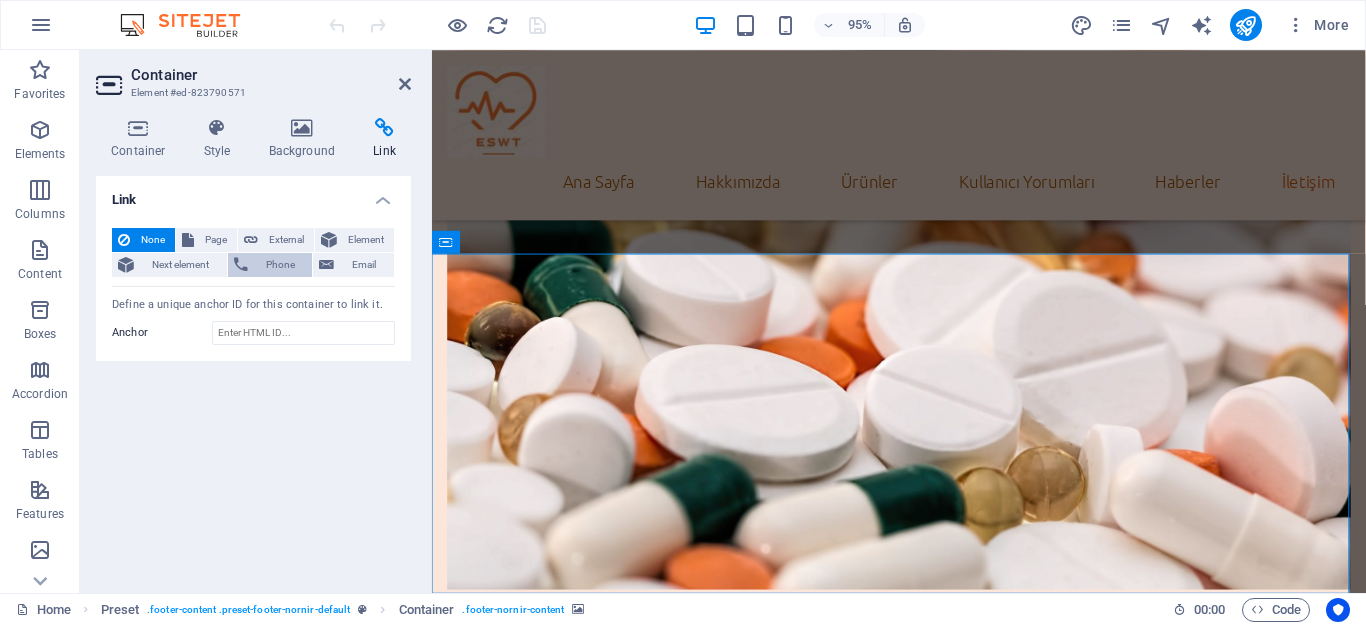 click on "Phone" at bounding box center (280, 265) 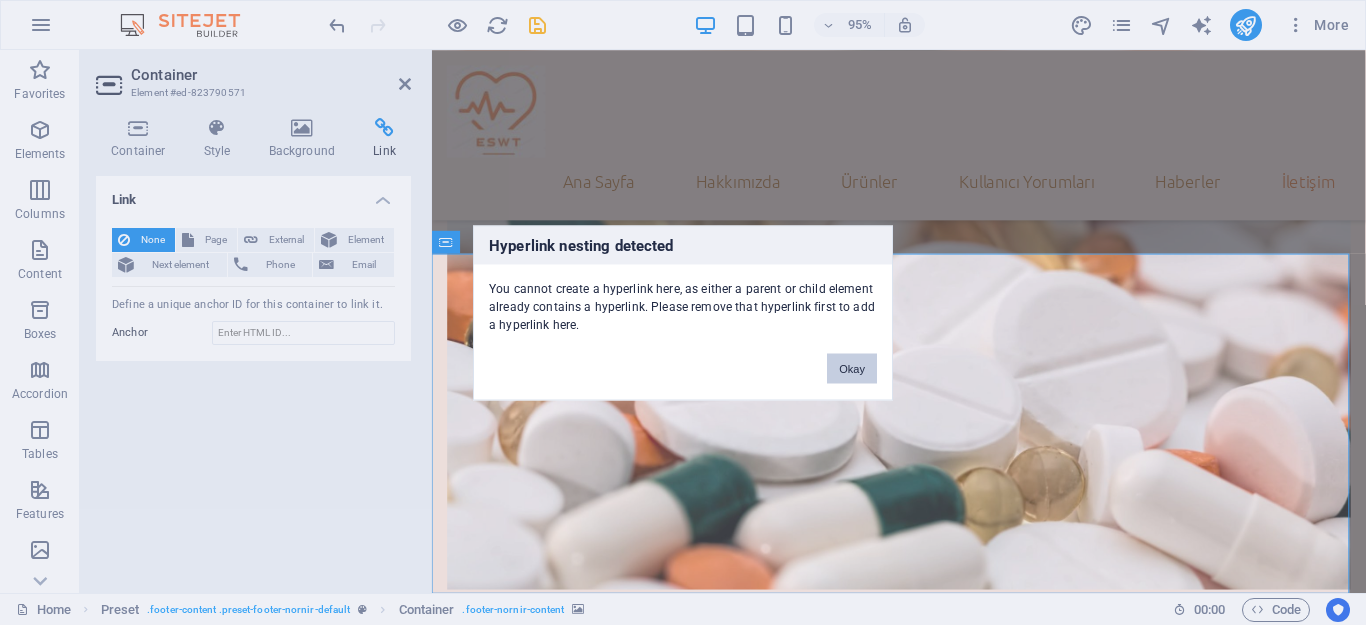 click on "Okay" at bounding box center (852, 368) 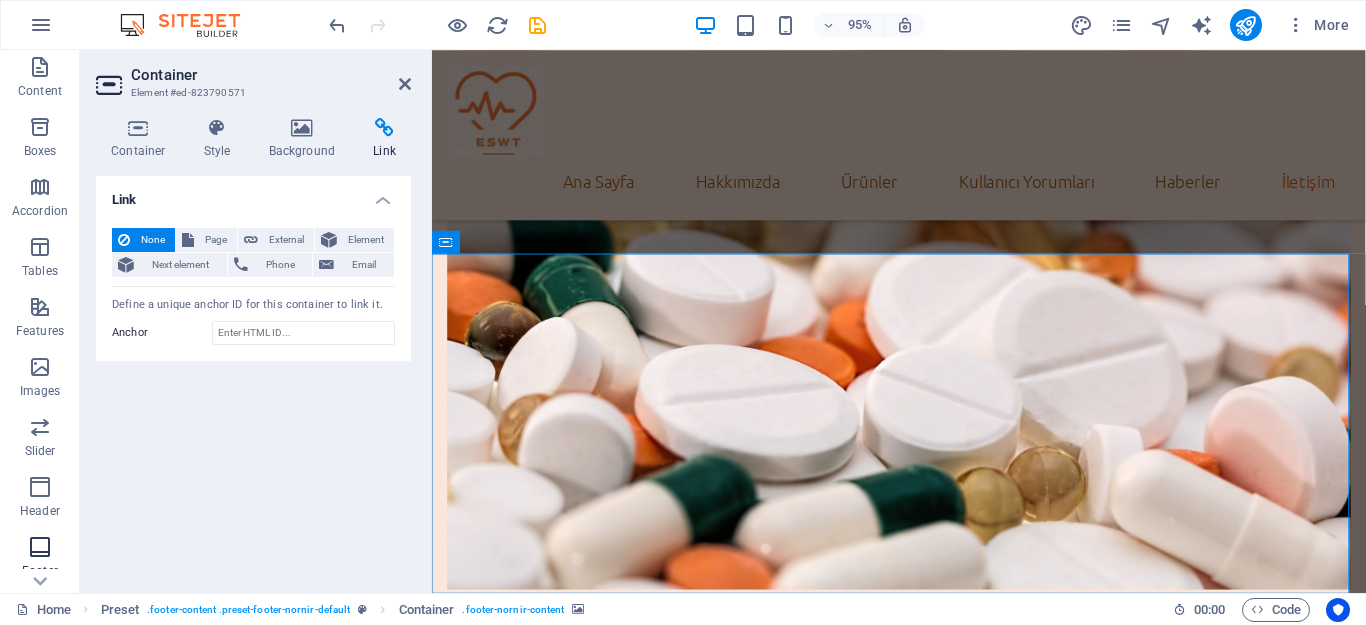scroll, scrollTop: 357, scrollLeft: 0, axis: vertical 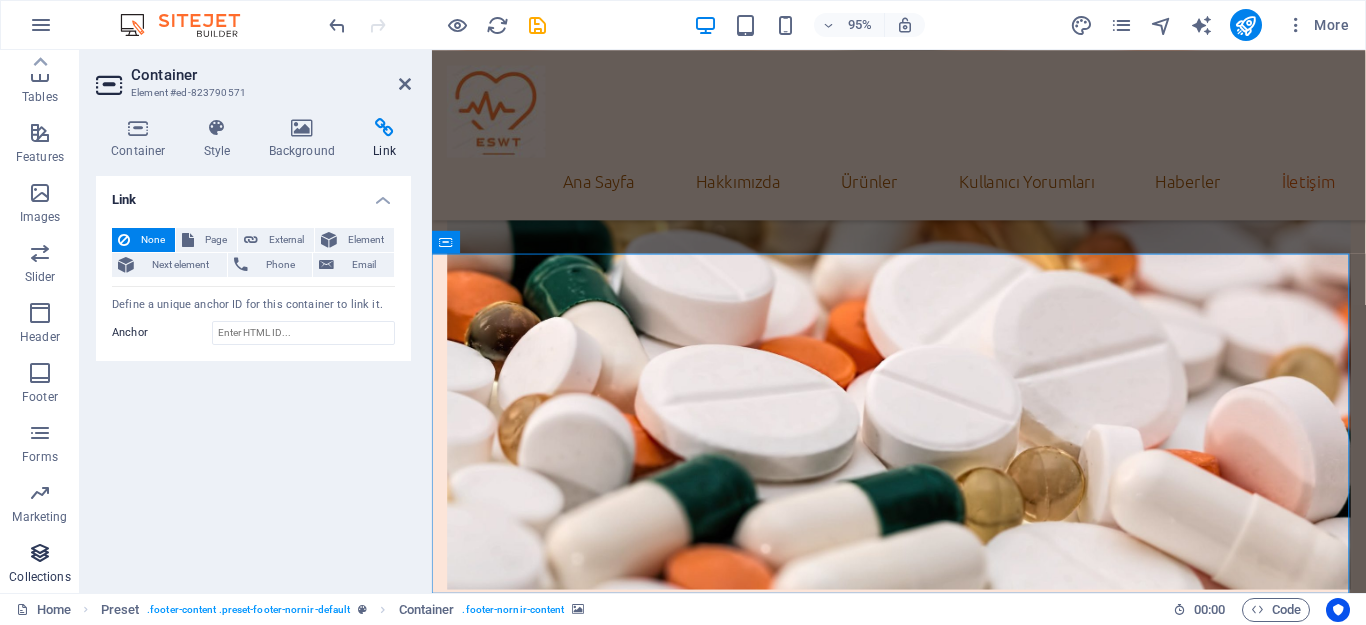 click at bounding box center [40, 553] 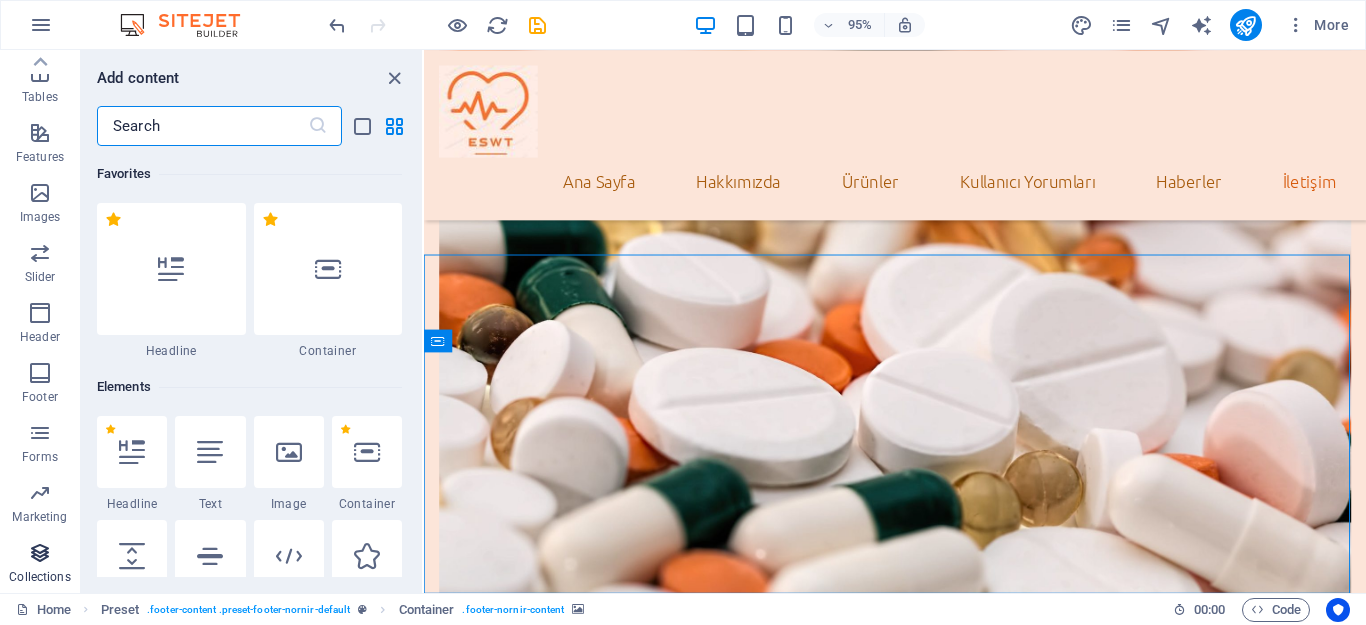 scroll, scrollTop: 7117, scrollLeft: 0, axis: vertical 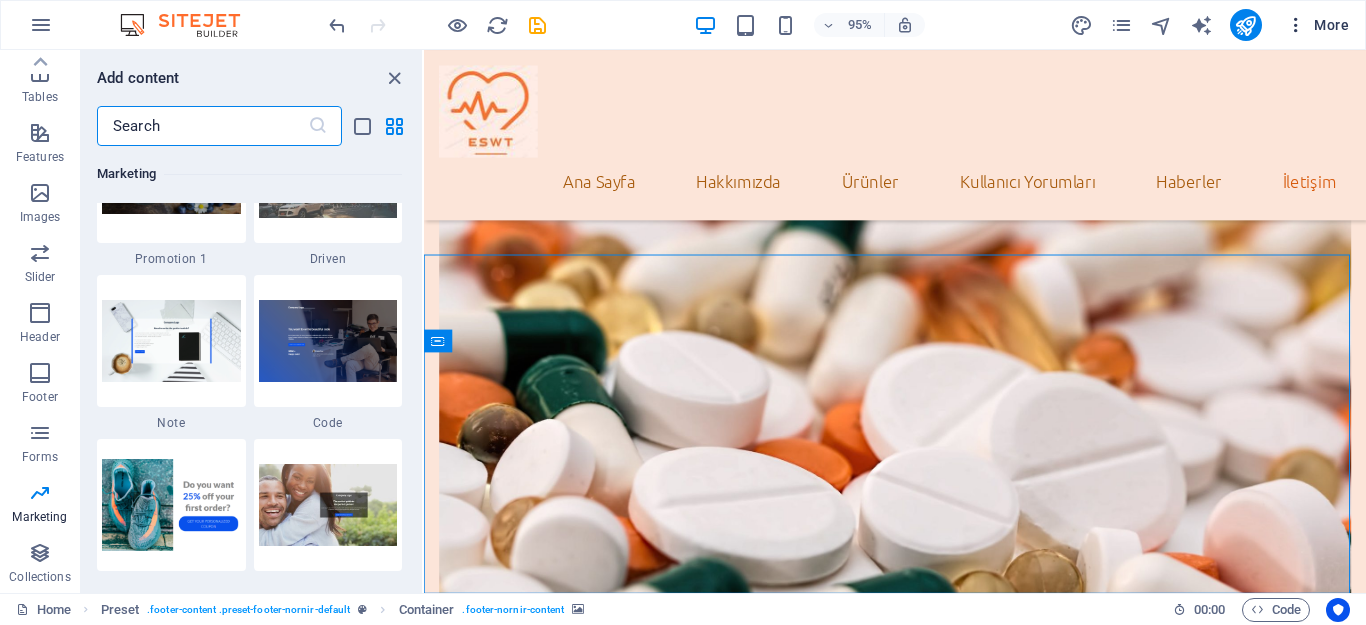 click on "More" at bounding box center (1317, 25) 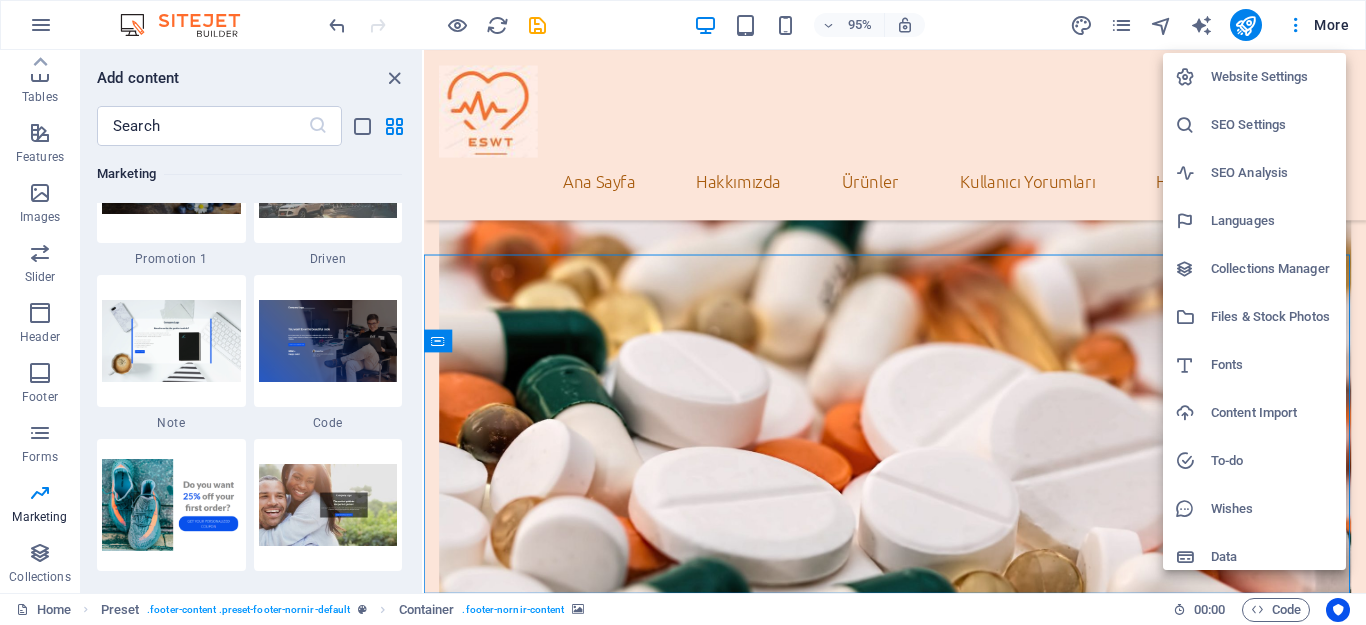 click on "Languages" at bounding box center (1272, 221) 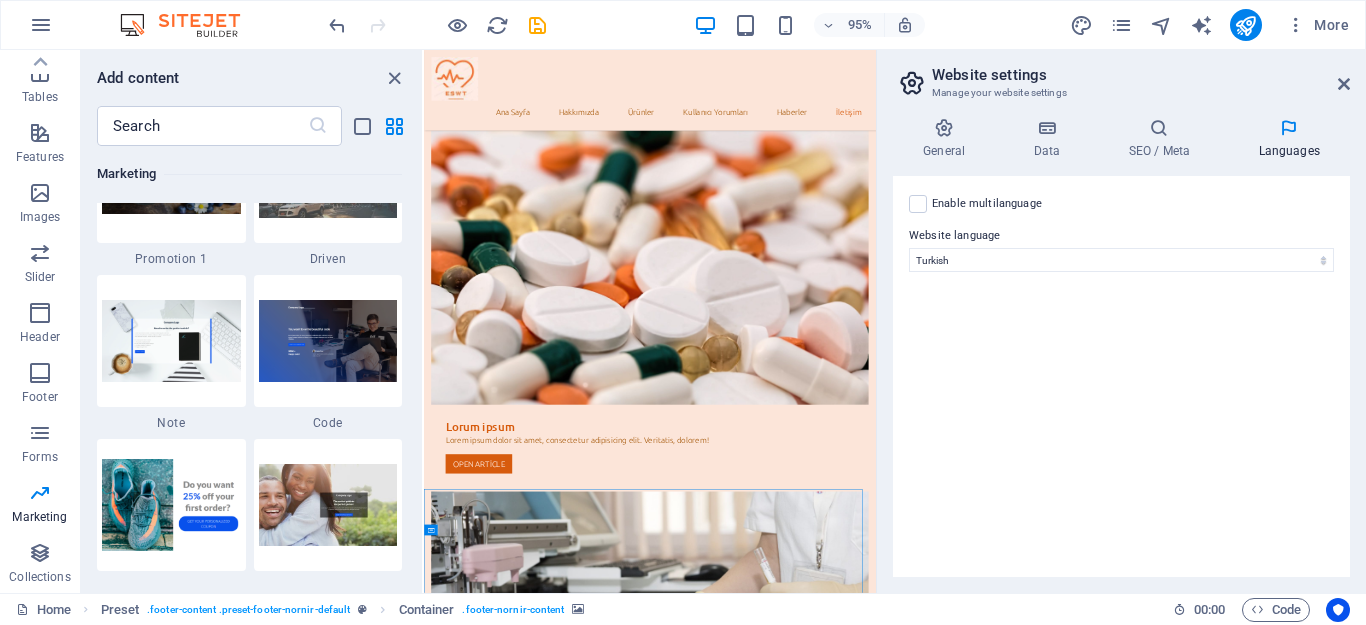 scroll, scrollTop: 6356, scrollLeft: 0, axis: vertical 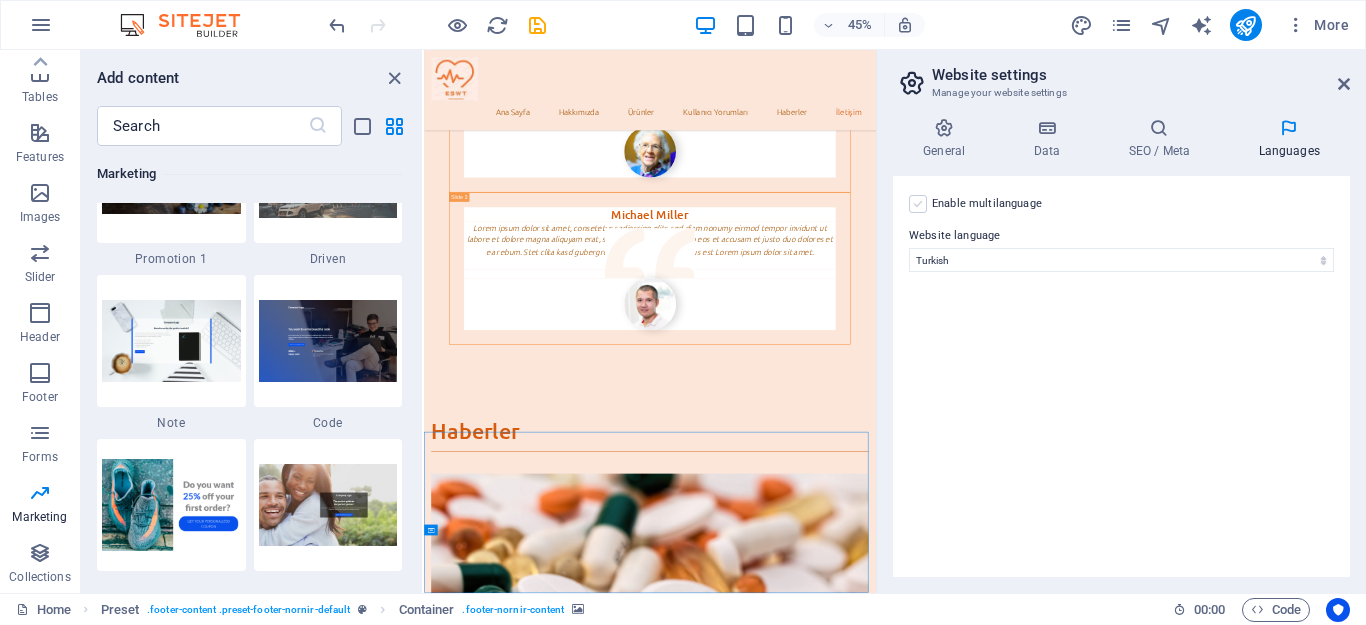 click at bounding box center [918, 204] 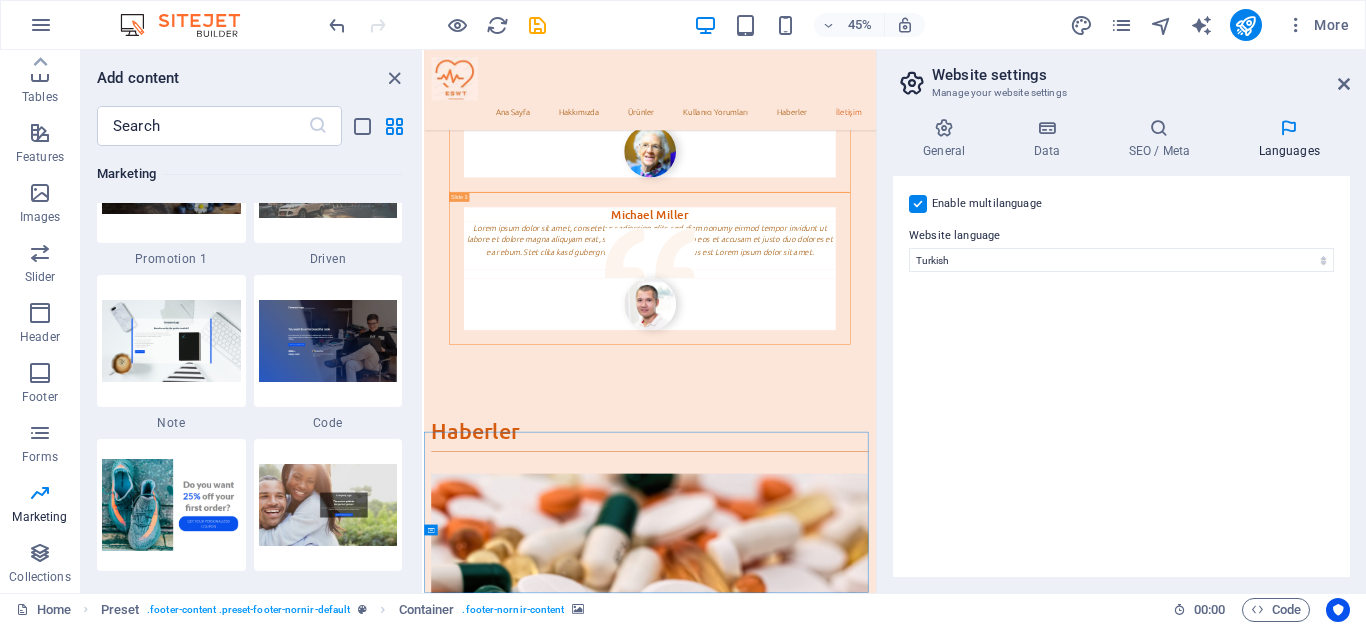 select 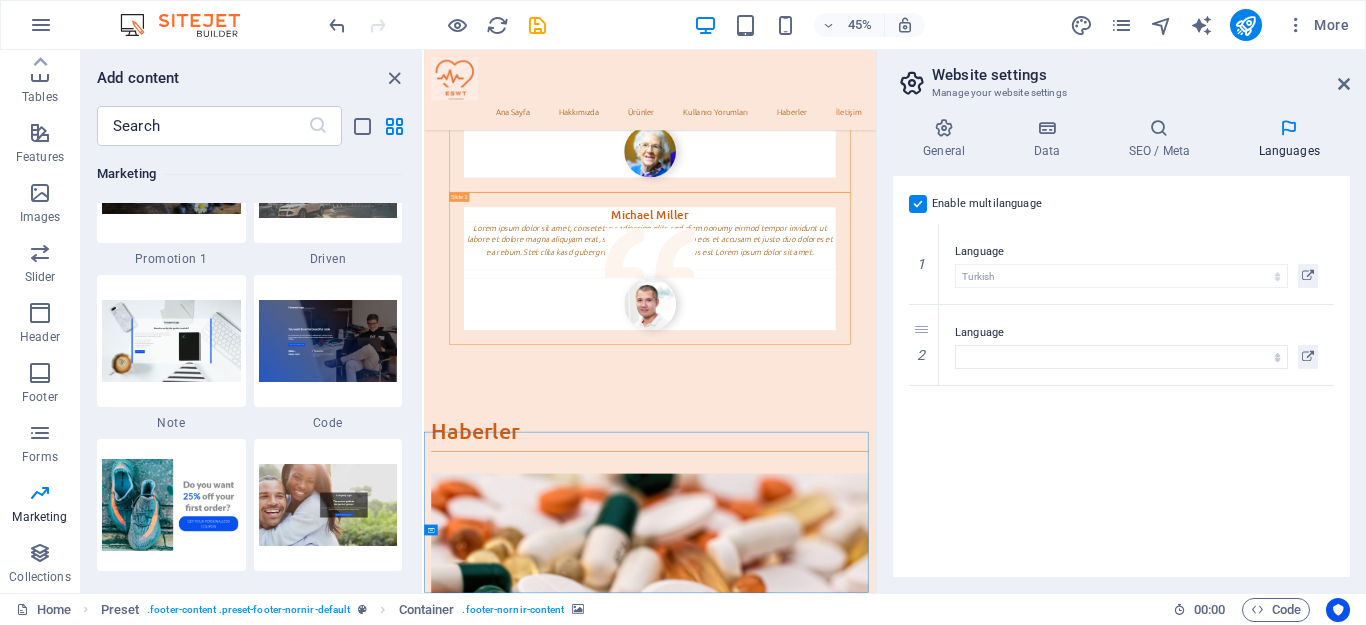 click at bounding box center (918, 204) 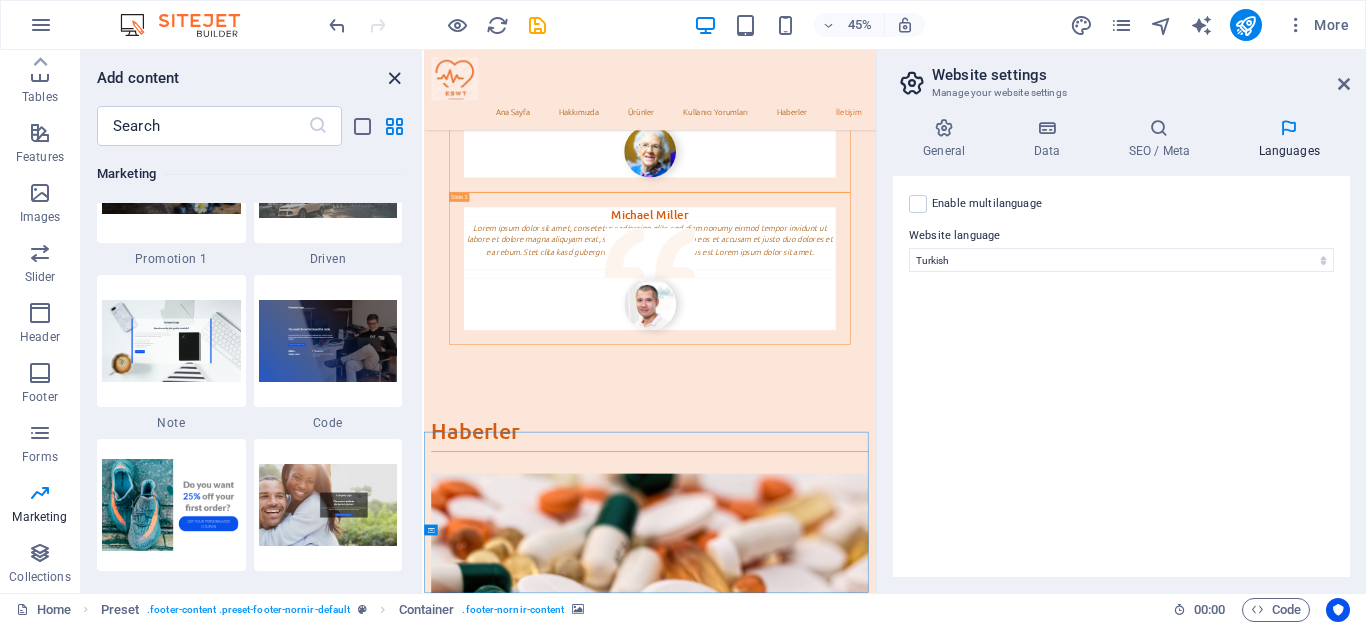 click at bounding box center (394, 78) 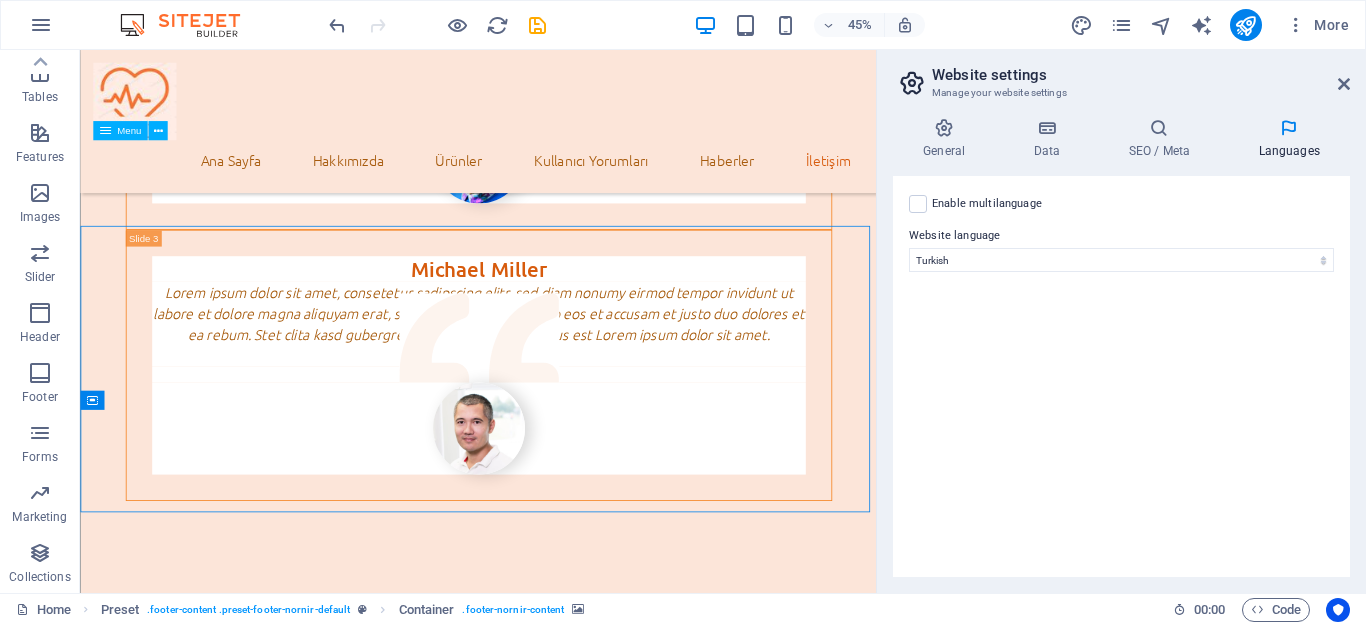 scroll, scrollTop: 6985, scrollLeft: 0, axis: vertical 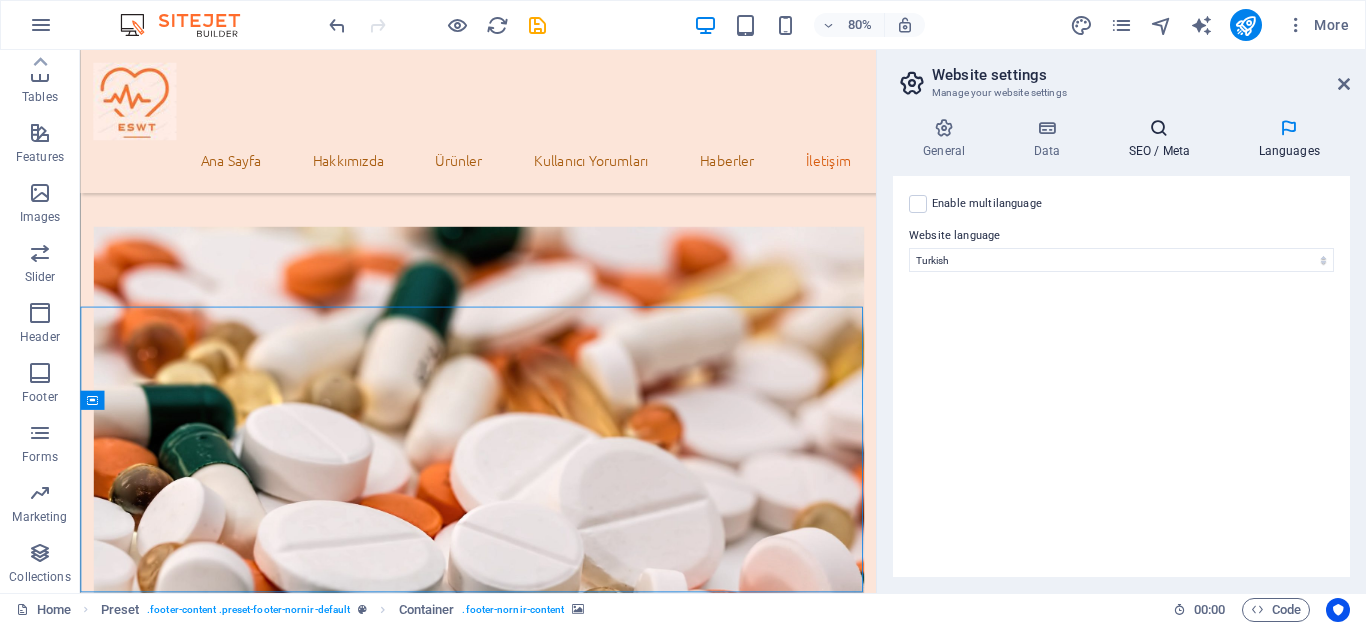 click on "SEO / Meta" at bounding box center (1163, 139) 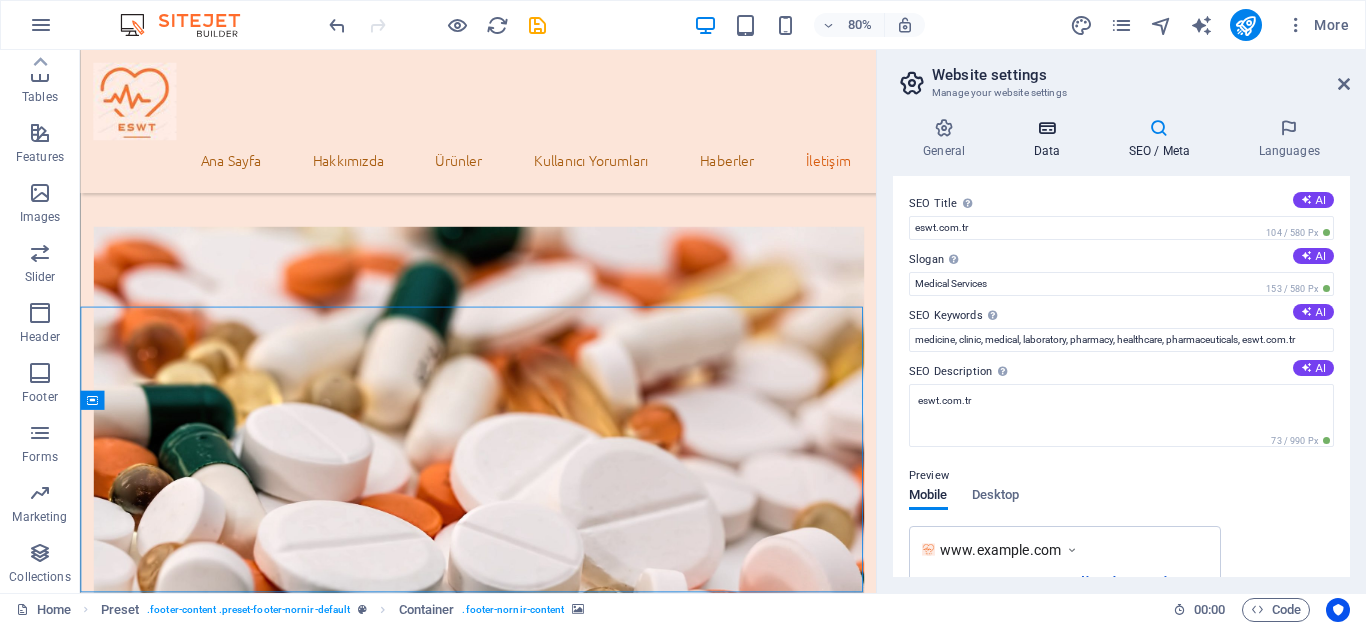 click at bounding box center [1046, 128] 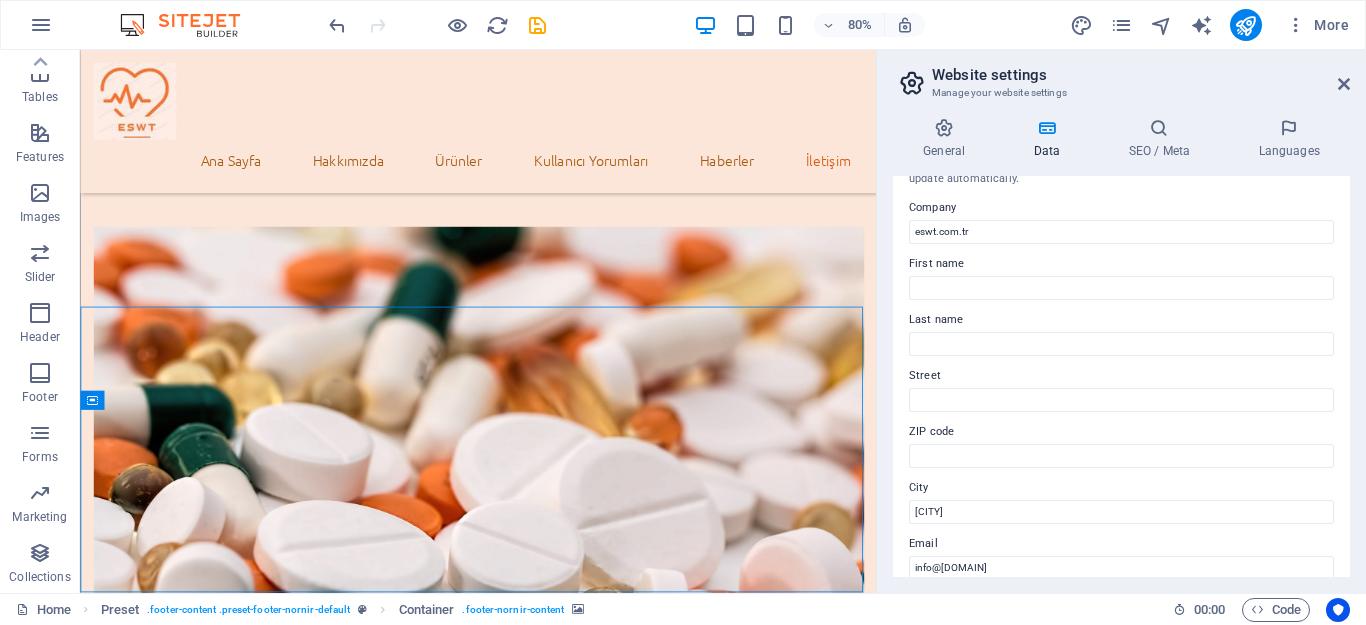 scroll, scrollTop: 0, scrollLeft: 0, axis: both 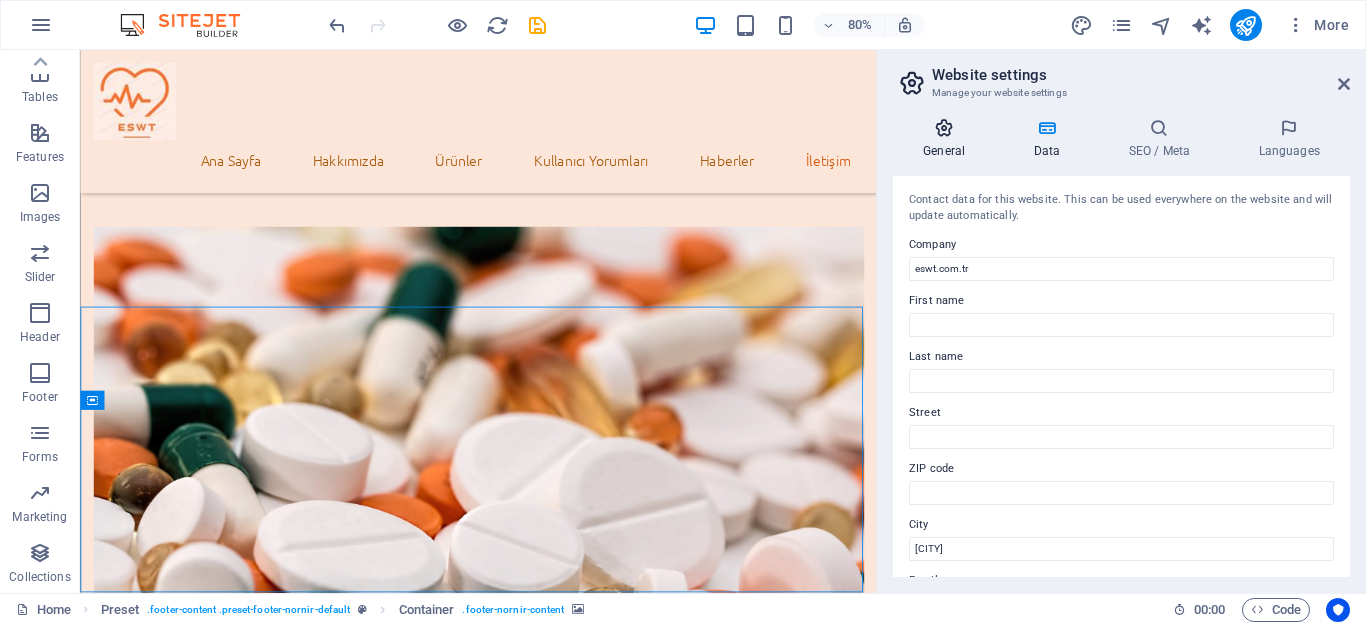 click at bounding box center (944, 128) 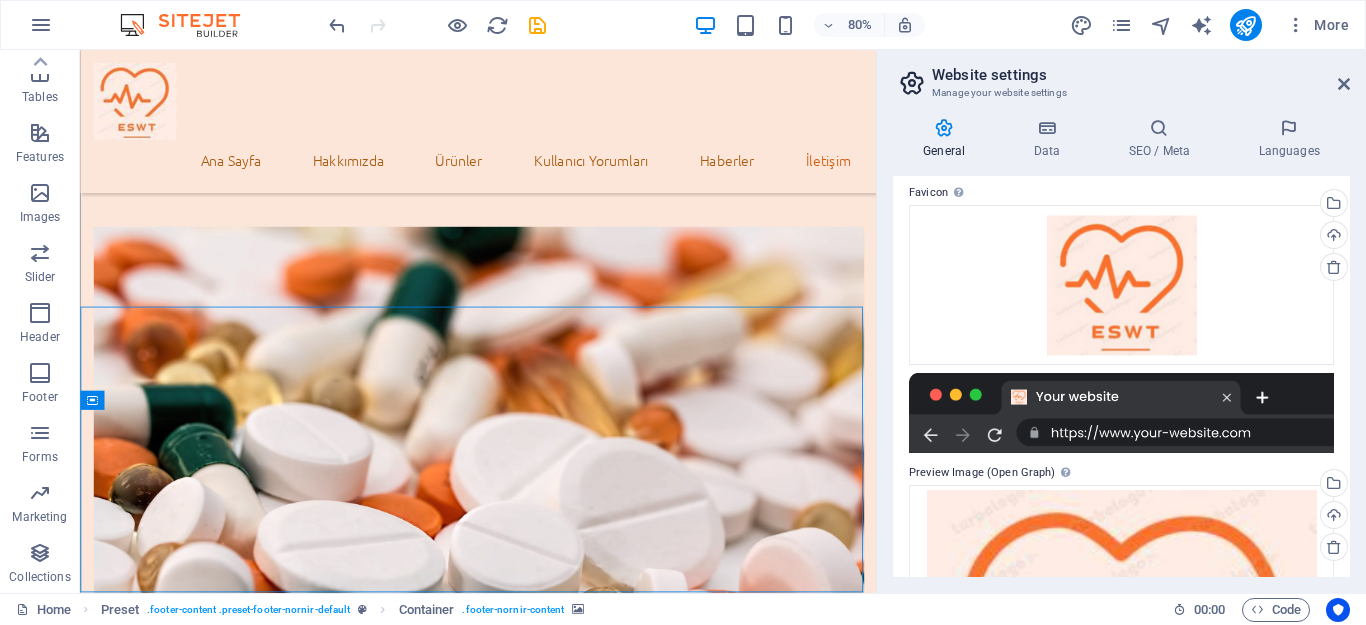 scroll, scrollTop: 0, scrollLeft: 0, axis: both 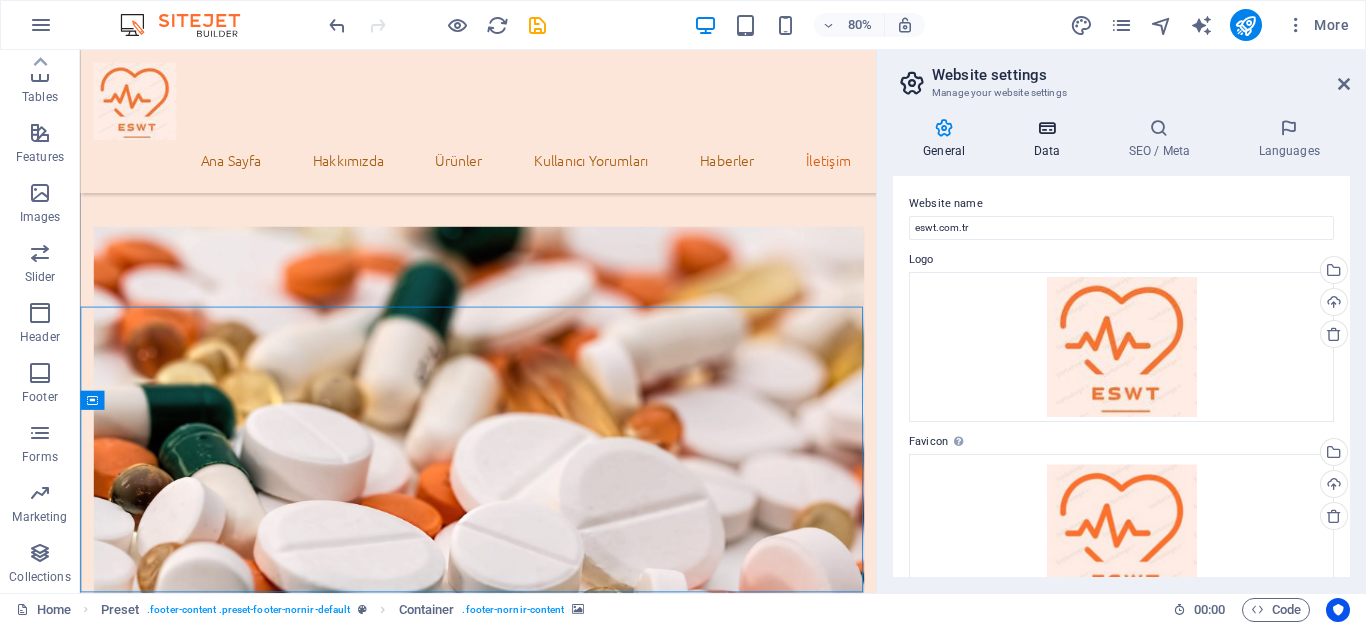 click at bounding box center [1046, 128] 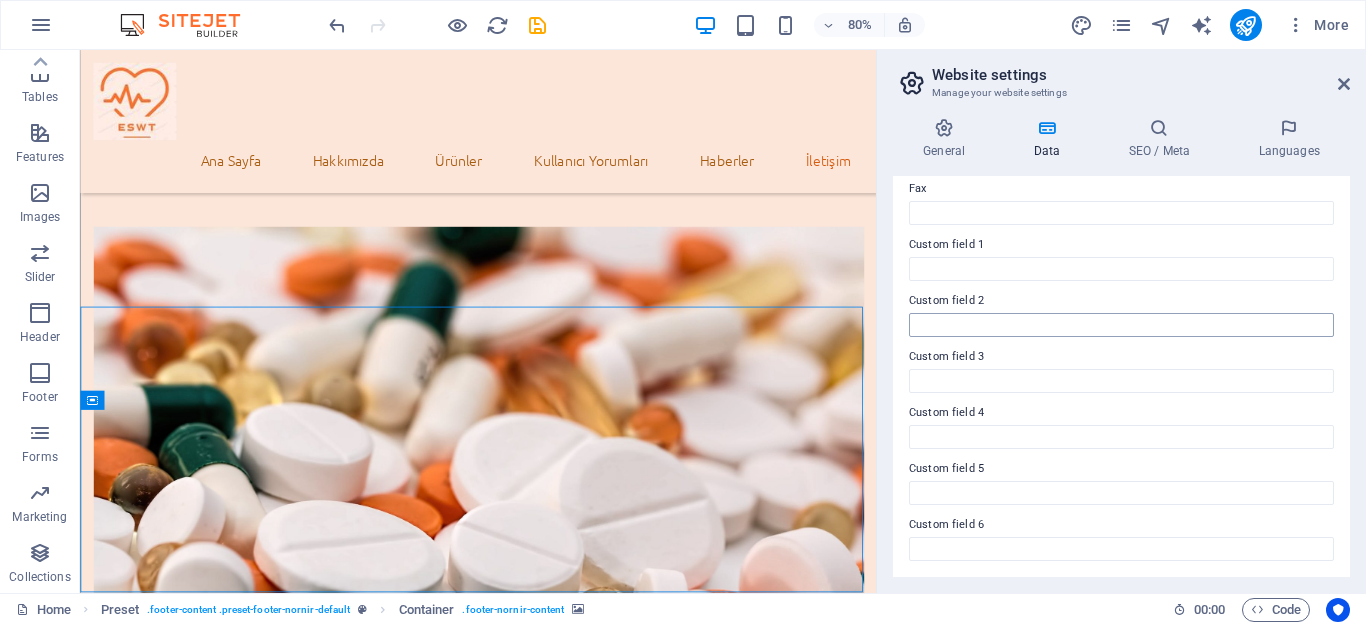 scroll, scrollTop: 0, scrollLeft: 0, axis: both 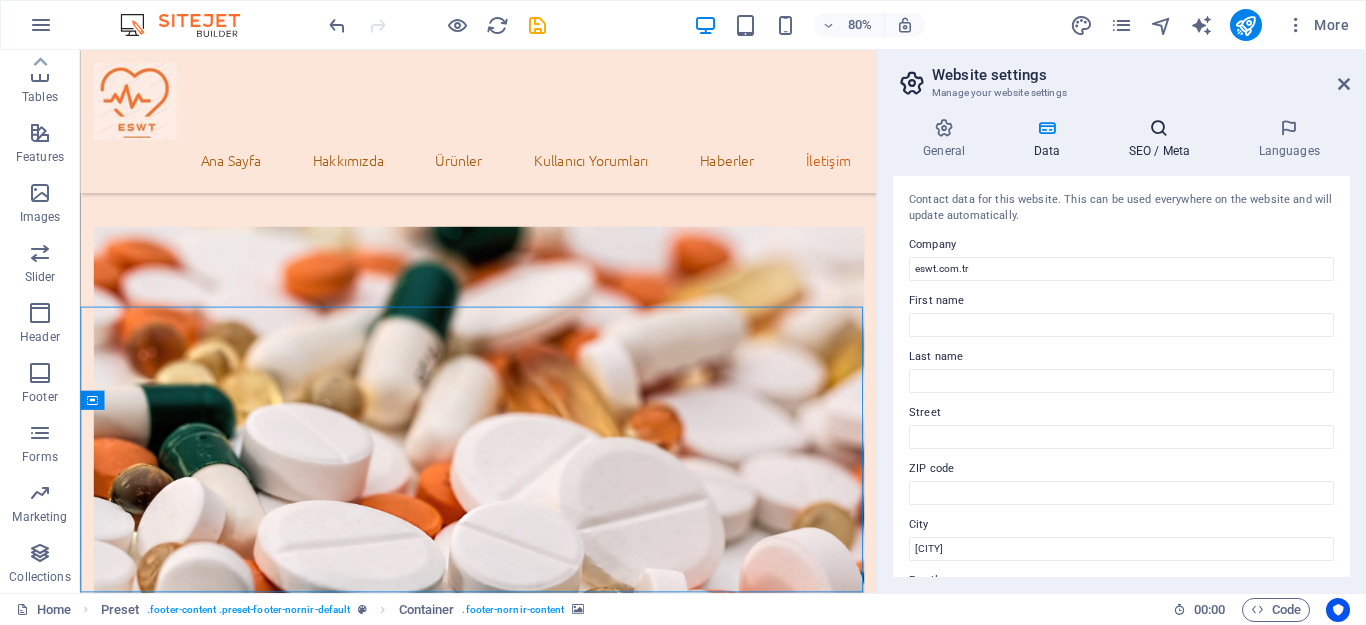 click at bounding box center [1159, 128] 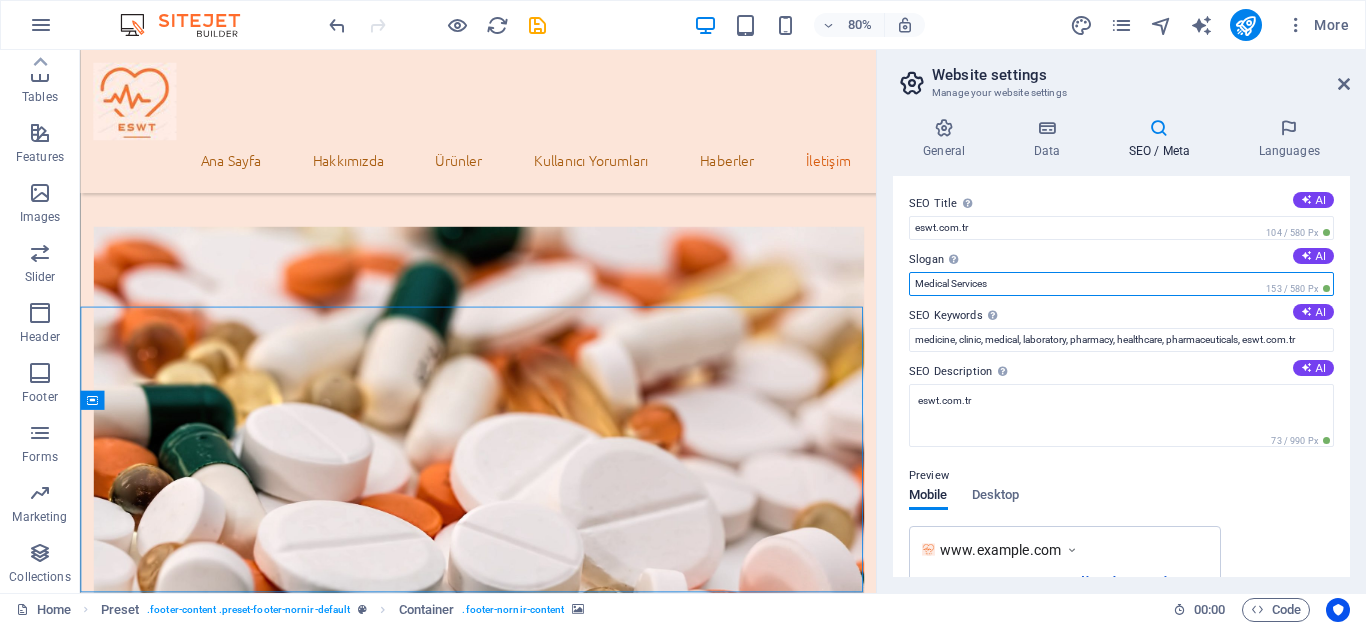 drag, startPoint x: 1003, startPoint y: 288, endPoint x: 1018, endPoint y: 279, distance: 17.492855 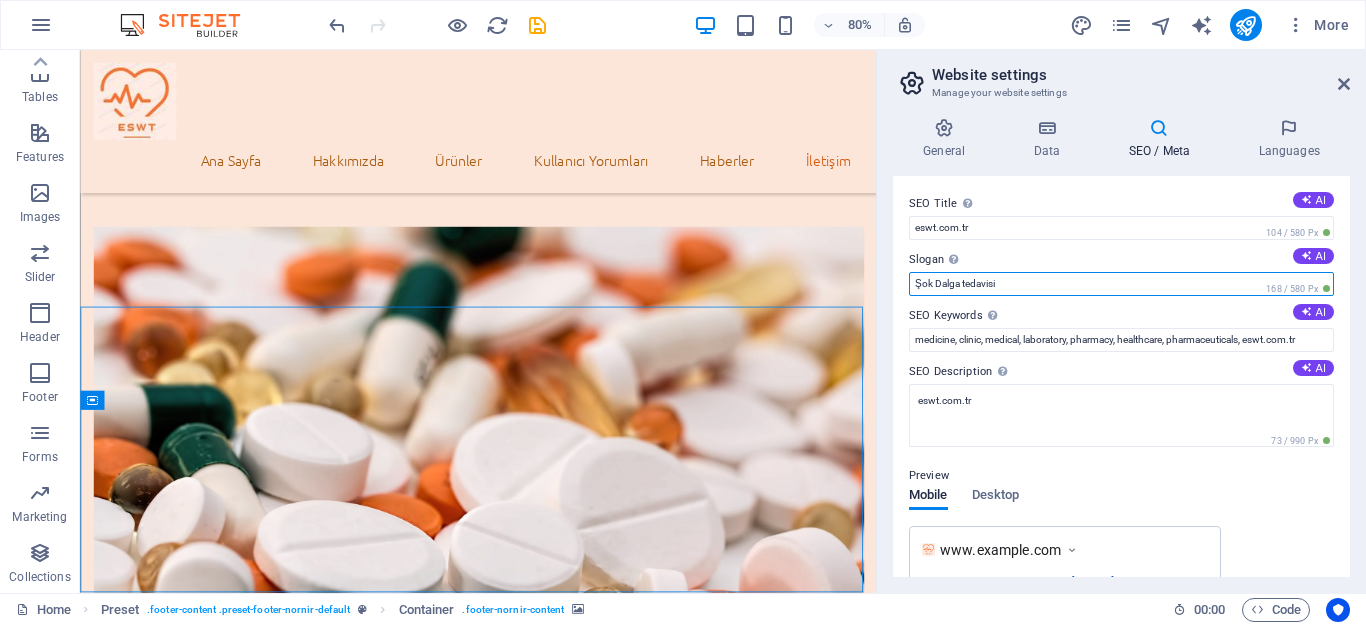 click on "Şok Dalga tedavisi" at bounding box center [1121, 284] 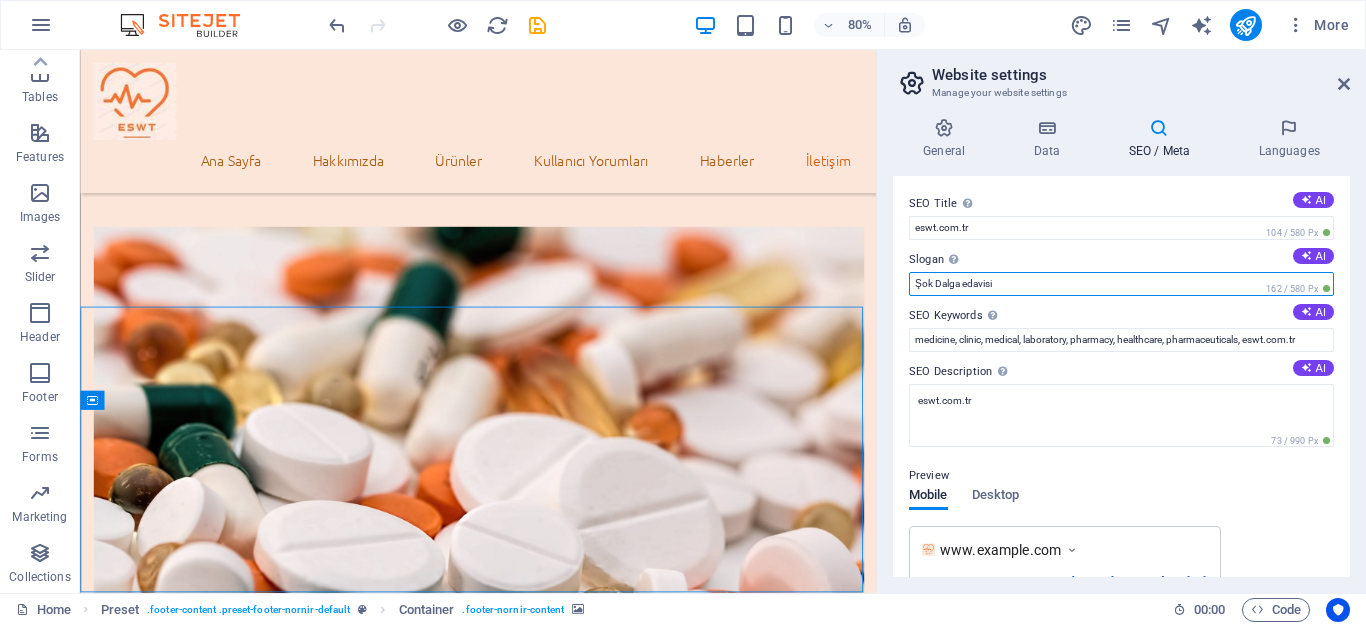 type on "Şok Dalga Tedavisi" 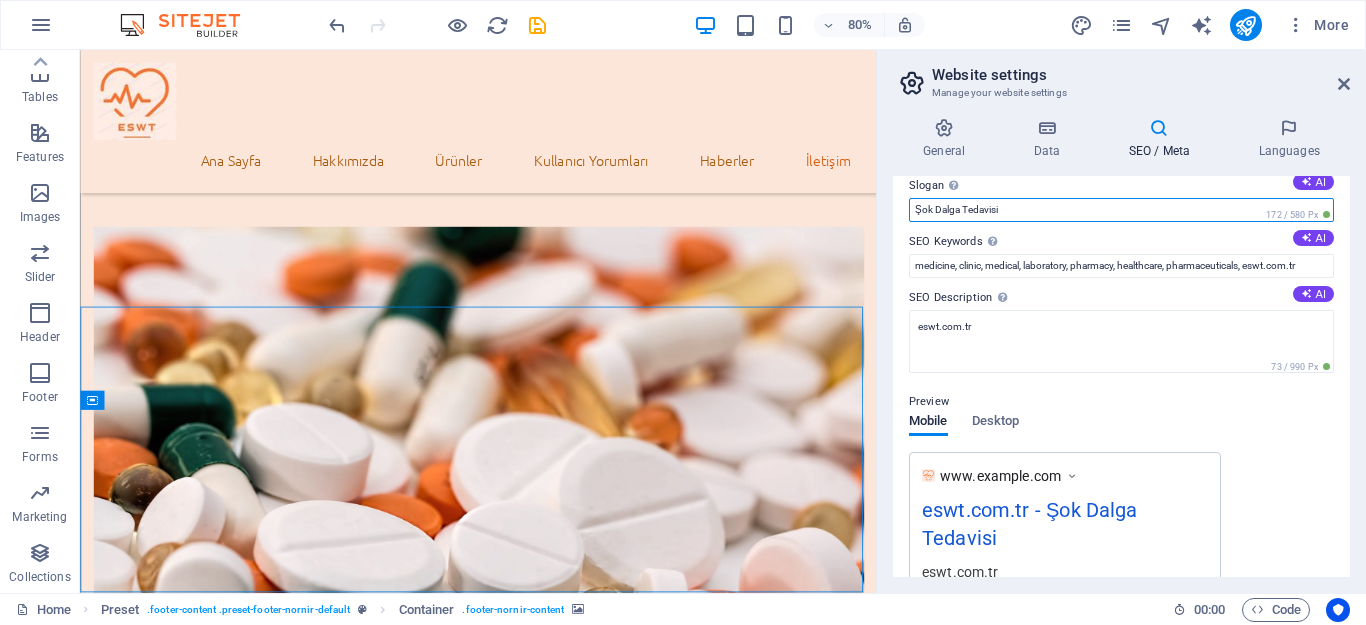scroll, scrollTop: 0, scrollLeft: 0, axis: both 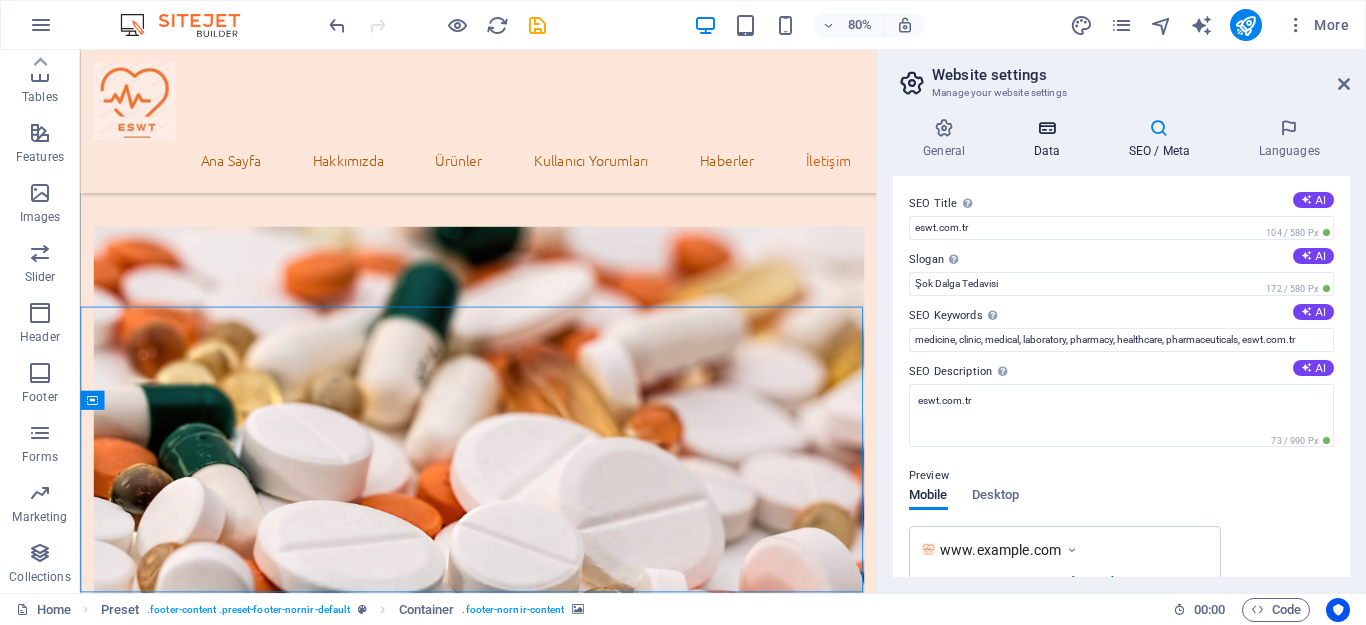 click at bounding box center (1046, 128) 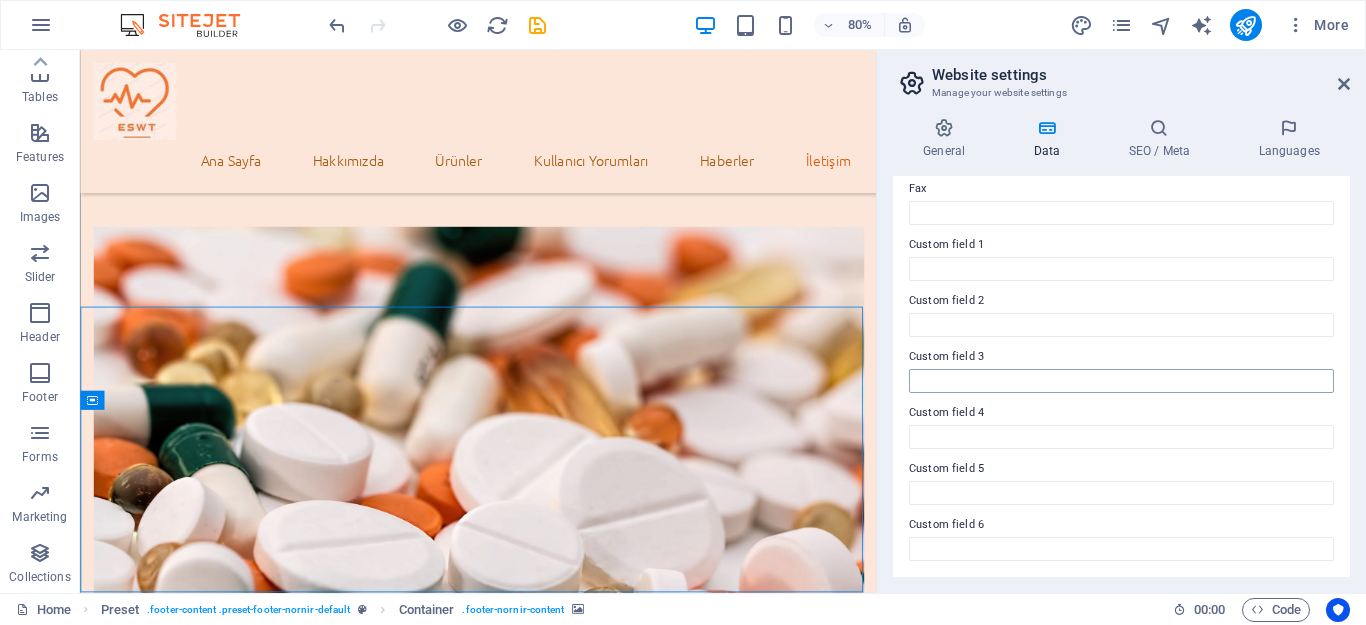 scroll, scrollTop: 0, scrollLeft: 0, axis: both 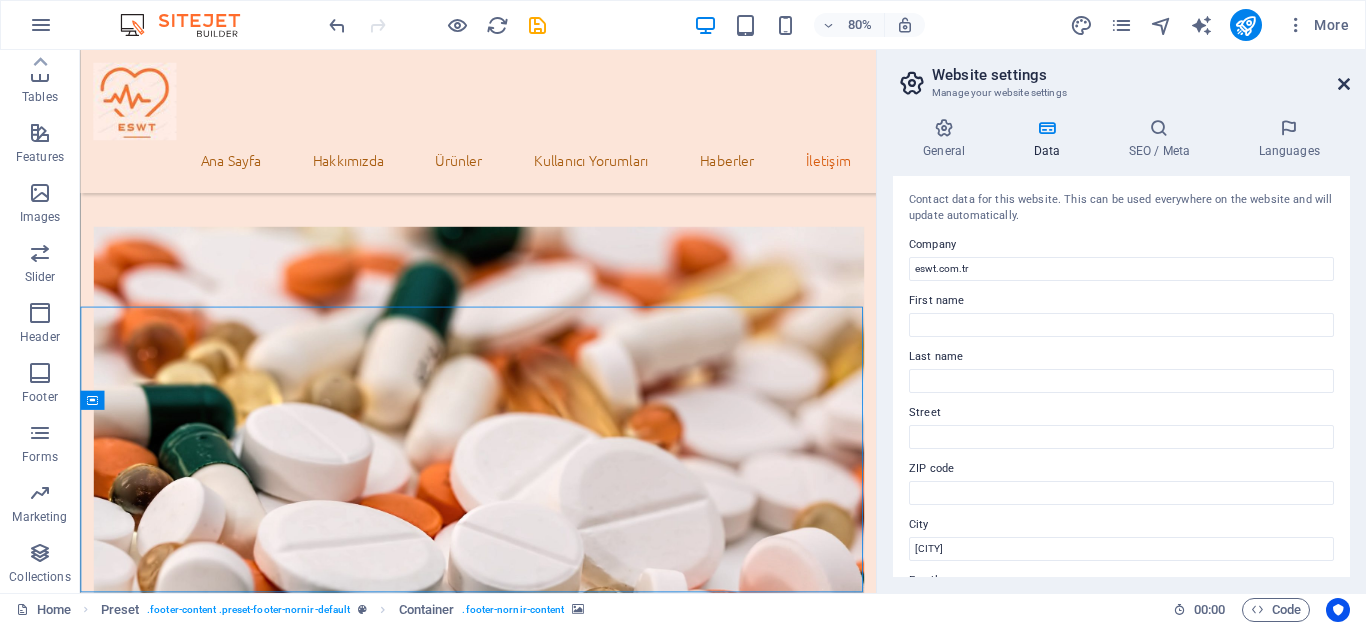 click at bounding box center (1344, 84) 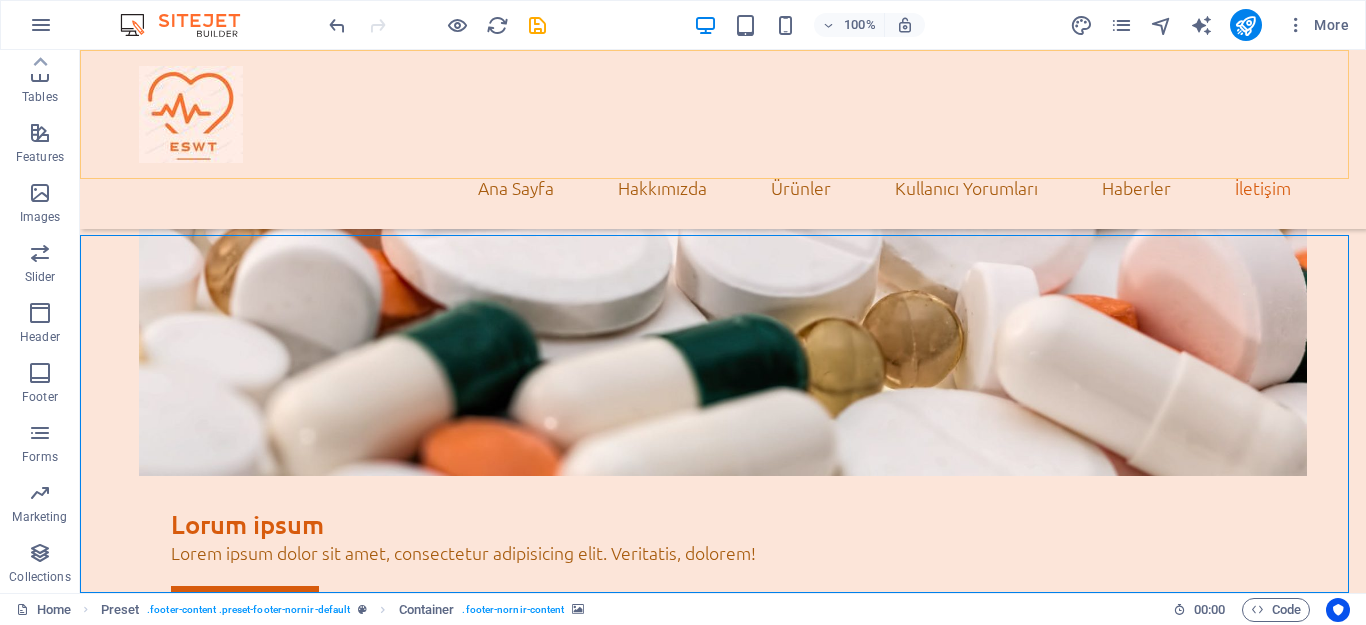 scroll, scrollTop: 6386, scrollLeft: 0, axis: vertical 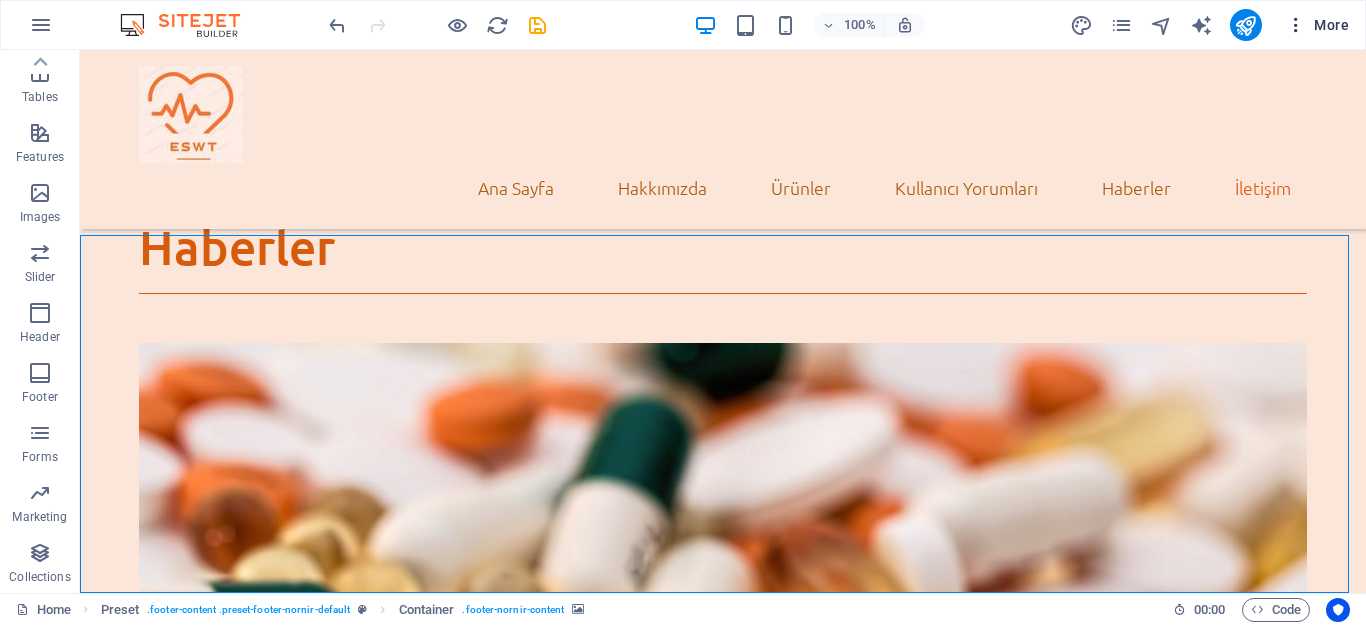 click at bounding box center [1296, 25] 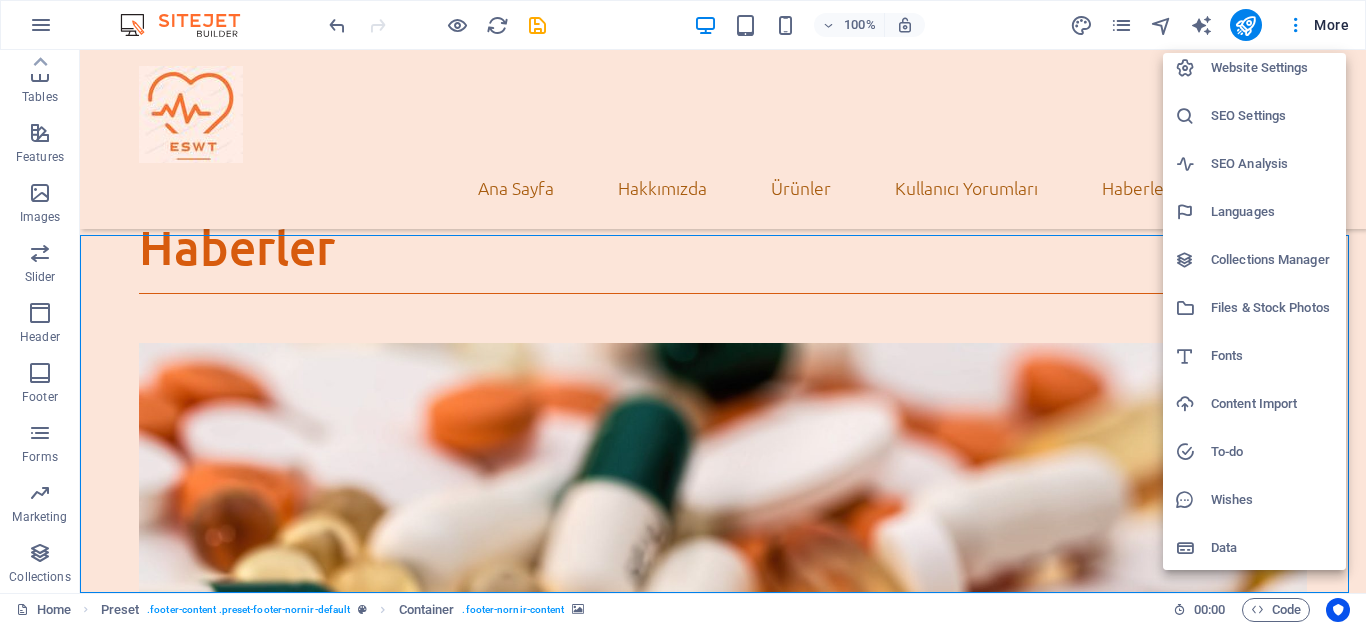 scroll, scrollTop: 11, scrollLeft: 0, axis: vertical 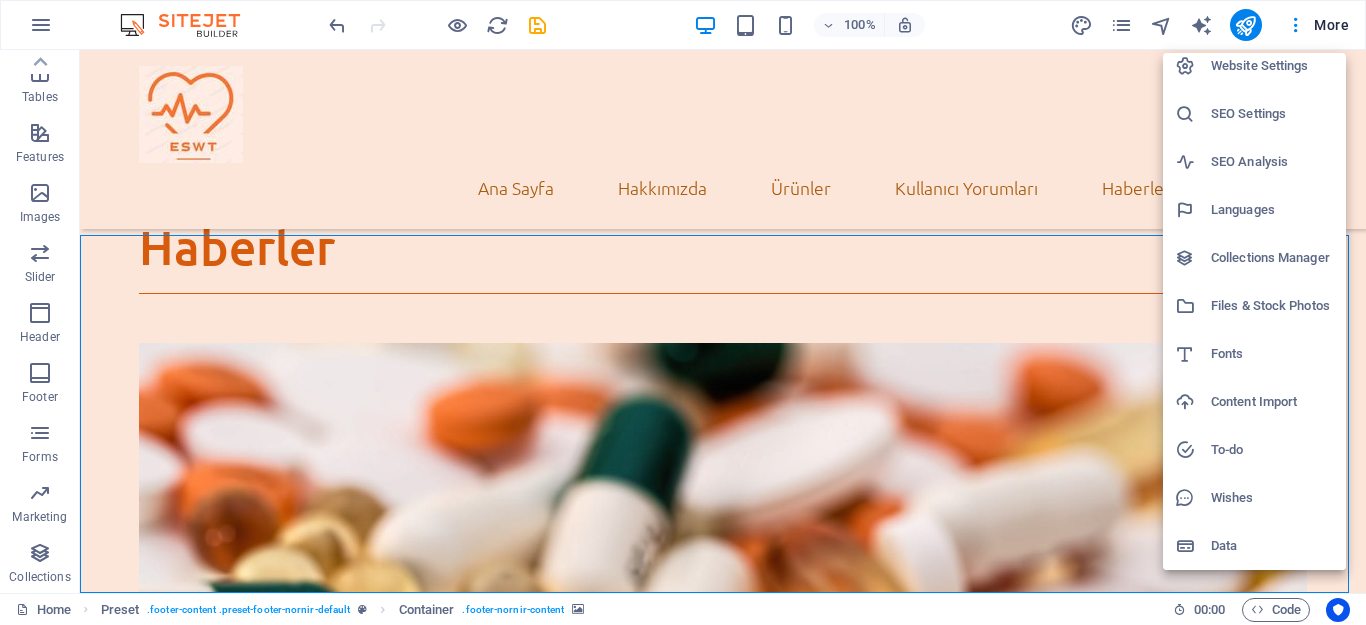 click on "Data" at bounding box center (1272, 546) 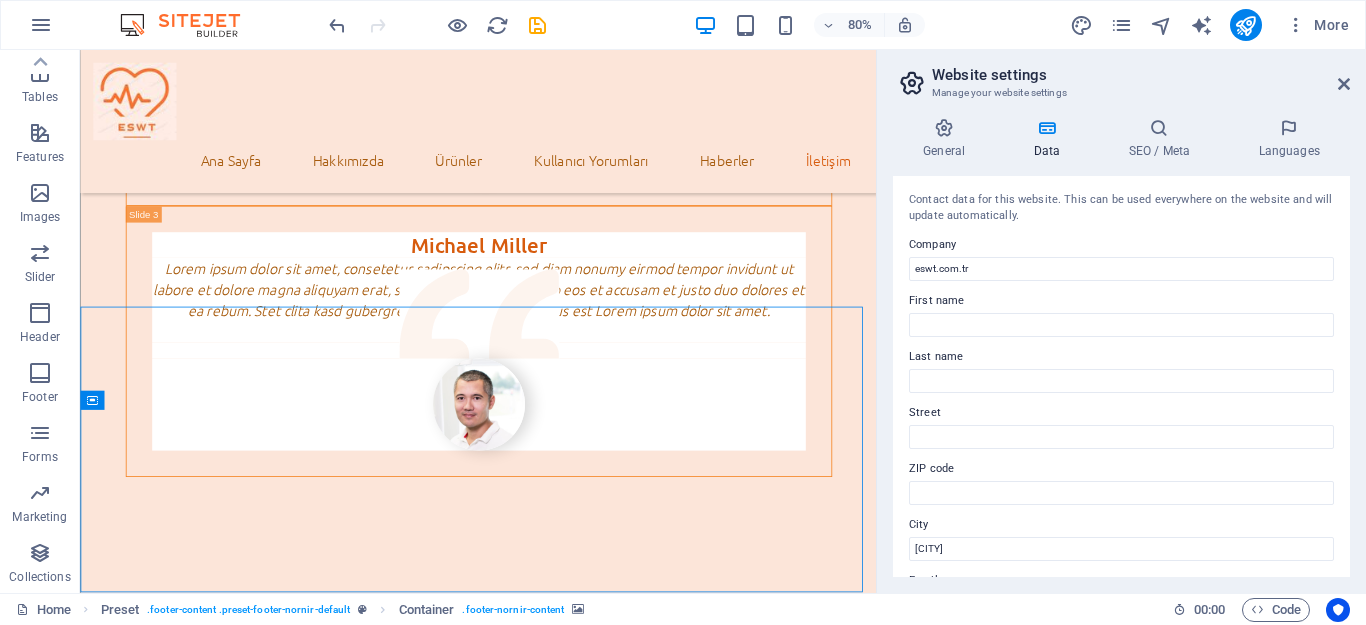 scroll, scrollTop: 6985, scrollLeft: 0, axis: vertical 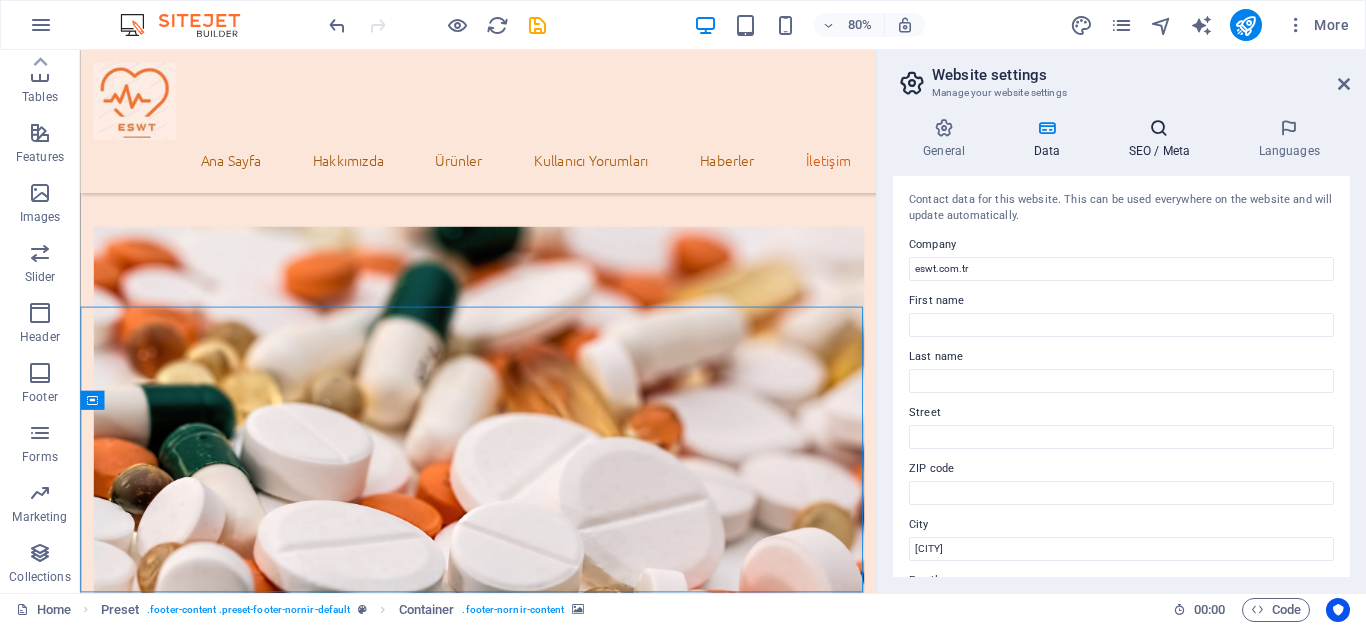 click on "SEO / Meta" at bounding box center [1163, 139] 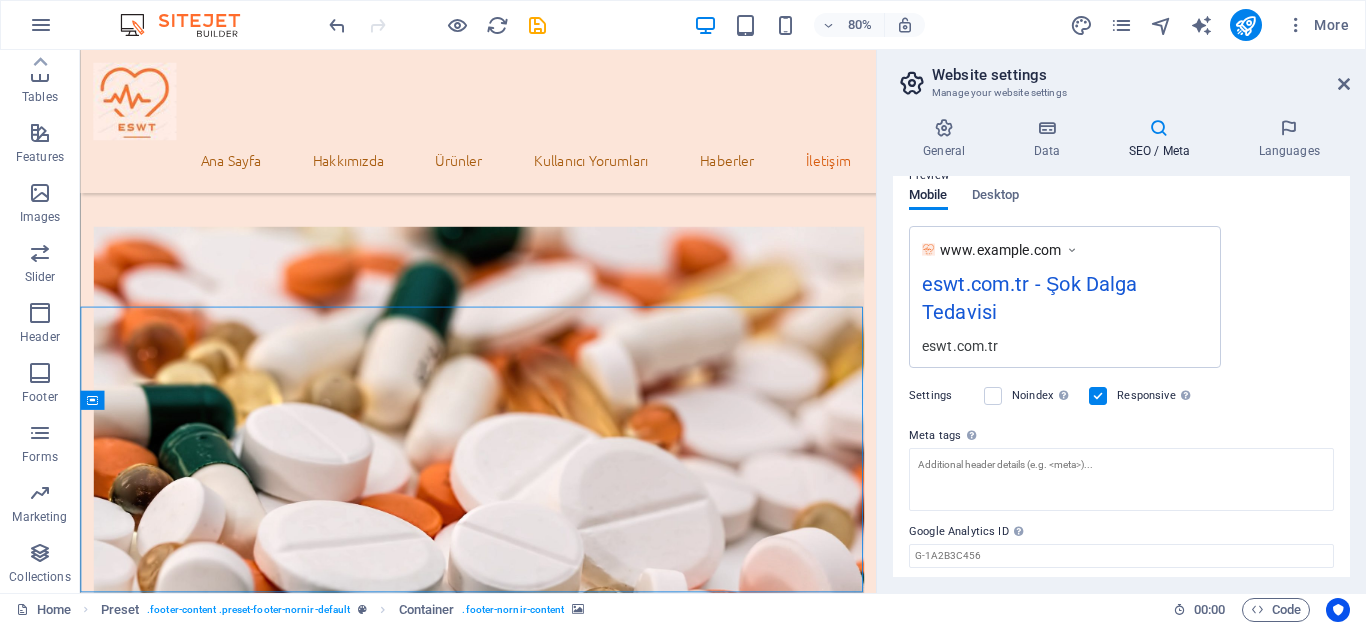 scroll, scrollTop: 0, scrollLeft: 0, axis: both 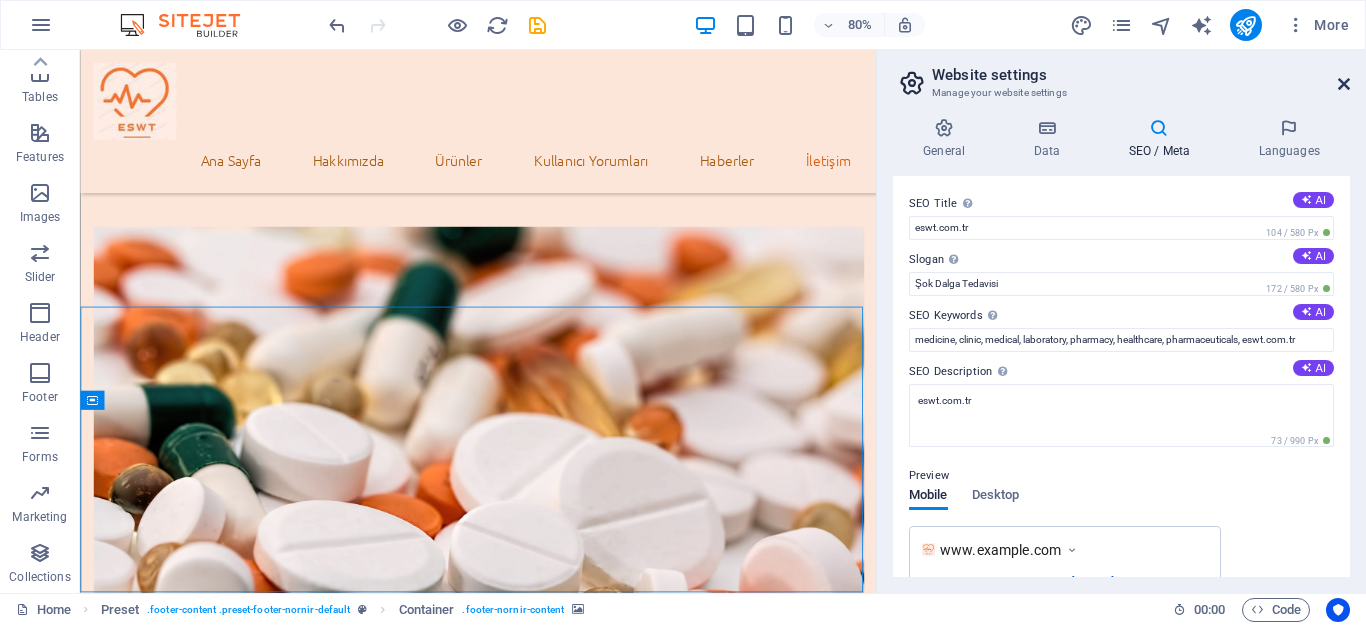 drag, startPoint x: 1346, startPoint y: 87, endPoint x: 1251, endPoint y: 27, distance: 112.36102 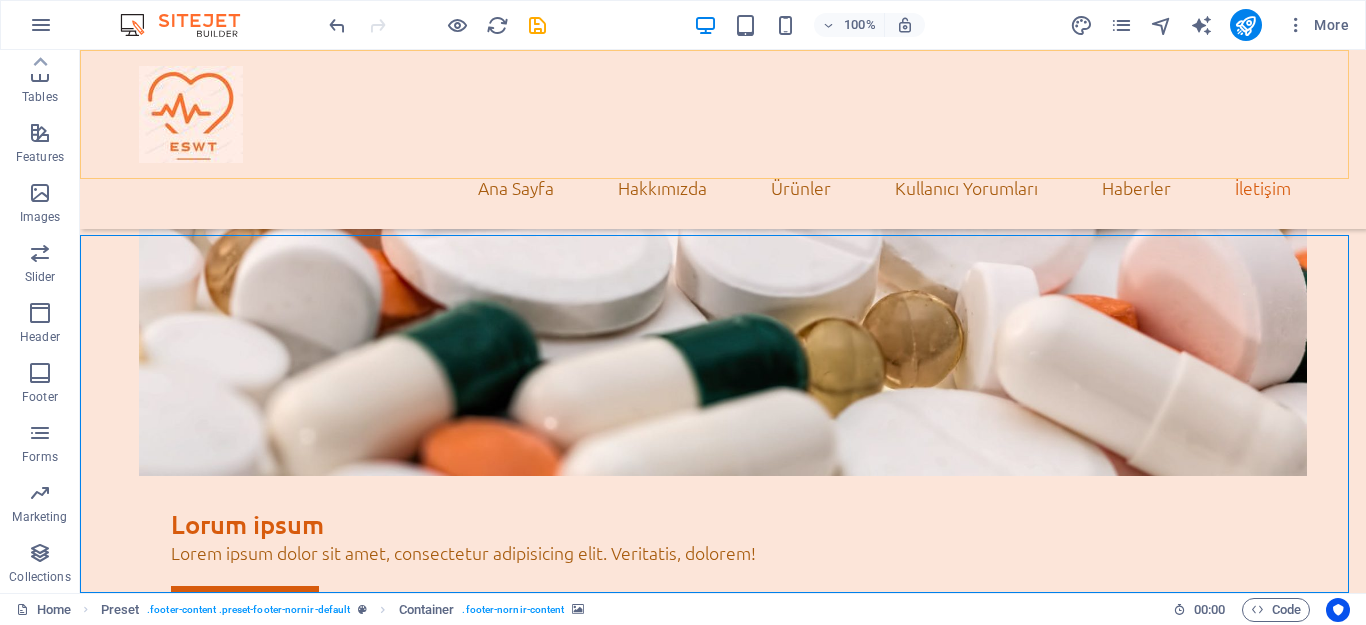scroll, scrollTop: 6386, scrollLeft: 0, axis: vertical 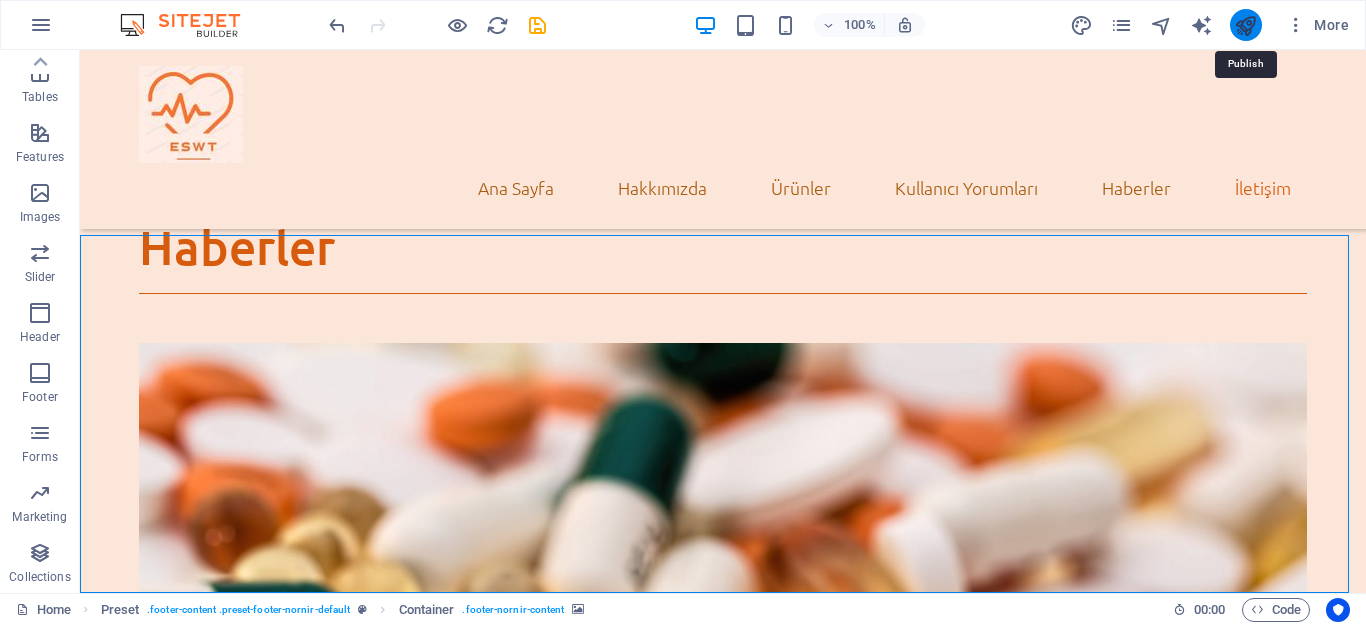 click at bounding box center (1245, 25) 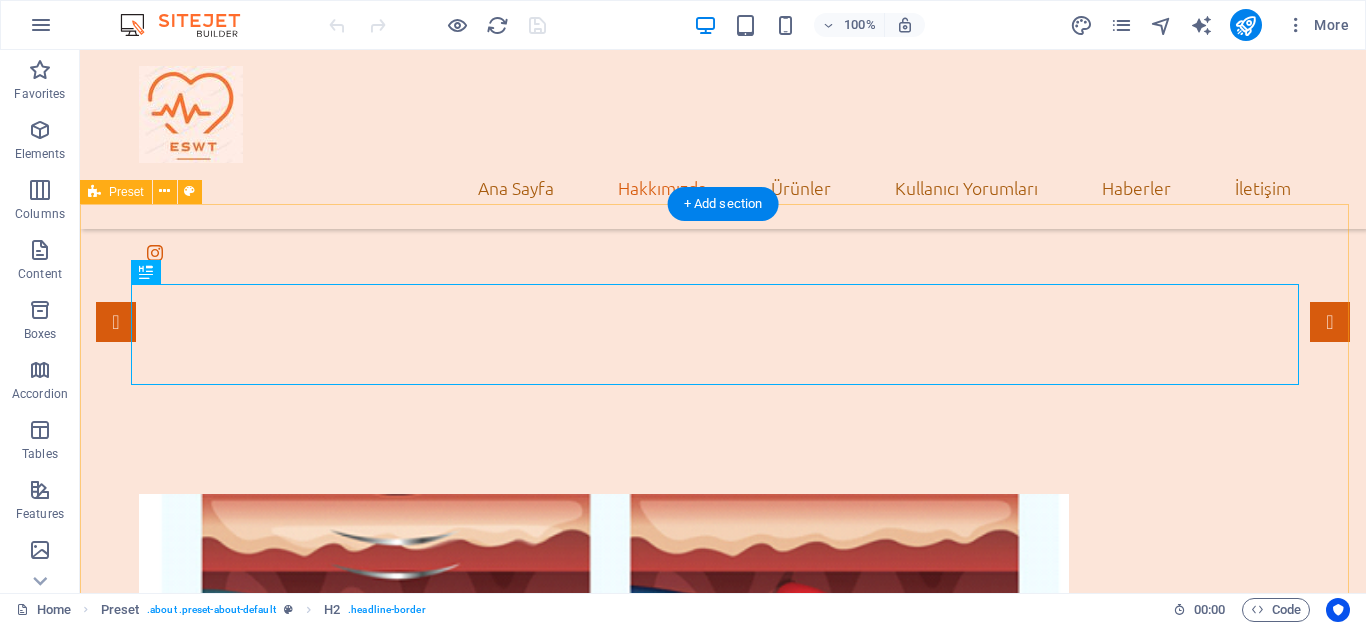 scroll, scrollTop: 614, scrollLeft: 0, axis: vertical 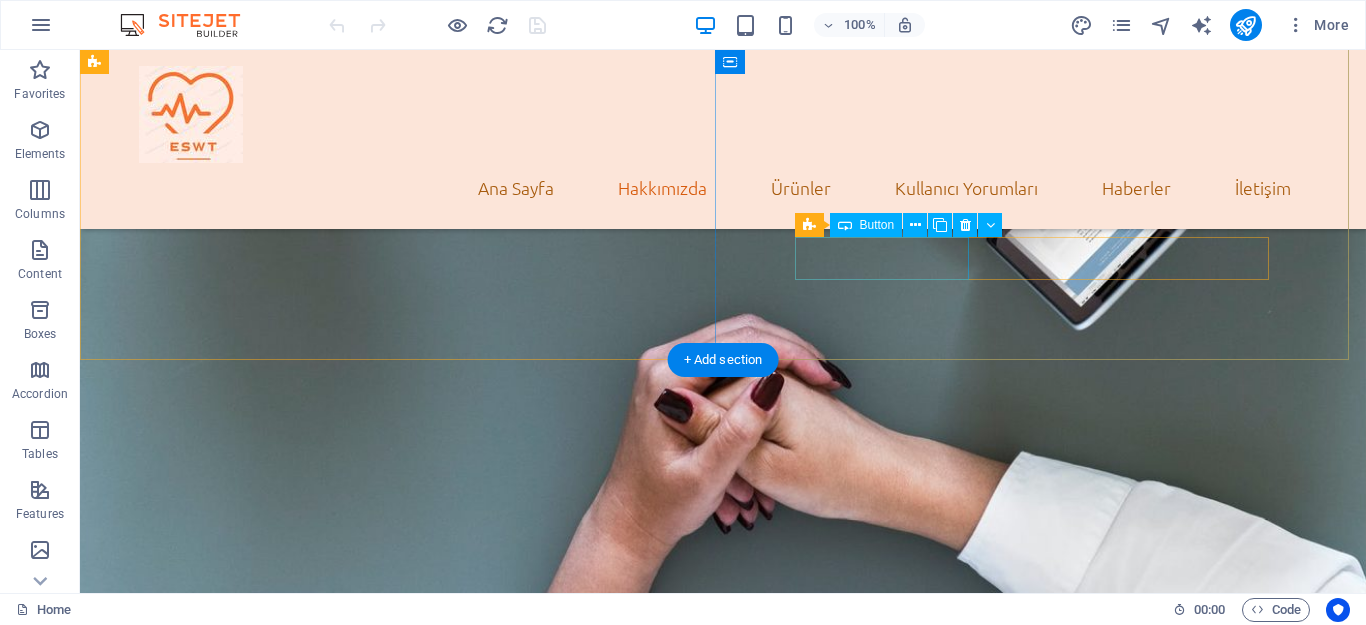 click on "Our location" at bounding box center (723, 1281) 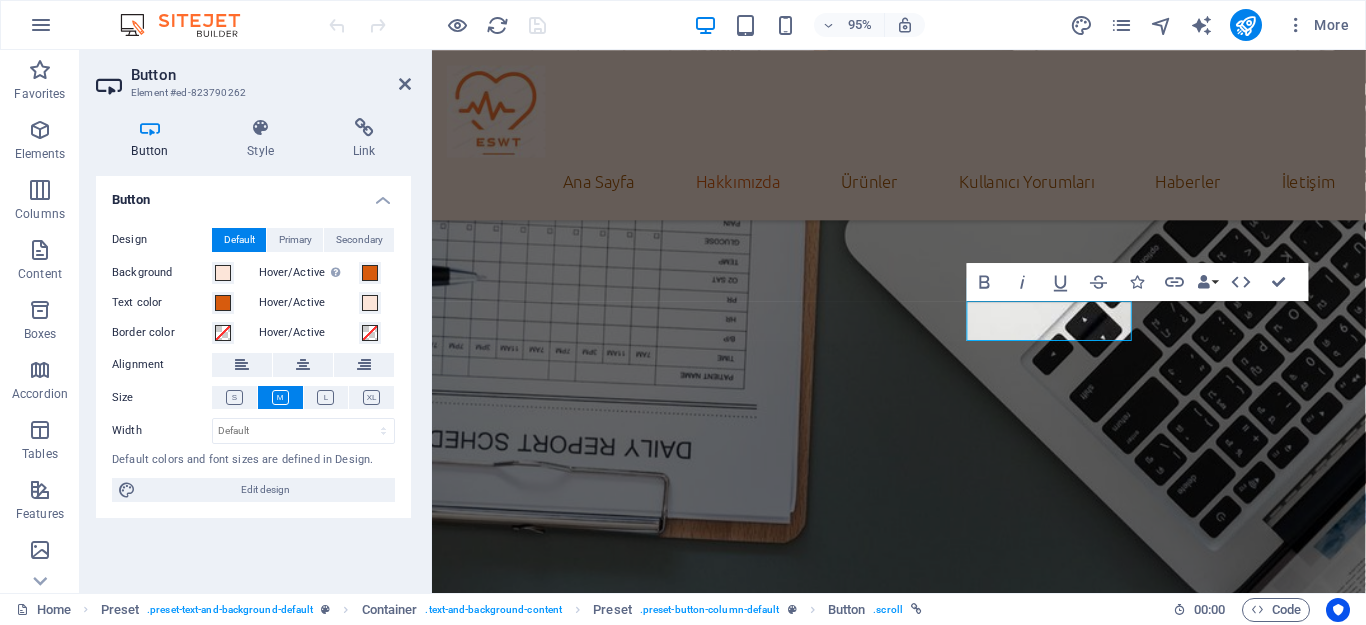 scroll, scrollTop: 2717, scrollLeft: 0, axis: vertical 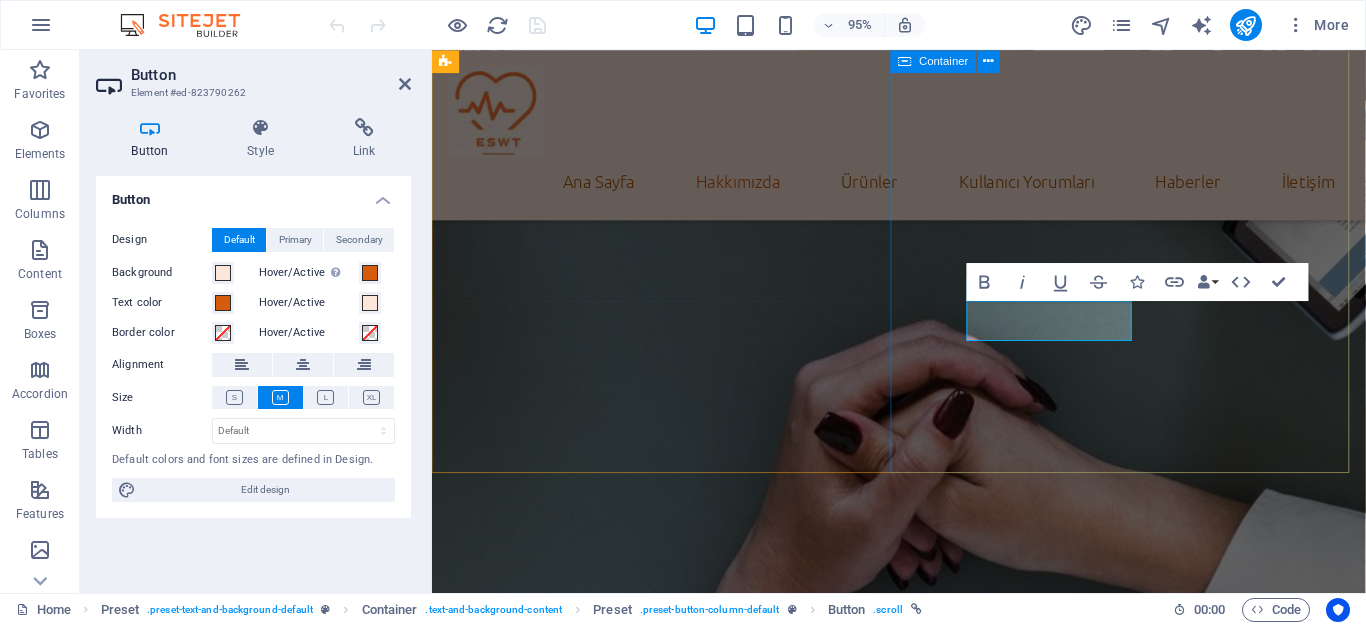 type 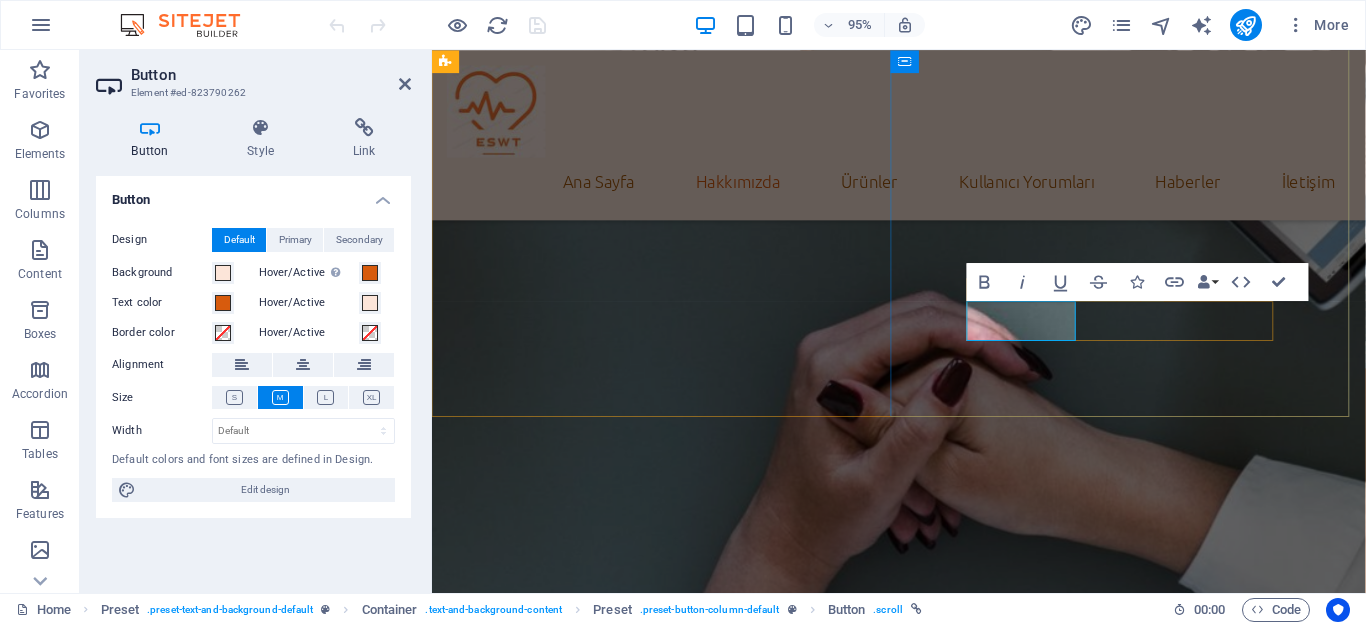 click on "Yerimiz" at bounding box center (560, 1323) 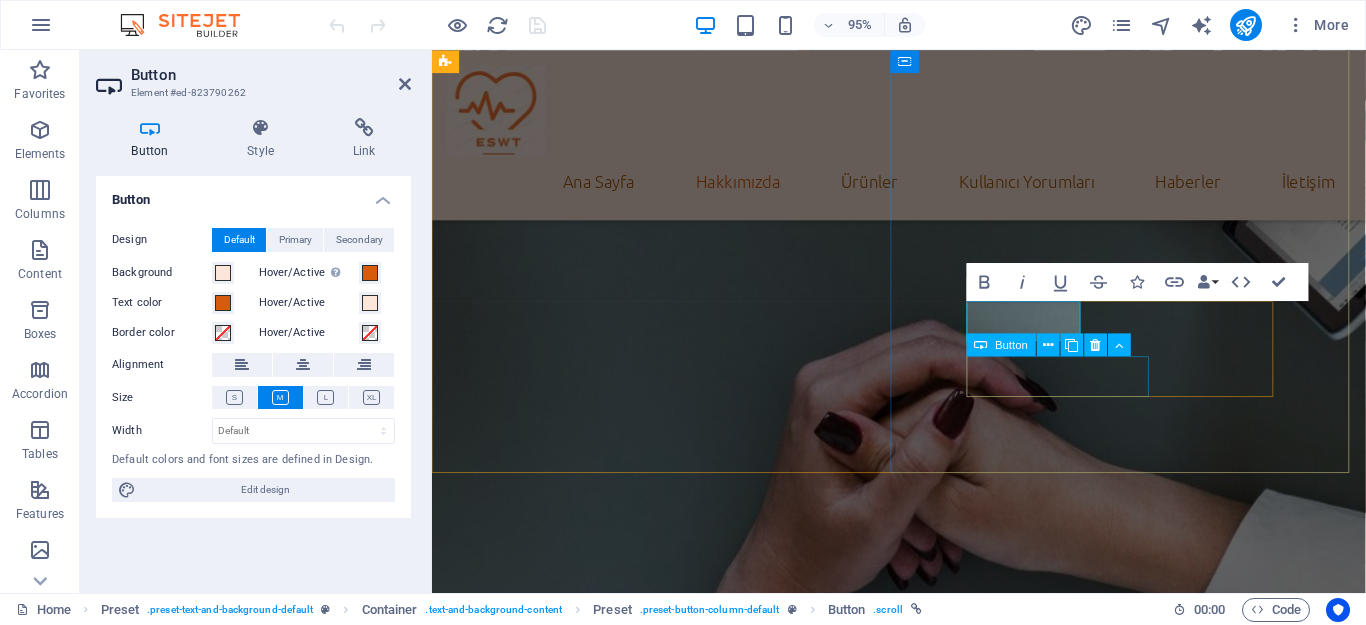 click on "opening hours" at bounding box center (923, 1416) 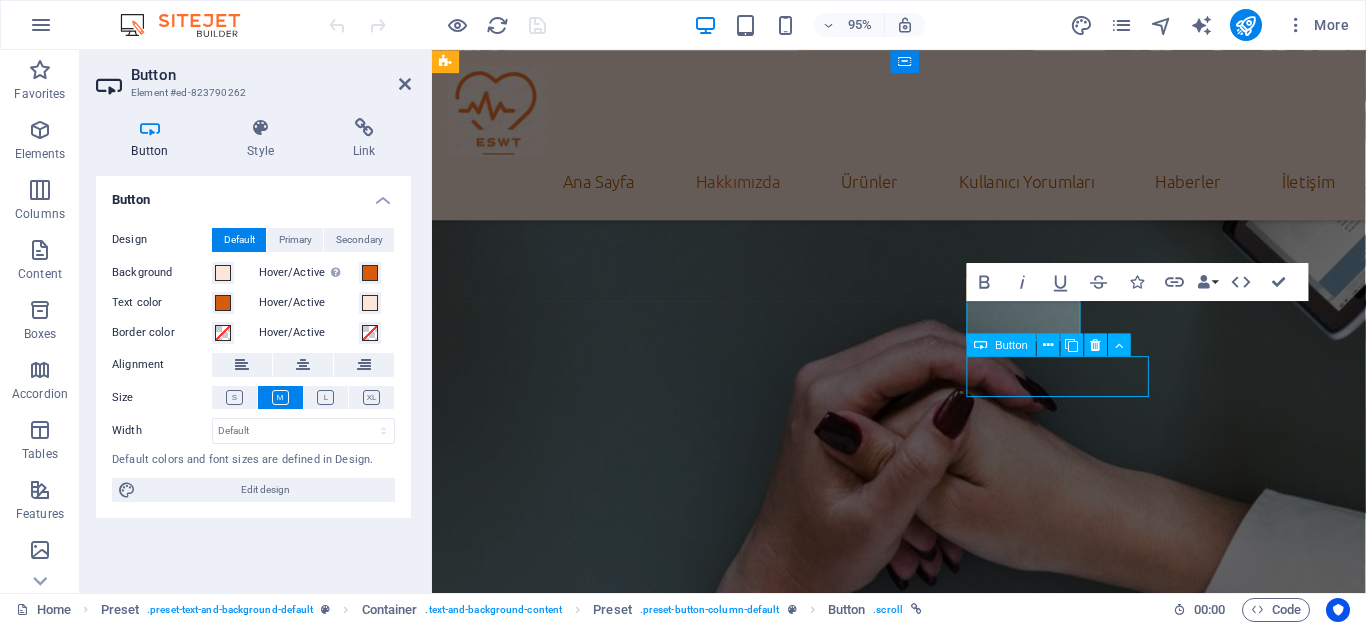 click on "opening hours" at bounding box center [923, 1416] 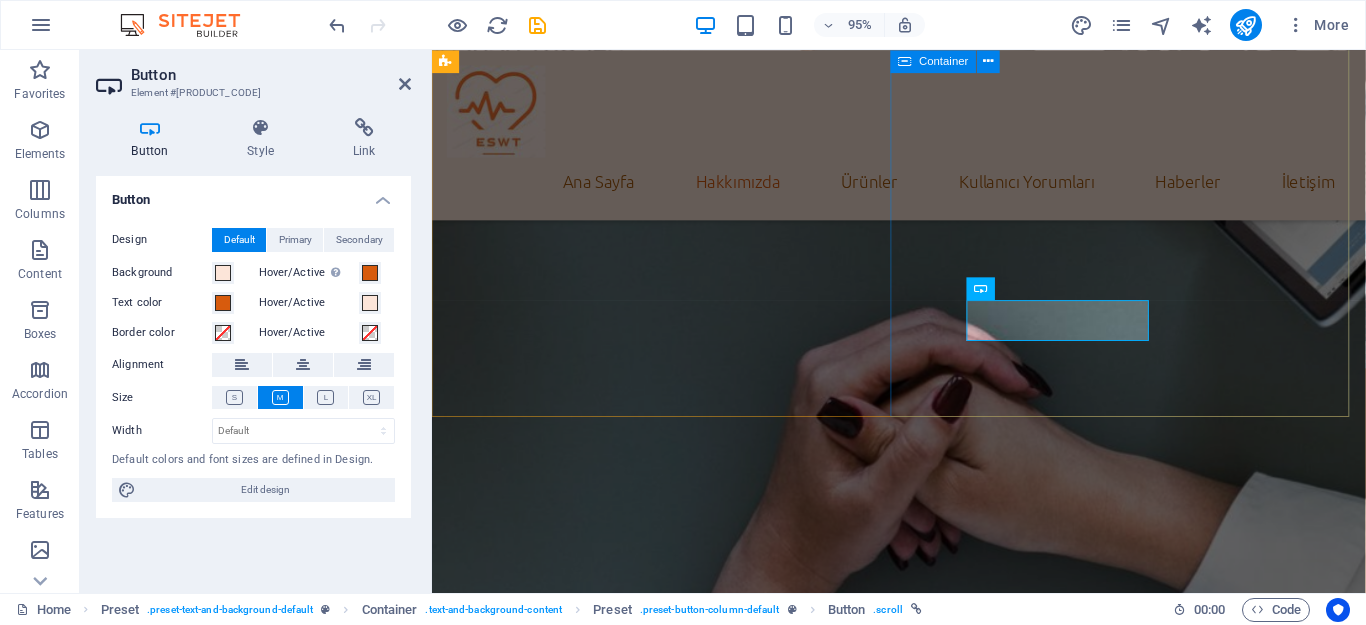 scroll, scrollTop: 2776, scrollLeft: 0, axis: vertical 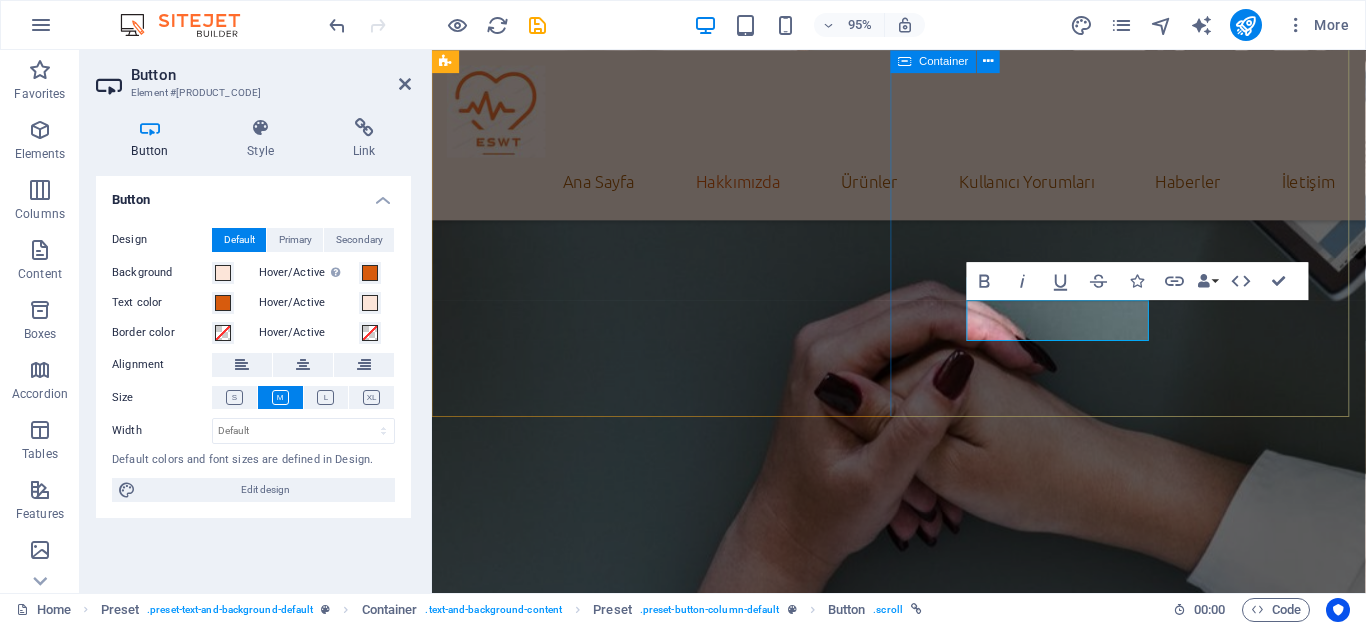 type 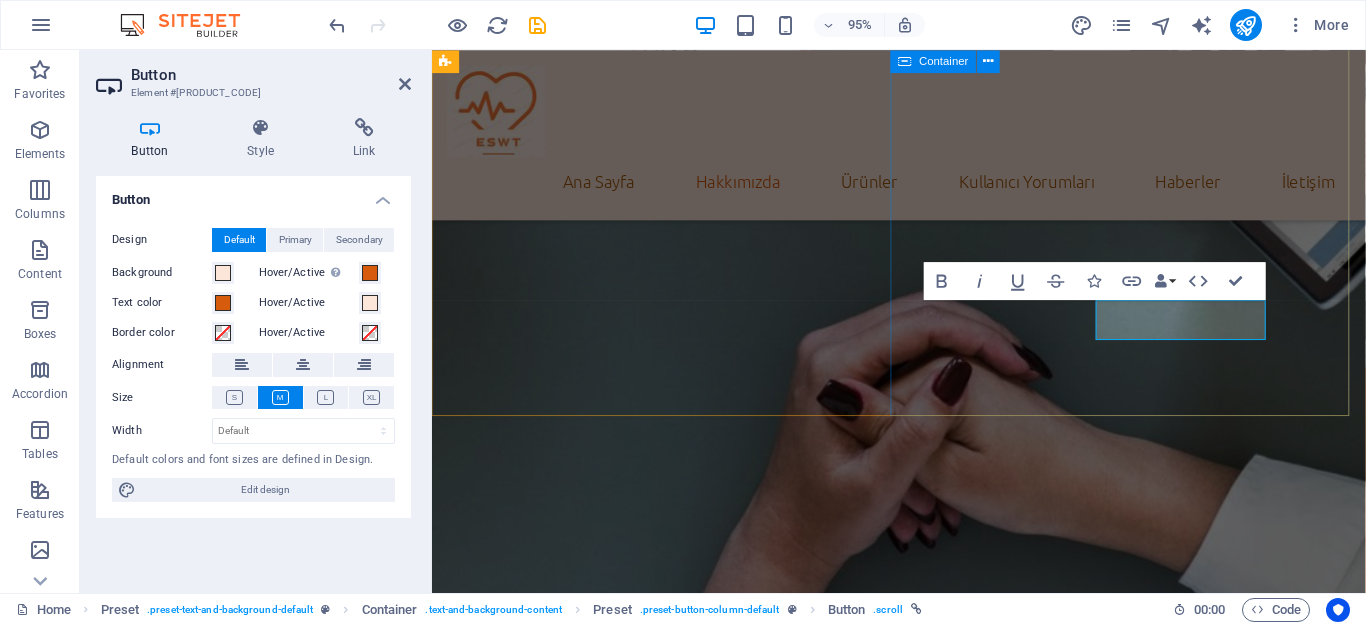 scroll, scrollTop: 2776, scrollLeft: 0, axis: vertical 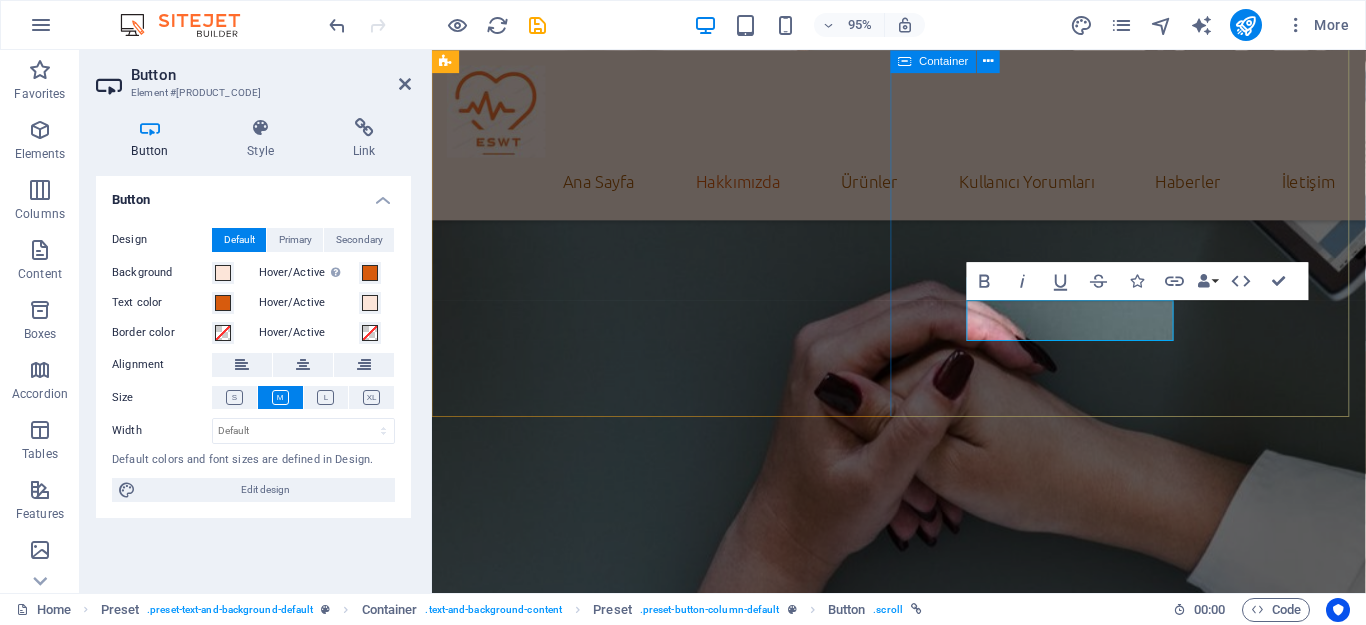 click on "Sizin için burdayız! ESWT'nin Avantajları •    İnvaziv Değildir: Cerrahi bir işlem gerektirmez, genellikle ağrısızdır ve kısa sürede uygulanabilir. •    Yan Etkileri Azdır: En sık görülen yan etkiler hafif ağrı, kızarıklık ve morarmadır. •    Başka Tedavilerle Birlikte Kullanılabilir: Diğer tedavi yöntemleriyle birlikte kullanılabilir. •    Başarılı Sonuçlar: Birçok çalışmada ESWT'nin erektil disfonksiyon tedavisinde etkili olduğu gösterilmiştir. Kimler ESWT Tedavisi Olabilir? •    Şeker hastalığı, yüksek tansiyon, kalp hastalıkları gibi sertleşmeye neden olabilecek sağlık sorunları olan erkekler •    Çeşitli ilaçların yan etkisi olarak sertleşme sorunu yaşayan erkekler •    Psikolojik nedenlerden dolayı sertleşme sorunu yaşayan erkekler ESWT Tedavisi Nasıl Uygulanır? •    Tedavi öncesi detaylı bir muayene yapılır. •    Penis, jel ile kaplanır ve özel bir başlık yardımıyla şok dalgaları uygulanır." at bounding box center [923, 912] 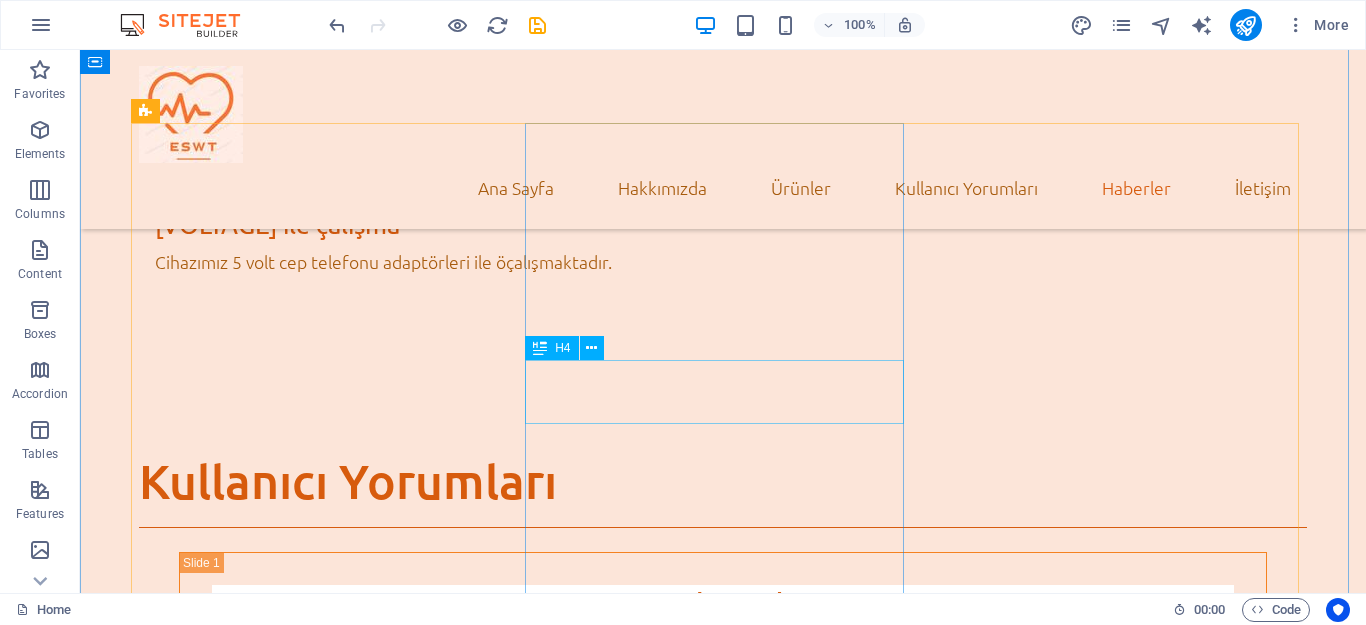 scroll, scrollTop: 5100, scrollLeft: 0, axis: vertical 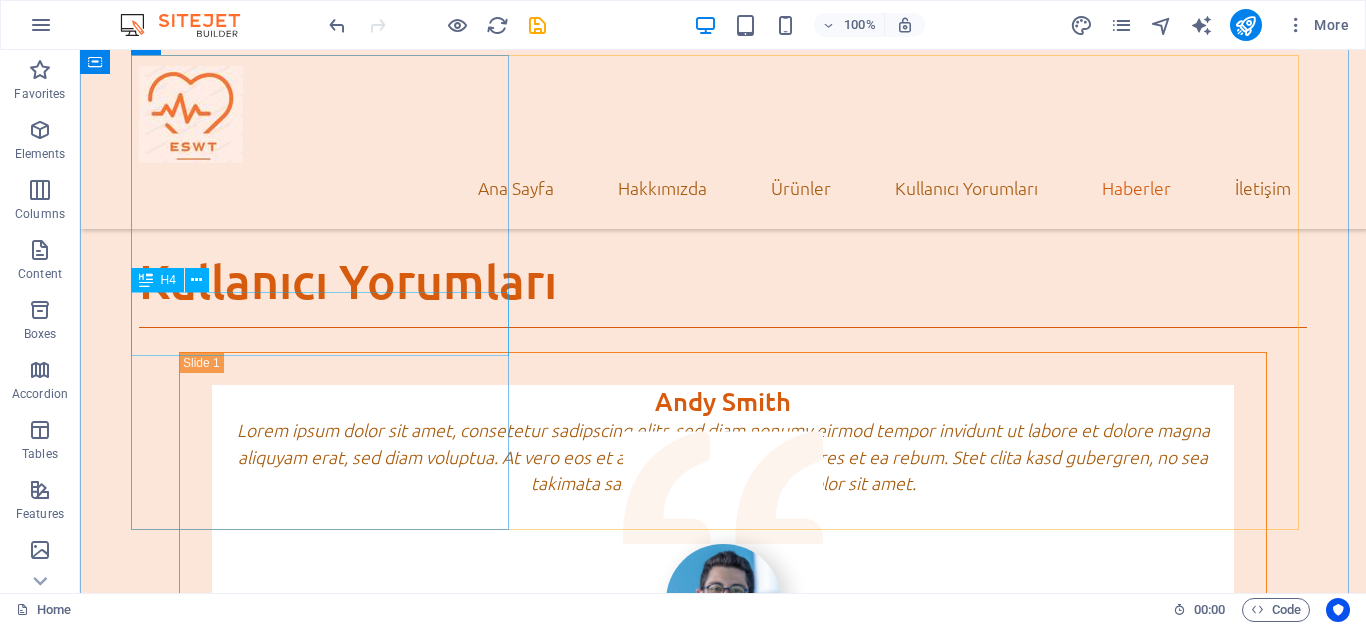 click on "Lorum ipsum" at bounding box center (723, 2419) 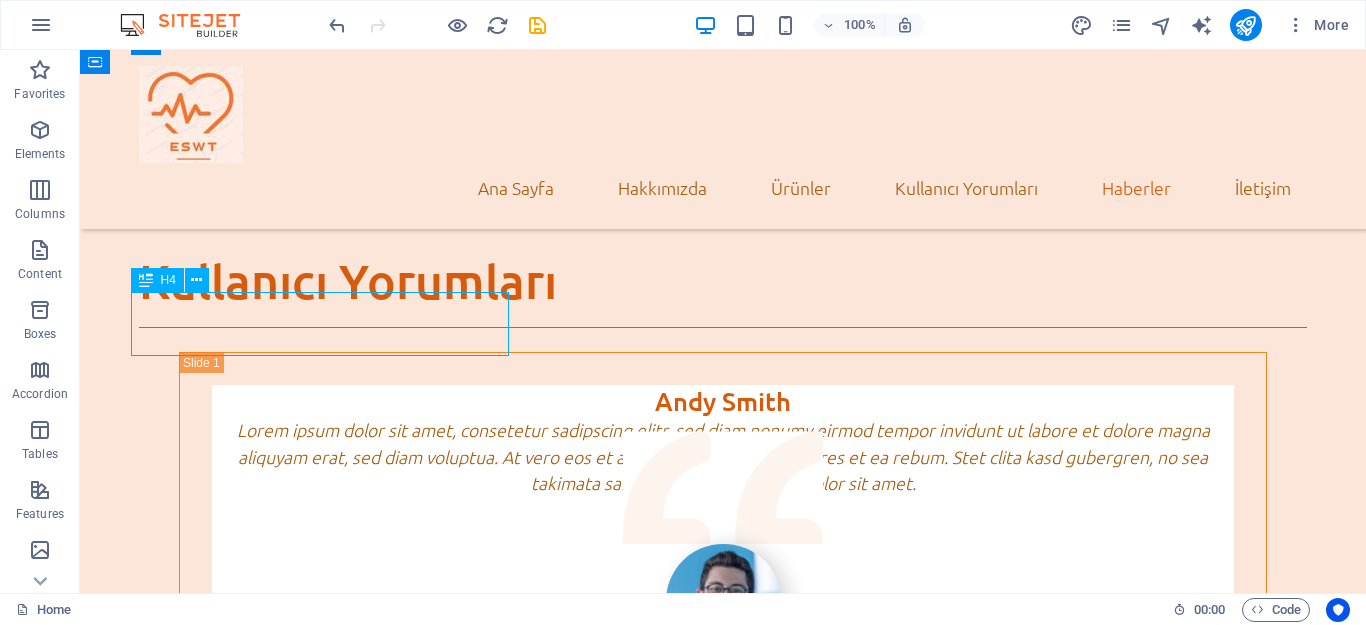click on "Lorum ipsum" at bounding box center (723, 2419) 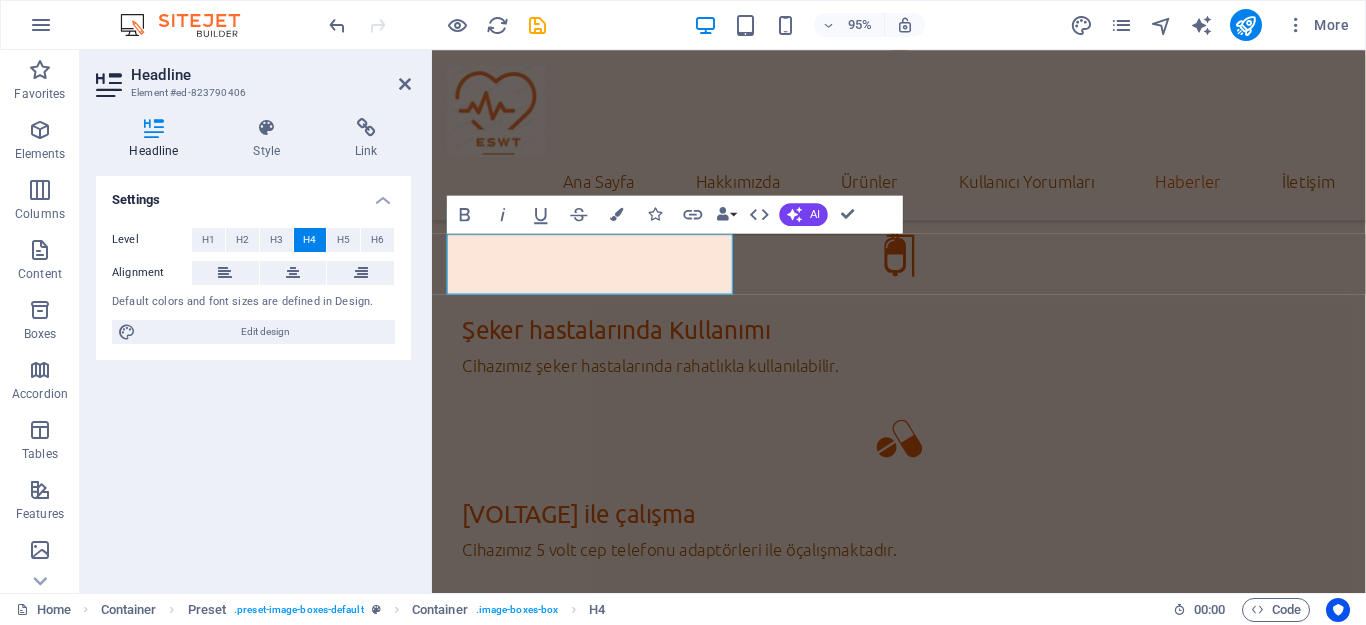 scroll, scrollTop: 6013, scrollLeft: 0, axis: vertical 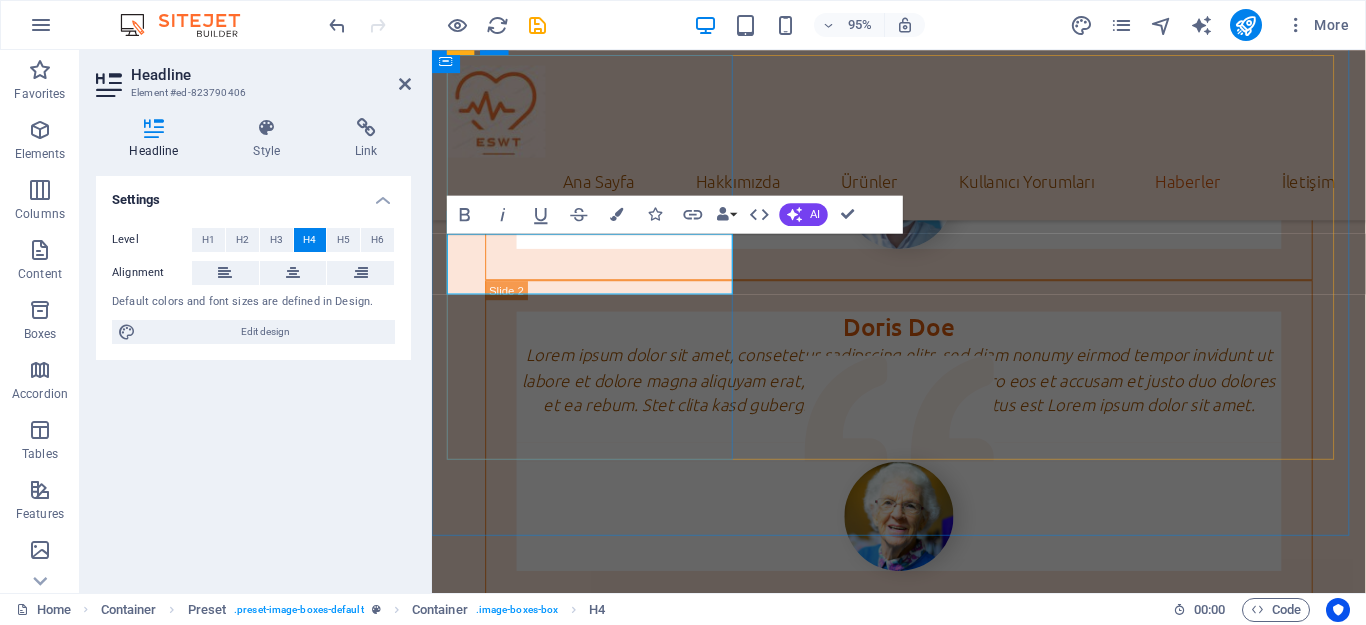 type 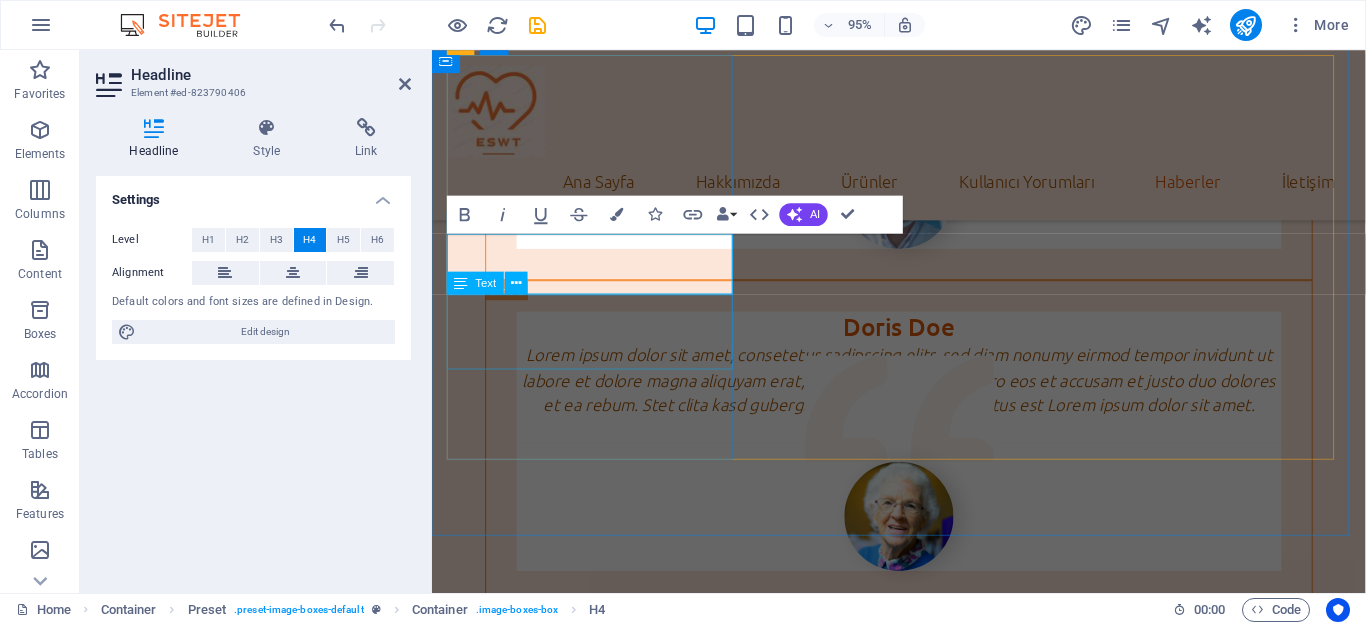 click on "Lorem ipsum dolor sit amet, consectetur adipisicing elit. Veritatis, dolorem!" at bounding box center [923, 1929] 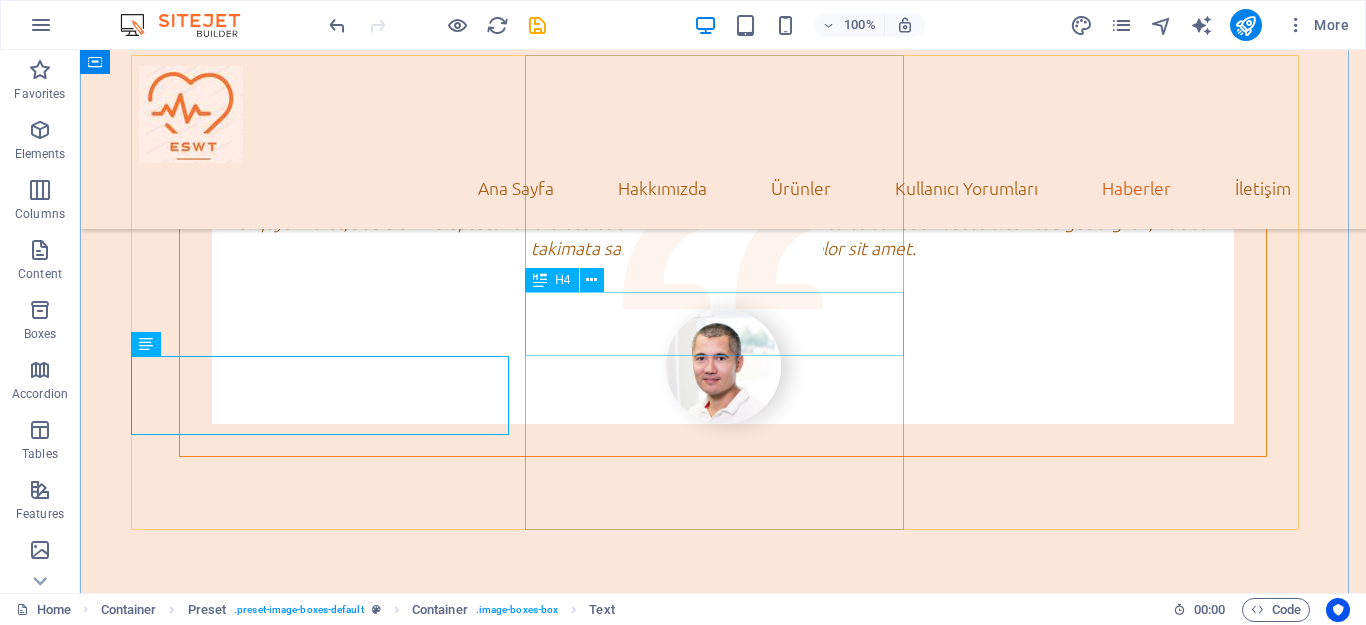 scroll, scrollTop: 5100, scrollLeft: 0, axis: vertical 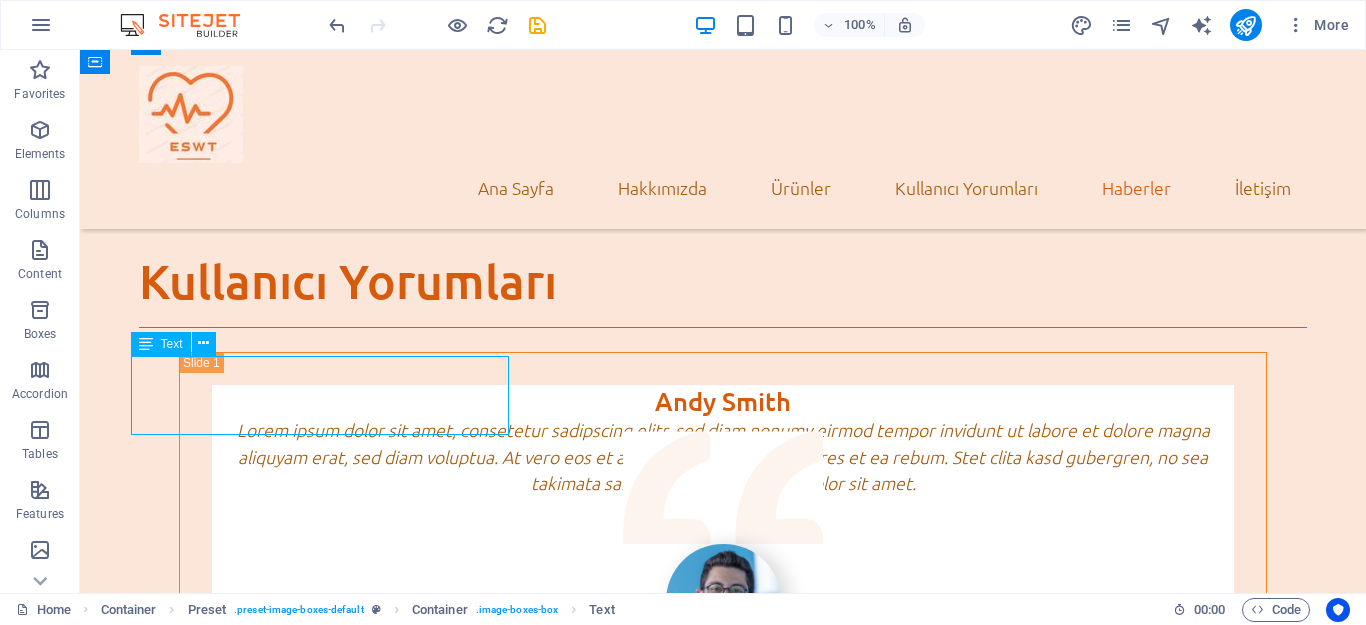 drag, startPoint x: 248, startPoint y: 422, endPoint x: 197, endPoint y: 403, distance: 54.42426 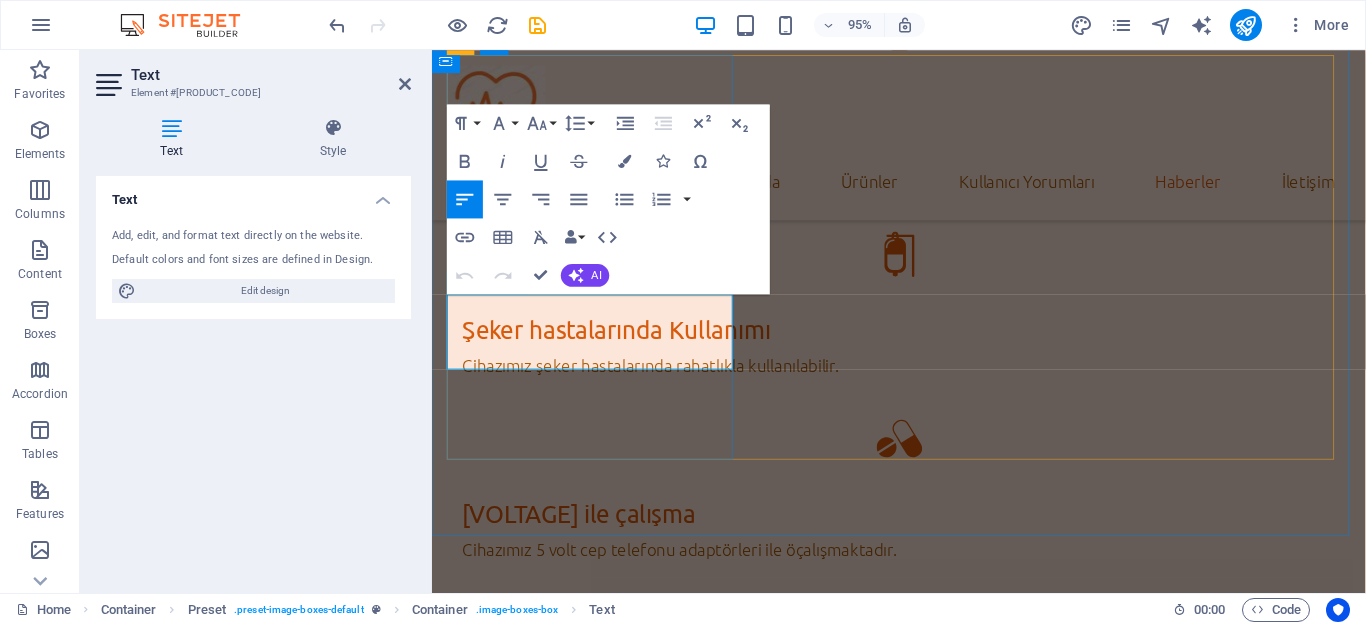 scroll, scrollTop: 6013, scrollLeft: 0, axis: vertical 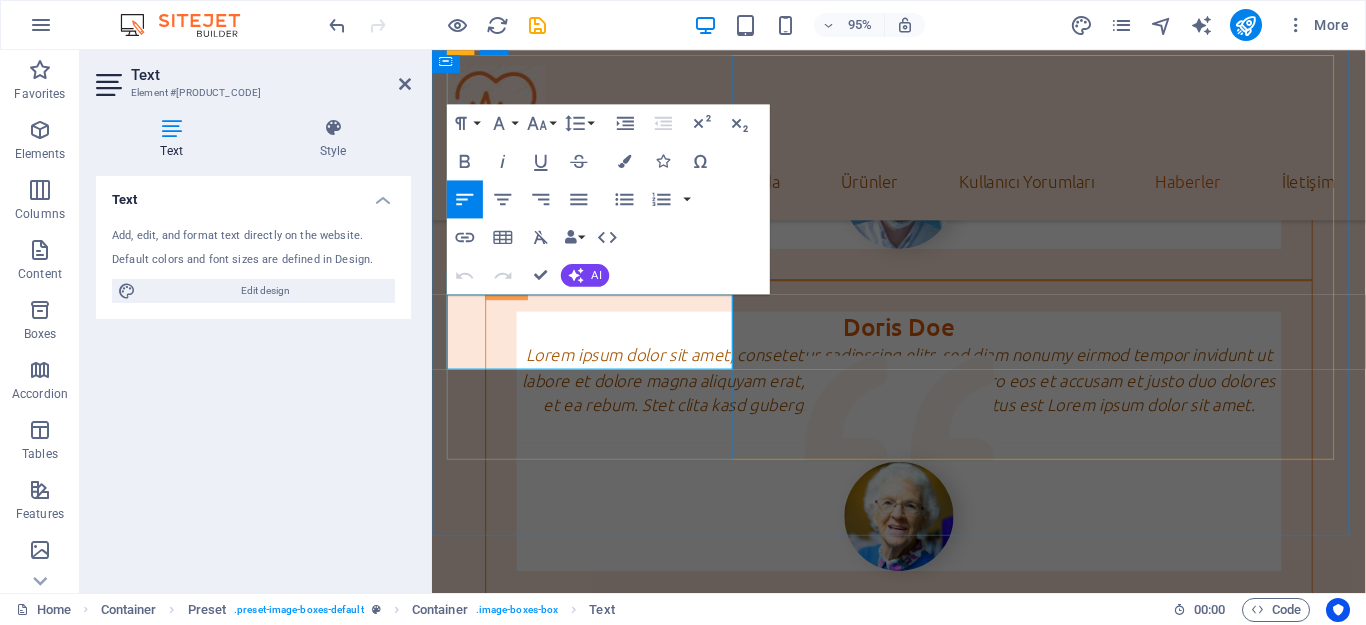 drag, startPoint x: 642, startPoint y: 375, endPoint x: 478, endPoint y: 325, distance: 171.45262 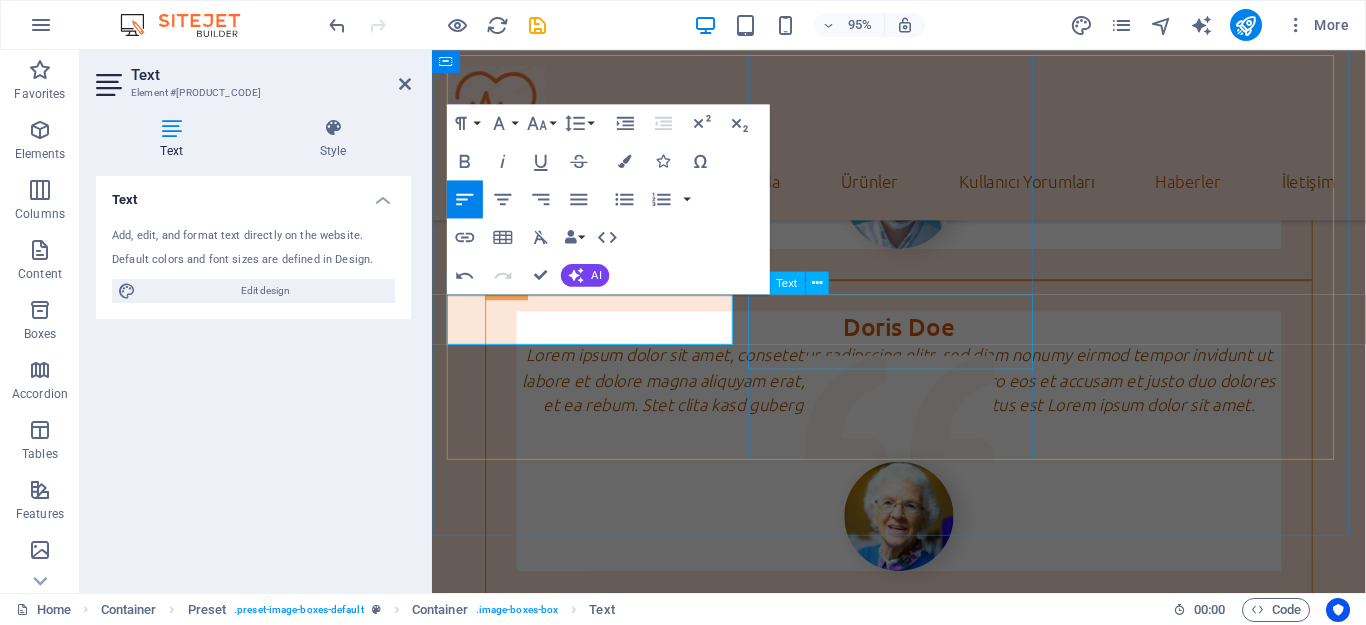 click on "Lorem ipsum dolor sit amet, consectetur adipisicing elit. Veritatis, dolorem!" at bounding box center [923, 2718] 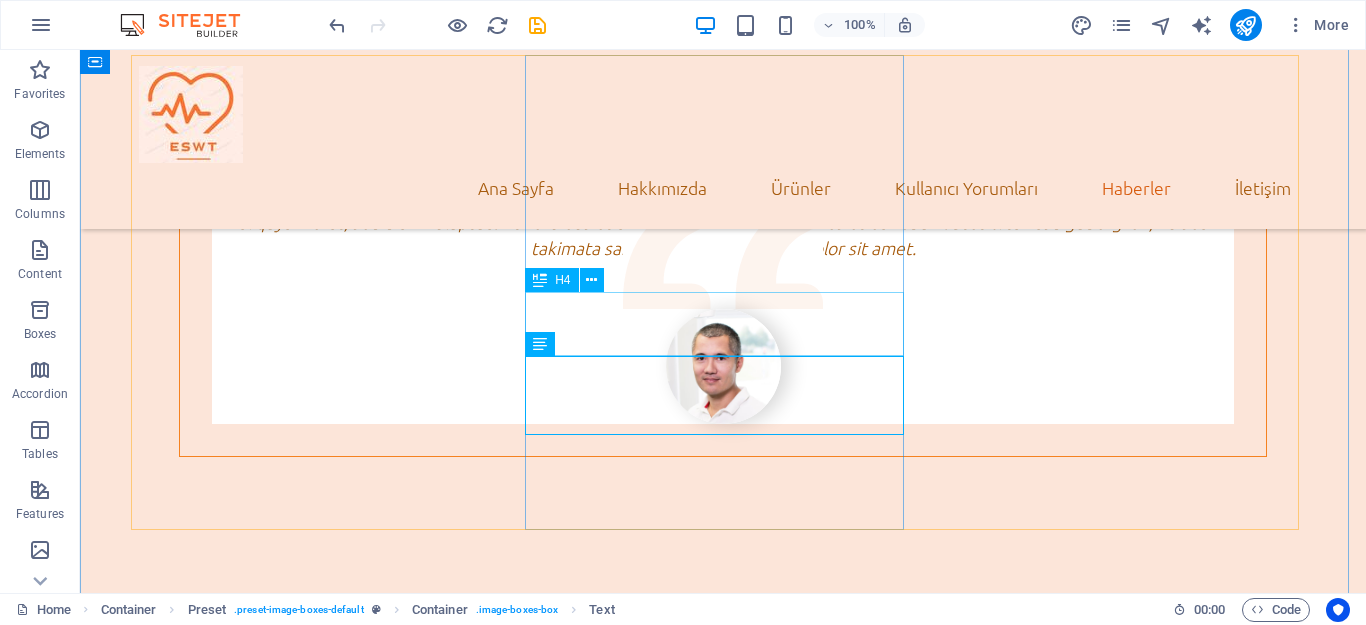 scroll, scrollTop: 5100, scrollLeft: 0, axis: vertical 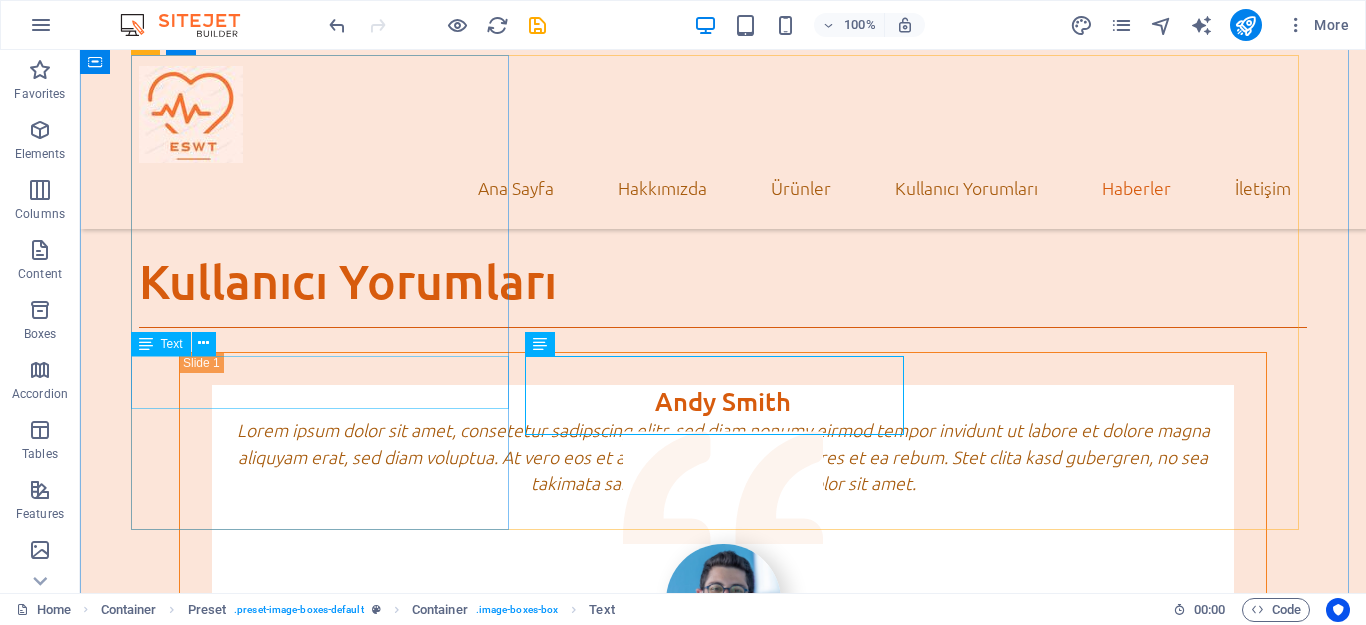 click on "Cihazımızı kullanırken hiçbir ilaç kullanımanıza gerek yktur." at bounding box center [723, 2464] 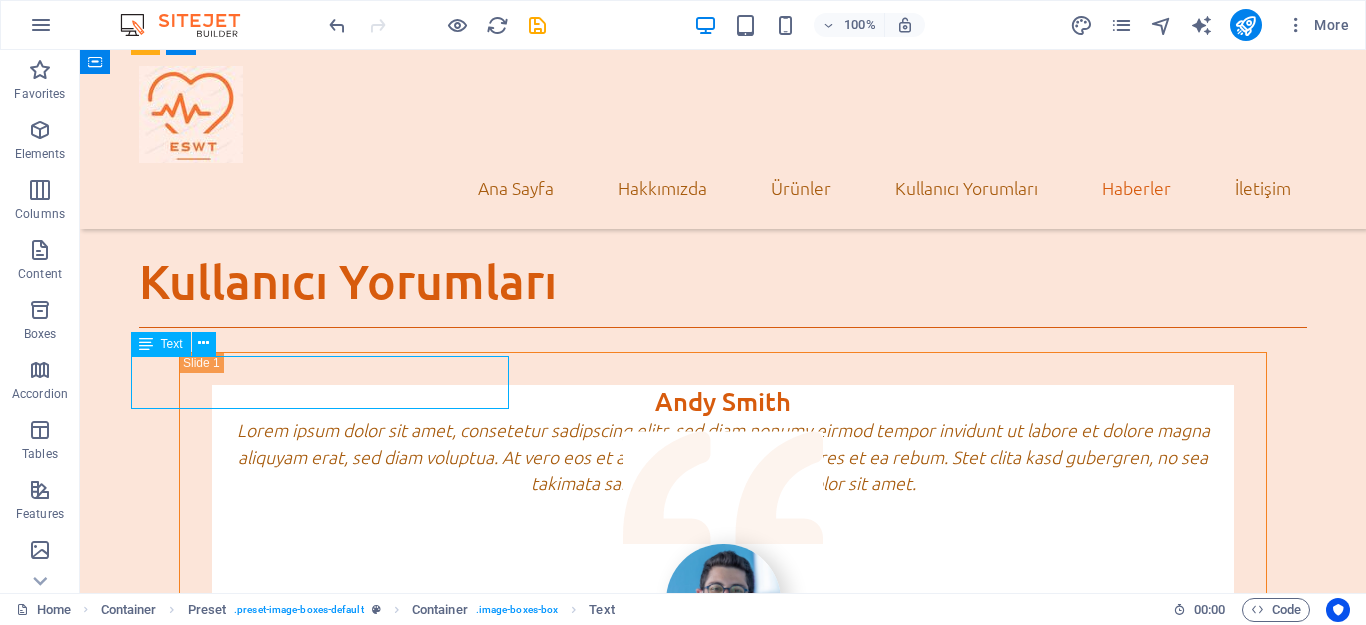 click on "Cihazımızı kullanırken hiçbir ilaç kullanımanıza gerek yktur." at bounding box center (723, 2464) 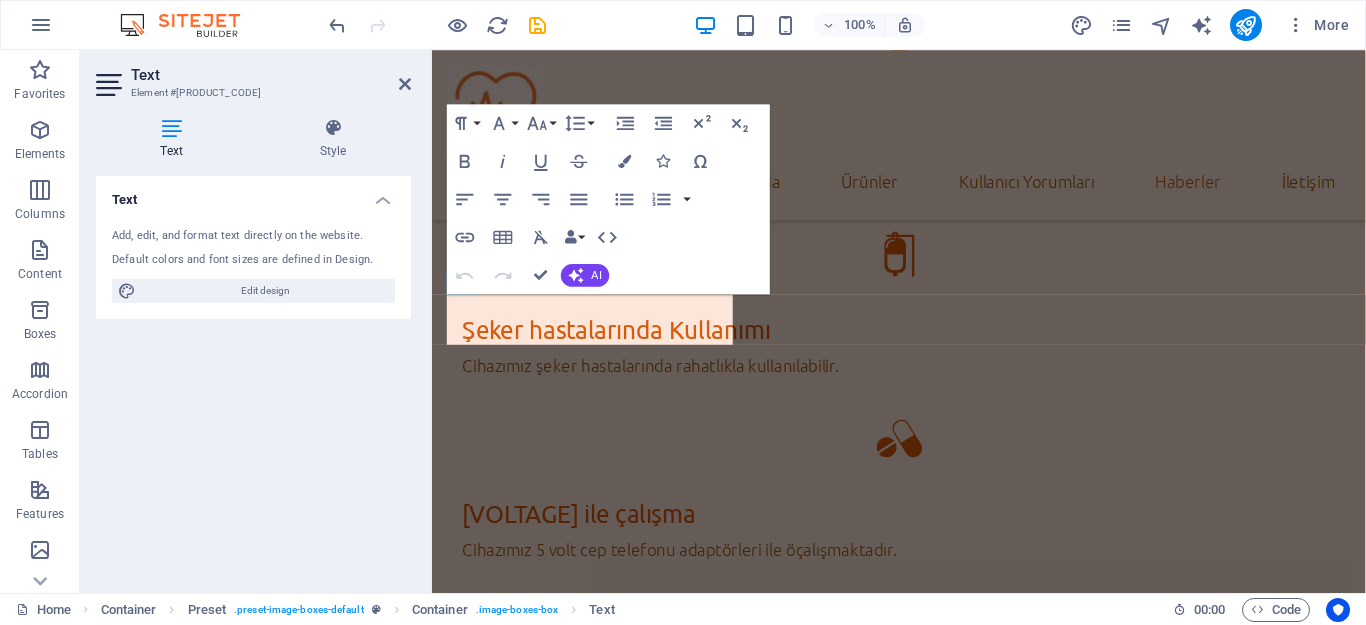 scroll, scrollTop: 6013, scrollLeft: 0, axis: vertical 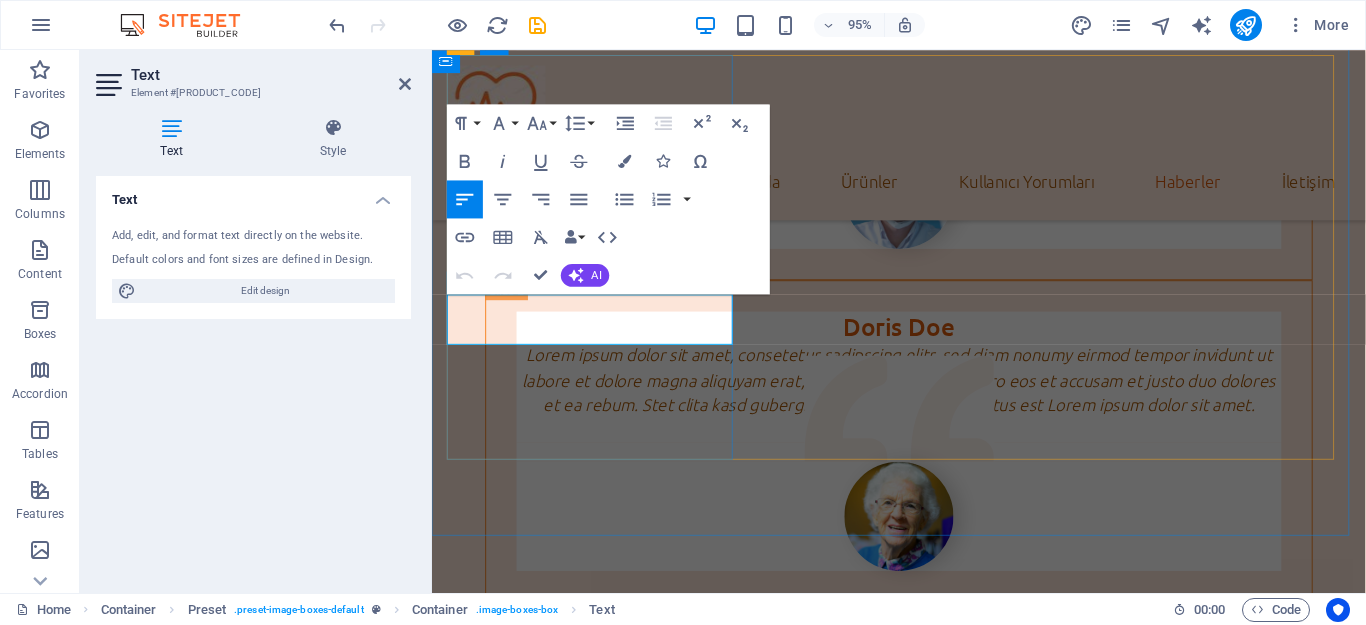 drag, startPoint x: 678, startPoint y: 340, endPoint x: 700, endPoint y: 354, distance: 26.076809 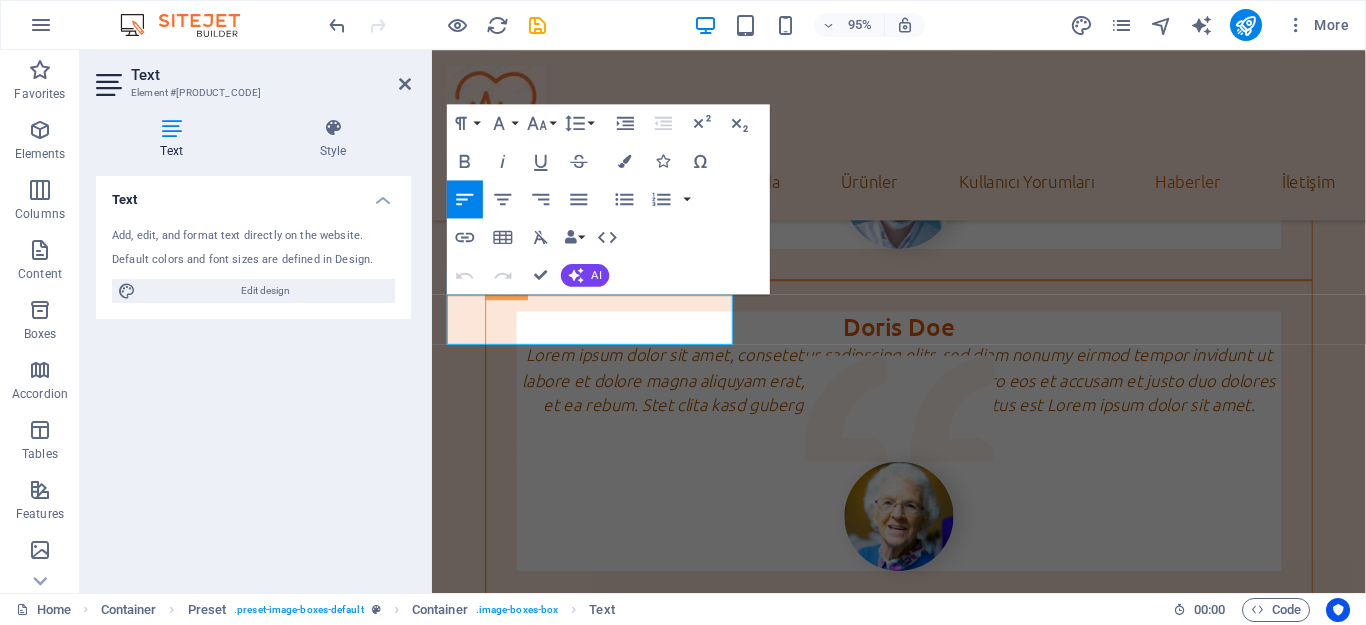 click on "Skip to main content
,  İstanbul   info@eswt.com.tr Ana Sayfa Hakkımızda Ürünler Kullanıcı Yorumları Haberler İletişim Hakkımızda ESWT Şok Dalga Sertleşme Tedavisi ESWT (Ekstrakorporeal Şok Dalga Tedavisi), erektil disfonksiyon (sertleşme sorunları) yaşayan erkekler için son yıllarda popülerleşen bir tedavi yöntemidir. Bu yöntemde, yüksek enerjili ses dalgaları penise odaklanarak kan dolaşımını artırır ve sertleşmeyi iyileştirir. ESWT Nasıl Çalışır? •    Kan Akışını Artırır: Şok dalgaları, penis dokusunda yeni kan damarlarının oluşumunu teşvik eder. Bu sayede penise kan akışı artar ve sertleşme sağlanır. •    Dokuları Onarır: Hasarlı dokuların onarımını hızlandırarak penis dokusunun sağlığını iyileştirir. •    Sinirleri Uyarır: Penis bölgesindeki sinirleri uyararak cinsel hassasiyeti artırabilir. Drop content here or  Add elements  Paste clipboard Sizin için burdayız! ESWT'nin Avantajları  Yerimiz Ürünlerimiz" at bounding box center [923, 308] 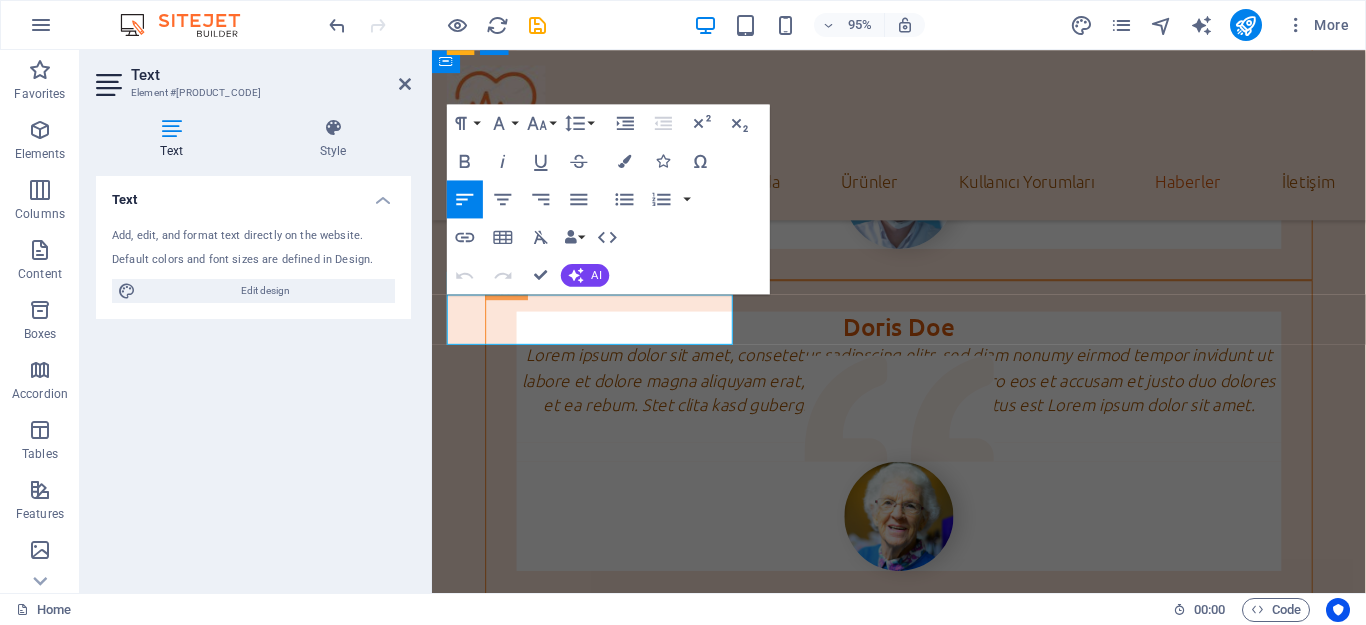 click on "Cihazımızı kullanırken hiçbir ilaç kullanımanıza gerek yktur." at bounding box center (923, 1929) 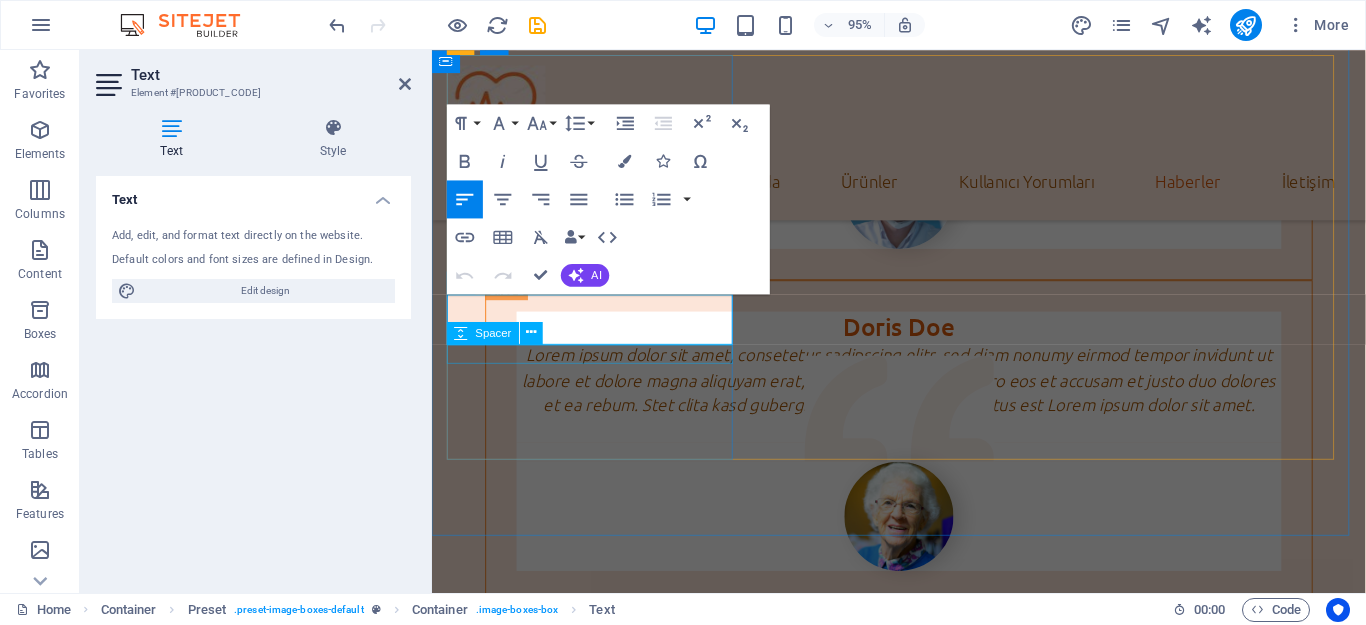 type 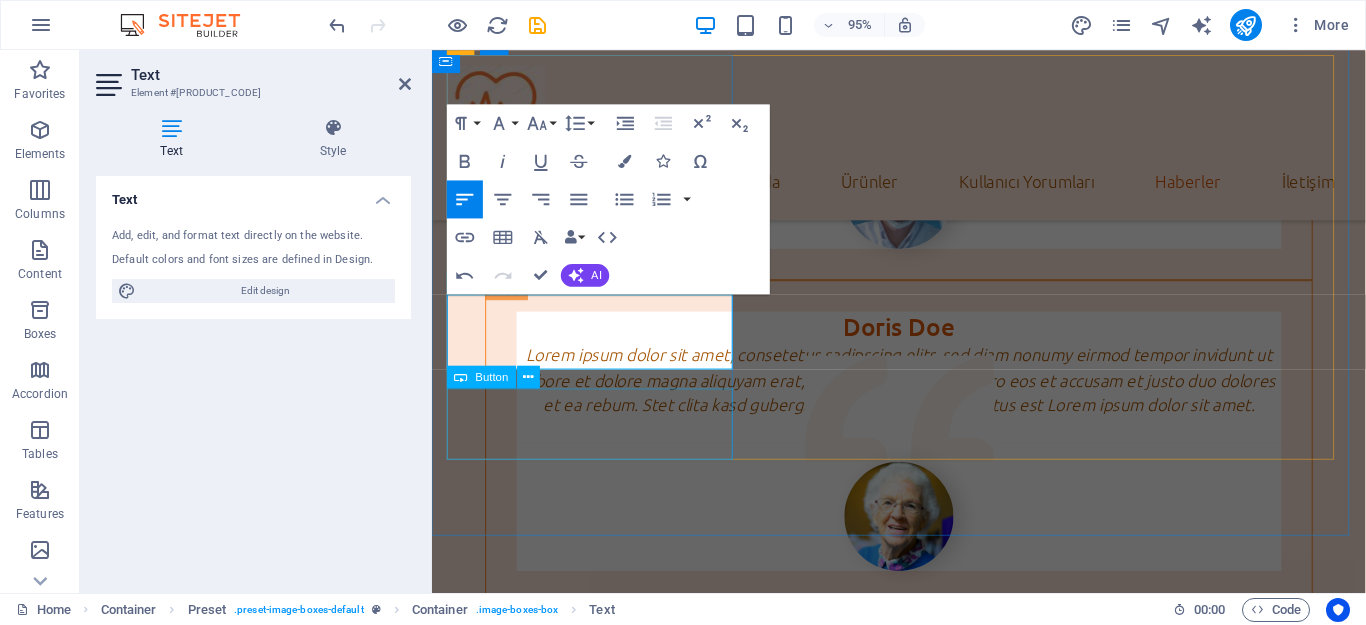 click on "Open Article" at bounding box center (923, 2000) 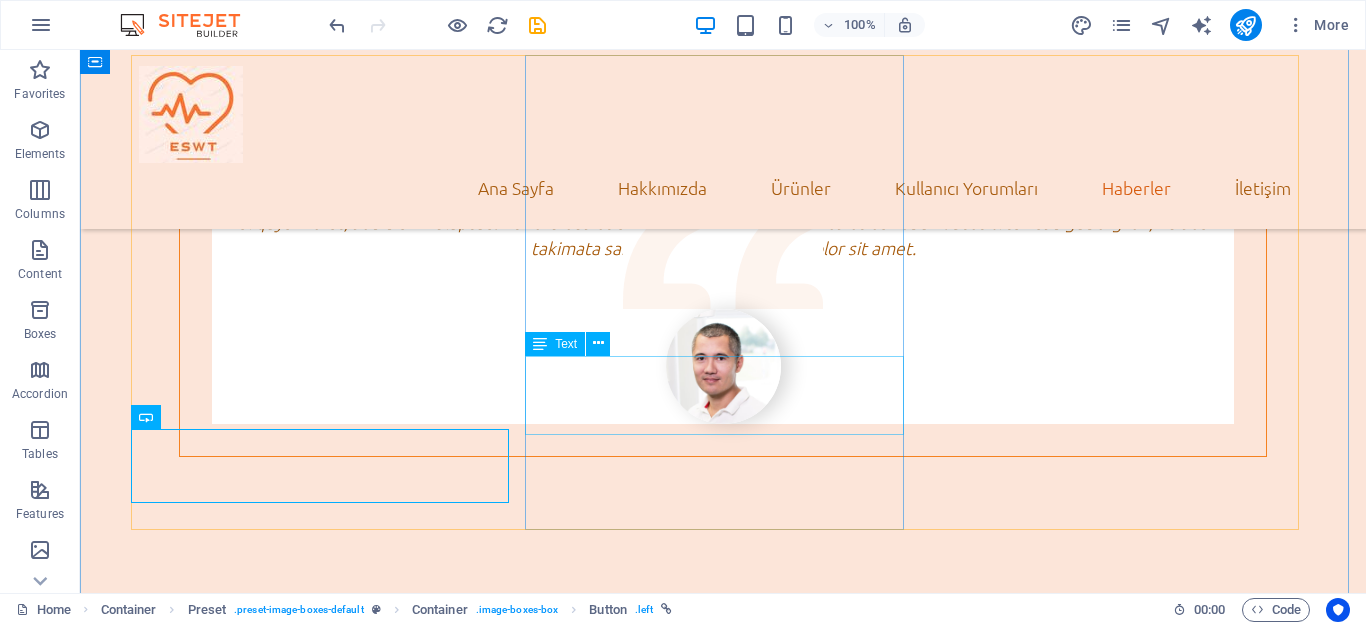 scroll, scrollTop: 5100, scrollLeft: 0, axis: vertical 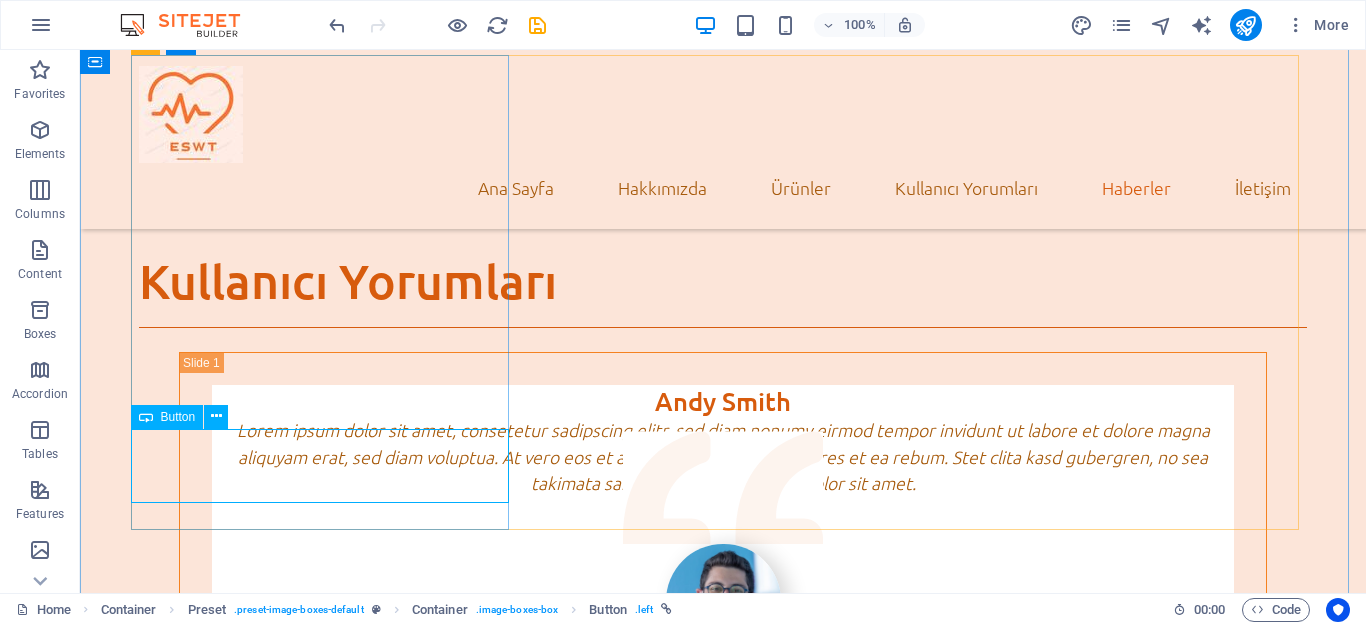 click on "Open Article" at bounding box center (723, 2535) 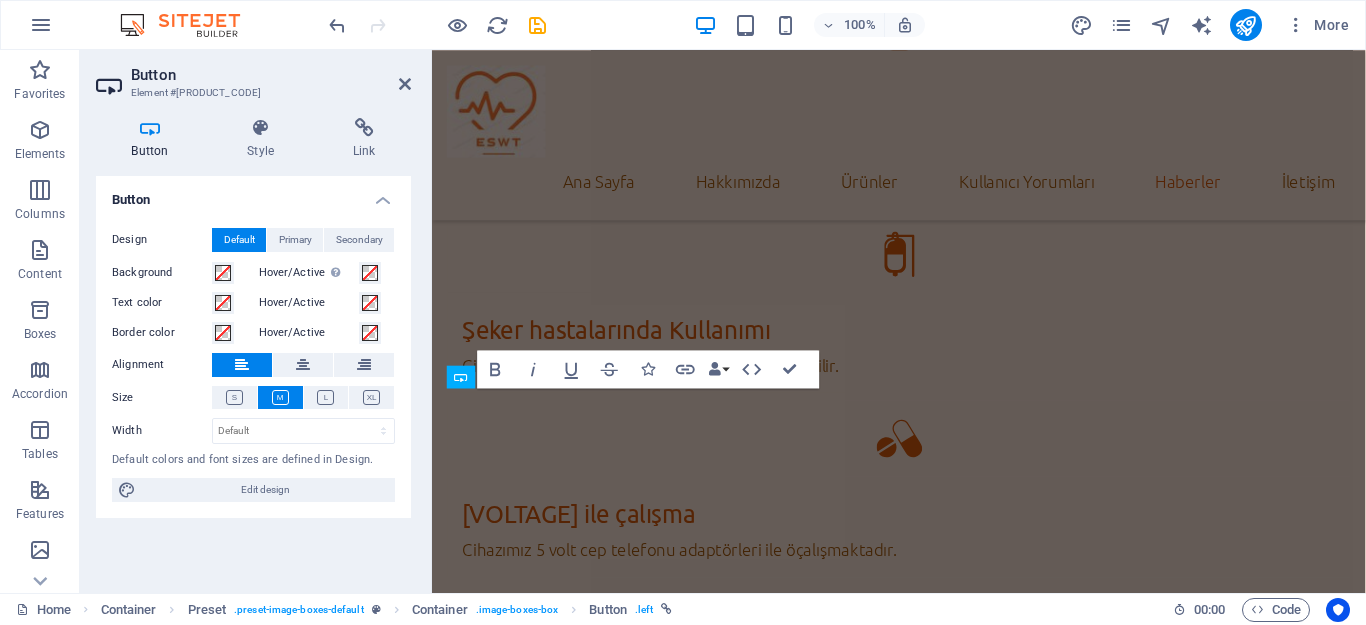 scroll, scrollTop: 6013, scrollLeft: 0, axis: vertical 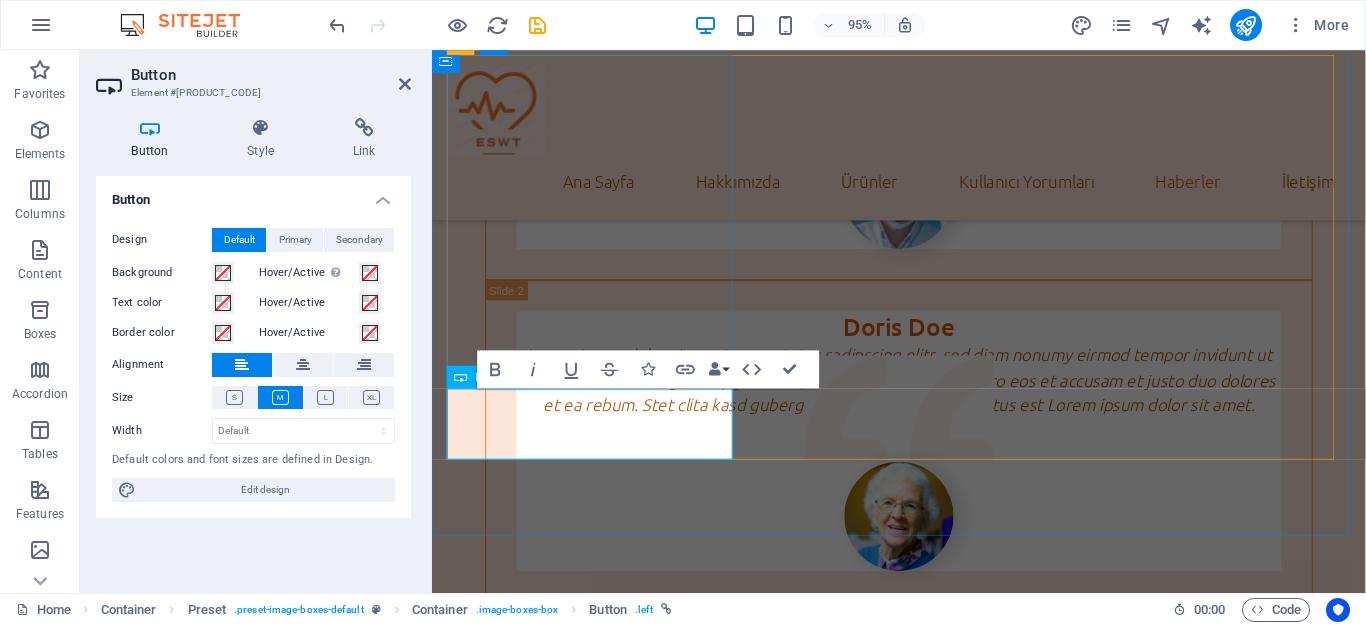 type 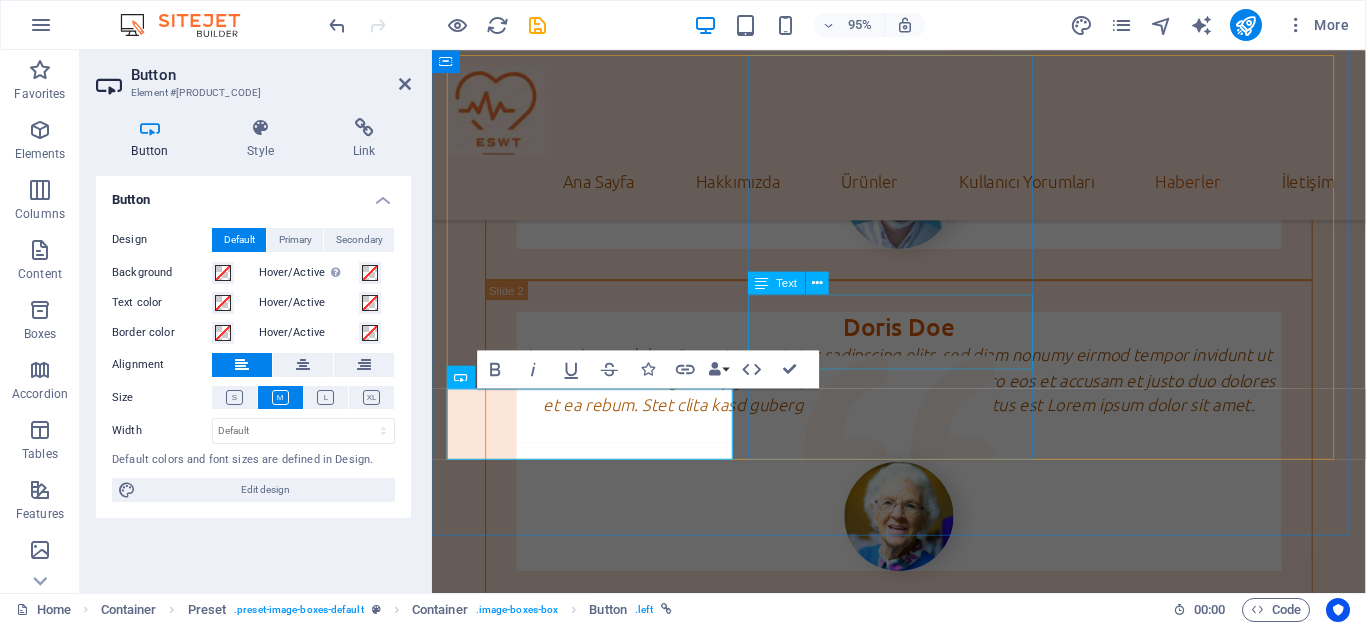 click on "Lorem ipsum dolor sit amet, consectetur adipisicing elit. Veritatis, dolorem!" at bounding box center (923, 2718) 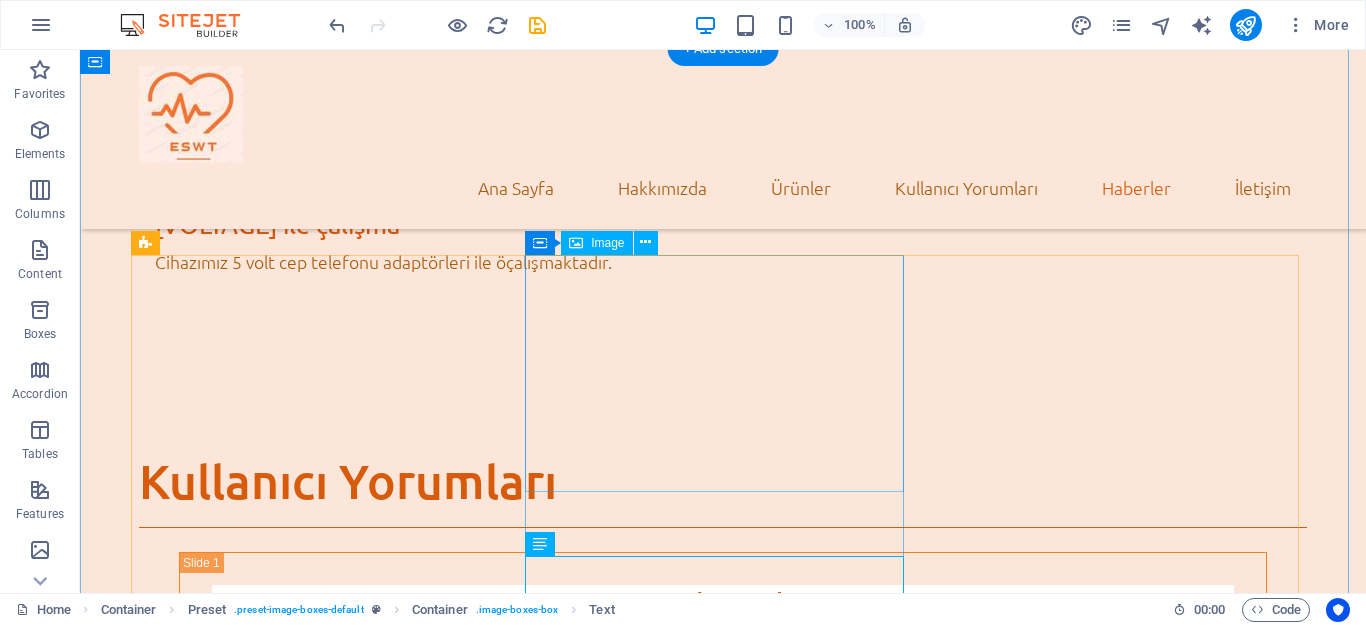 scroll, scrollTop: 5100, scrollLeft: 0, axis: vertical 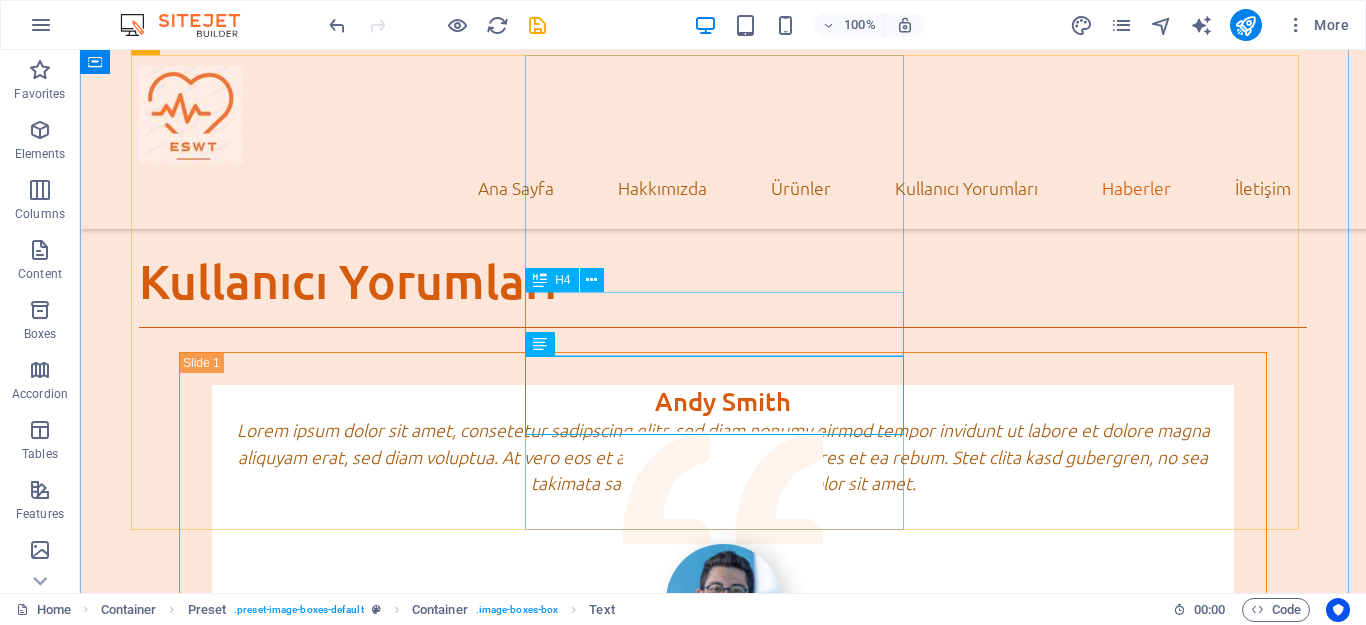 click on "Lorum ipsum" at bounding box center (723, 3344) 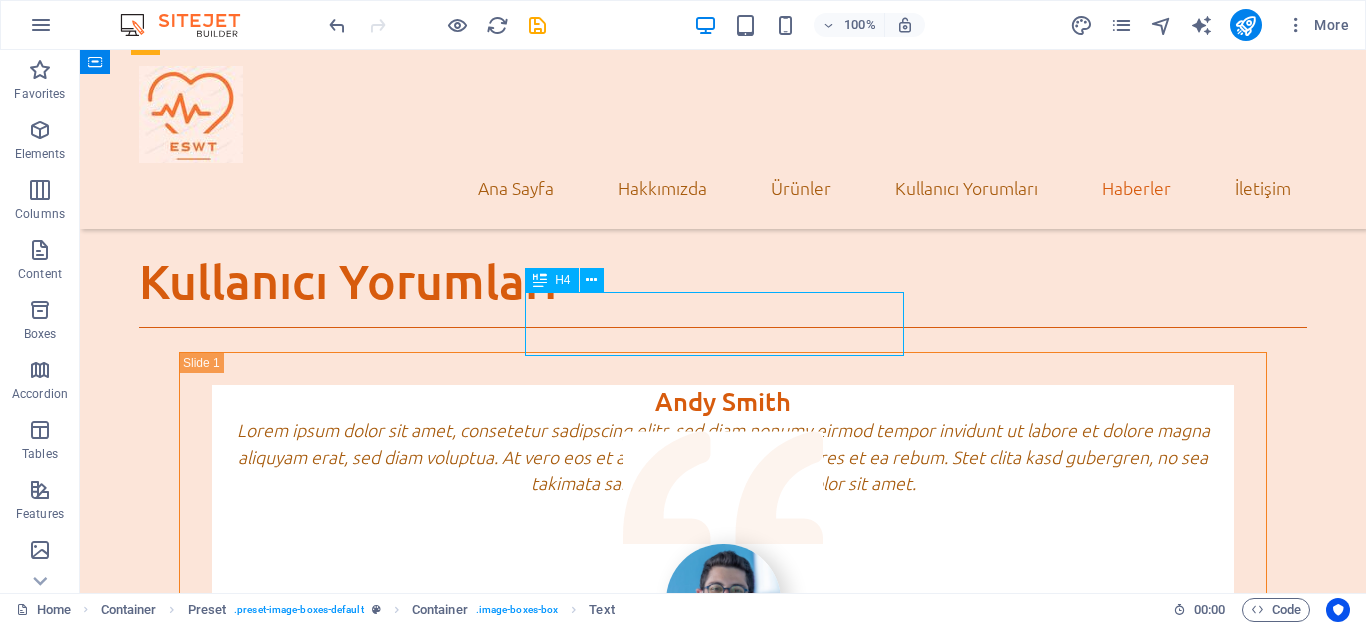 click on "Lorum ipsum" at bounding box center [723, 3344] 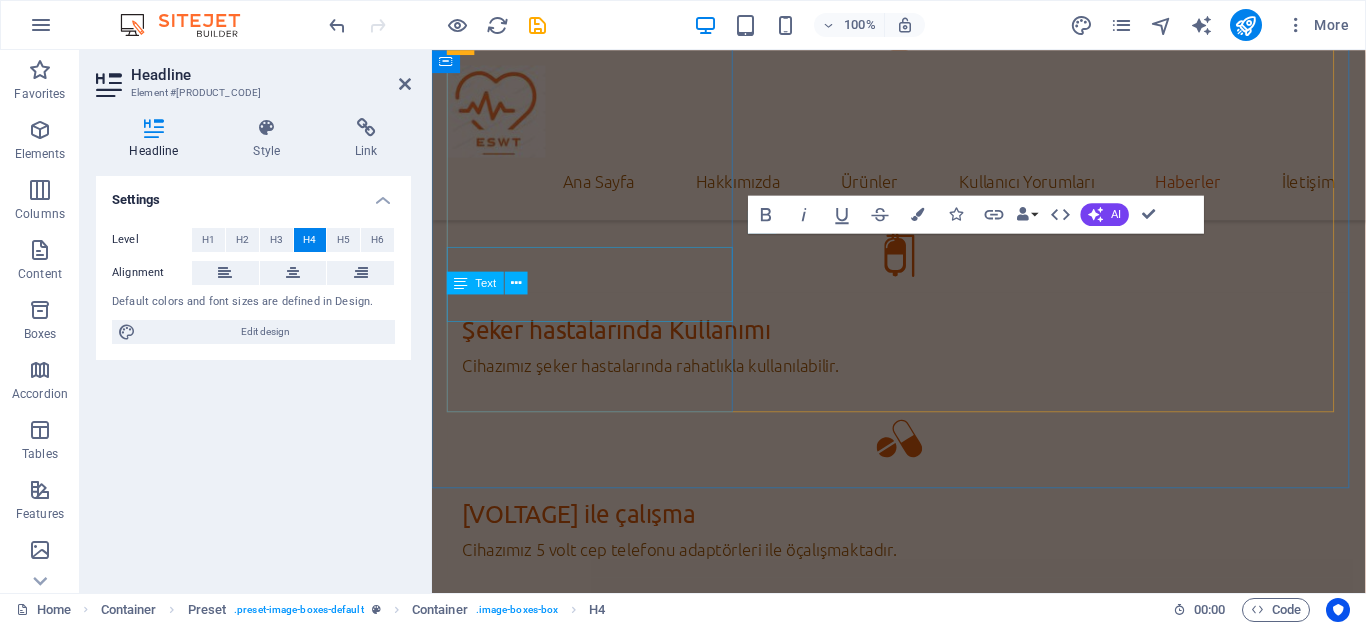 scroll, scrollTop: 6013, scrollLeft: 0, axis: vertical 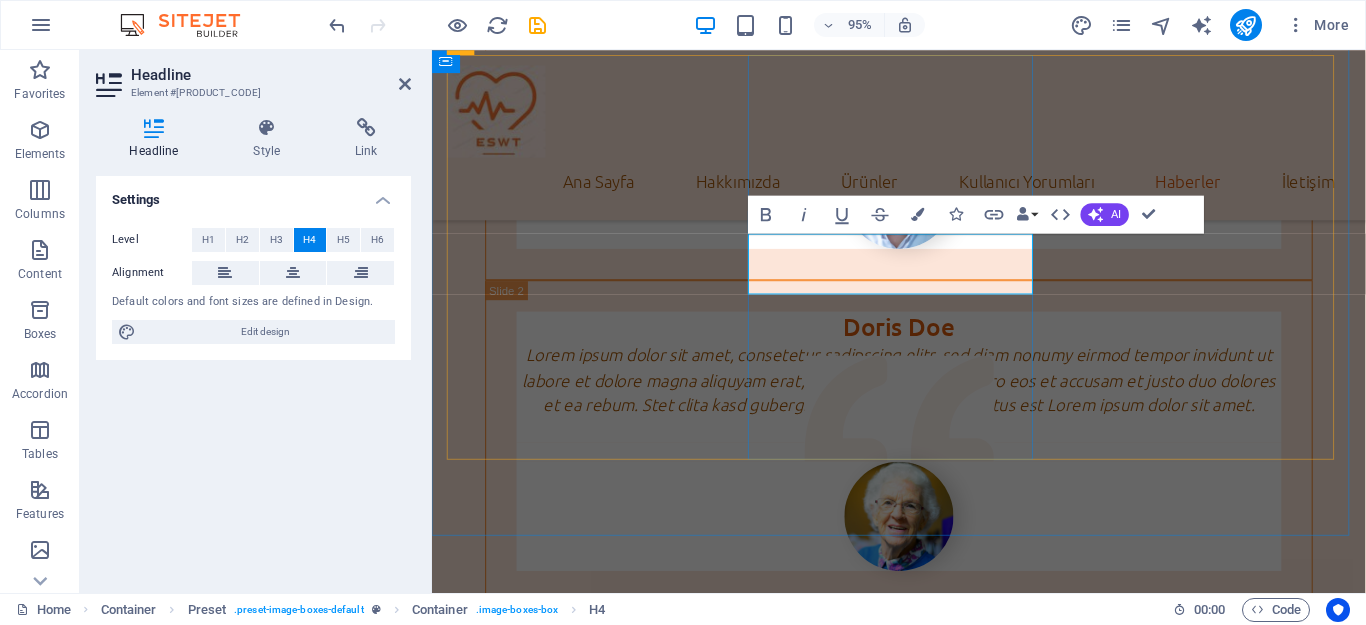 type 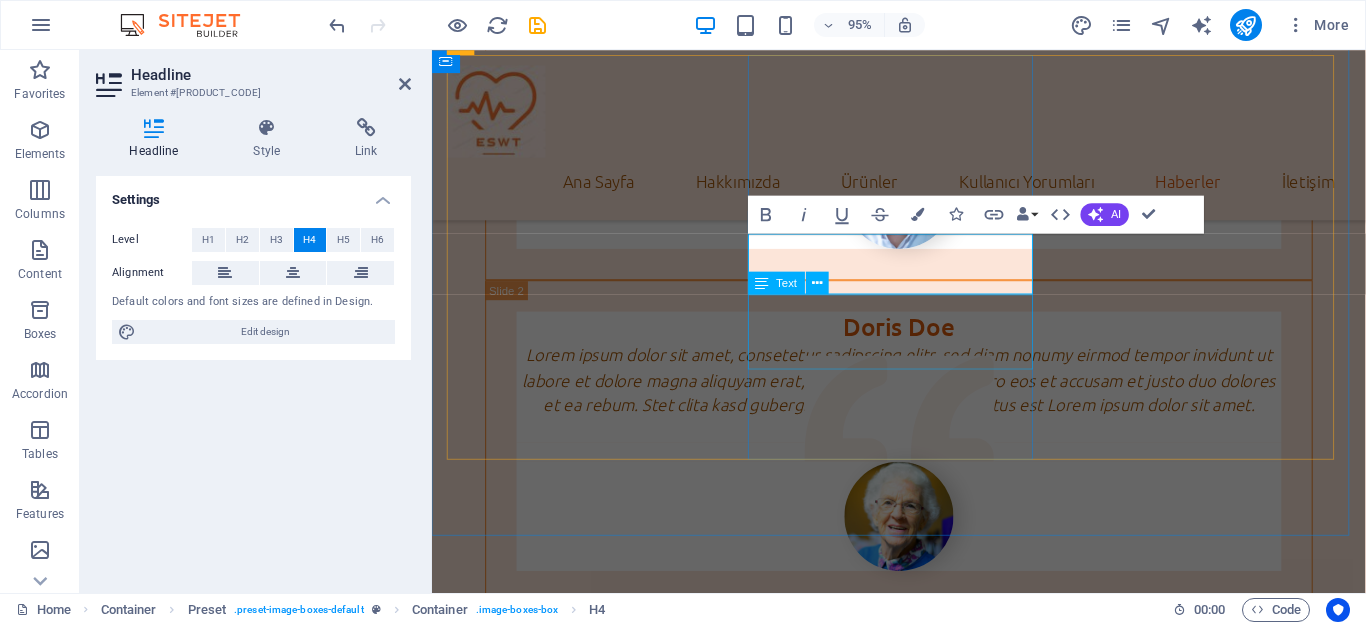 click on "Lorem ipsum dolor sit amet, consectetur adipisicing elit. Veritatis, dolorem!" at bounding box center [923, 2718] 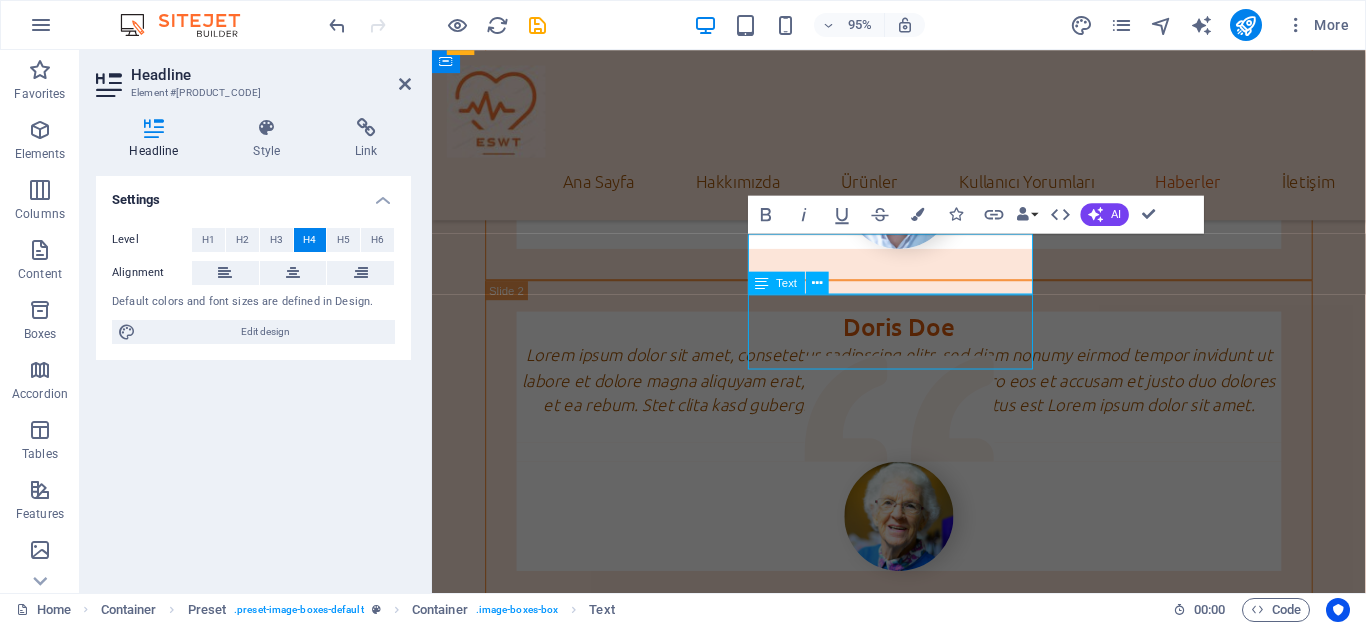 click on "Lorum ipsum" at bounding box center (923, 3461) 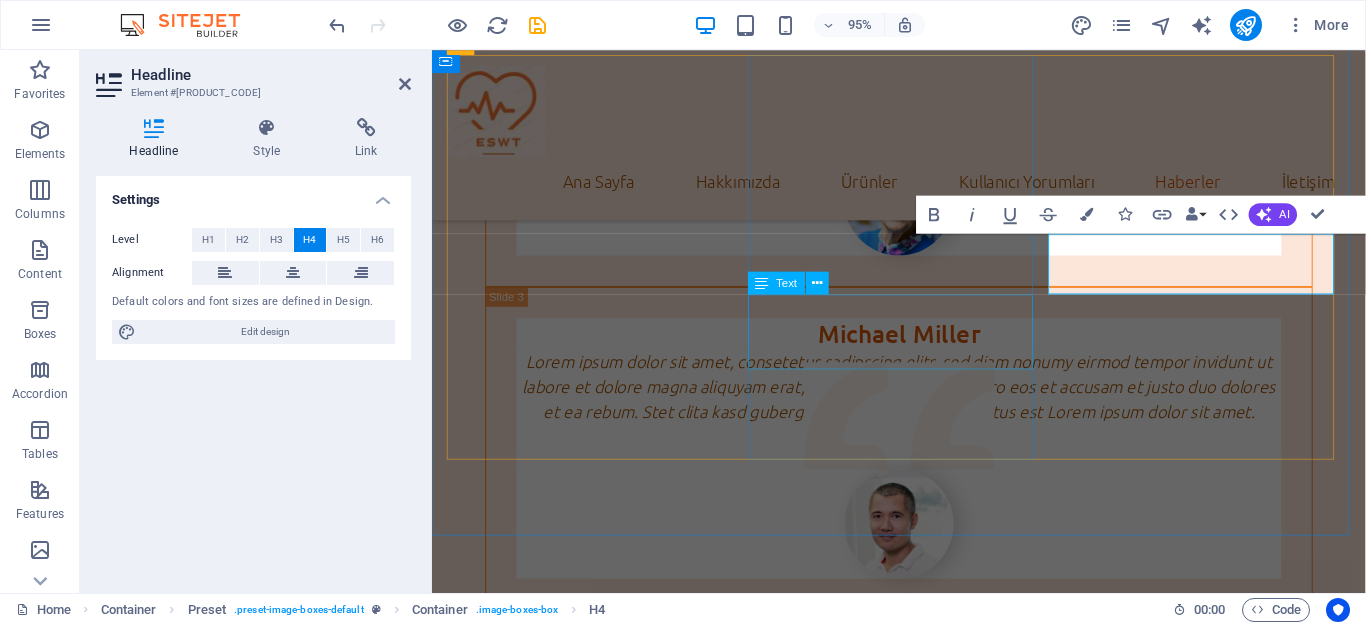 click on "Lorem ipsum dolor sit amet, consectetur adipisicing elit. Veritatis, dolorem!" at bounding box center (923, 2386) 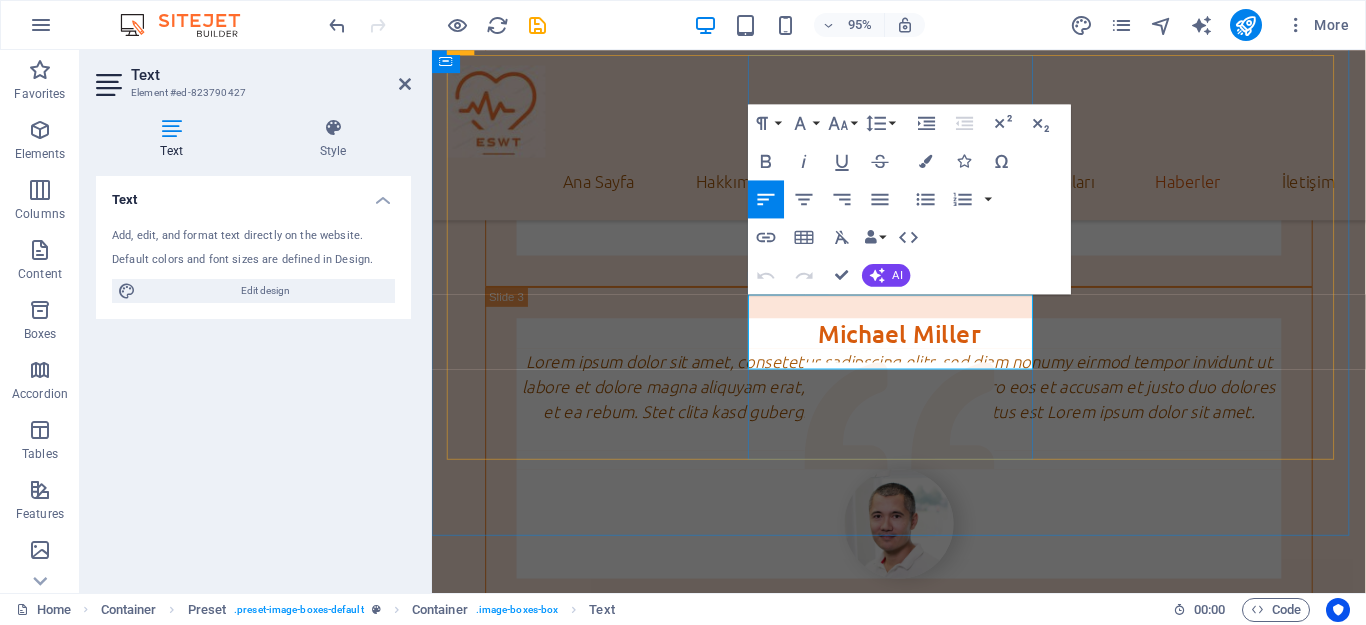 drag, startPoint x: 961, startPoint y: 372, endPoint x: 787, endPoint y: 325, distance: 180.23596 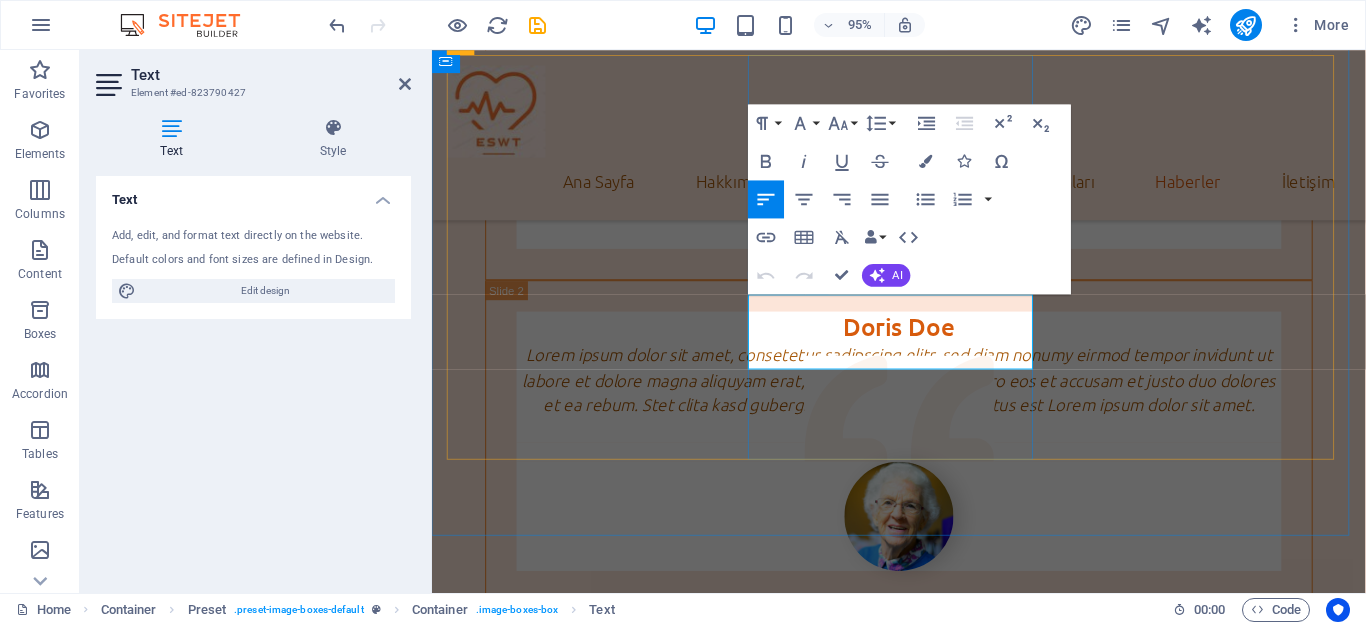 type 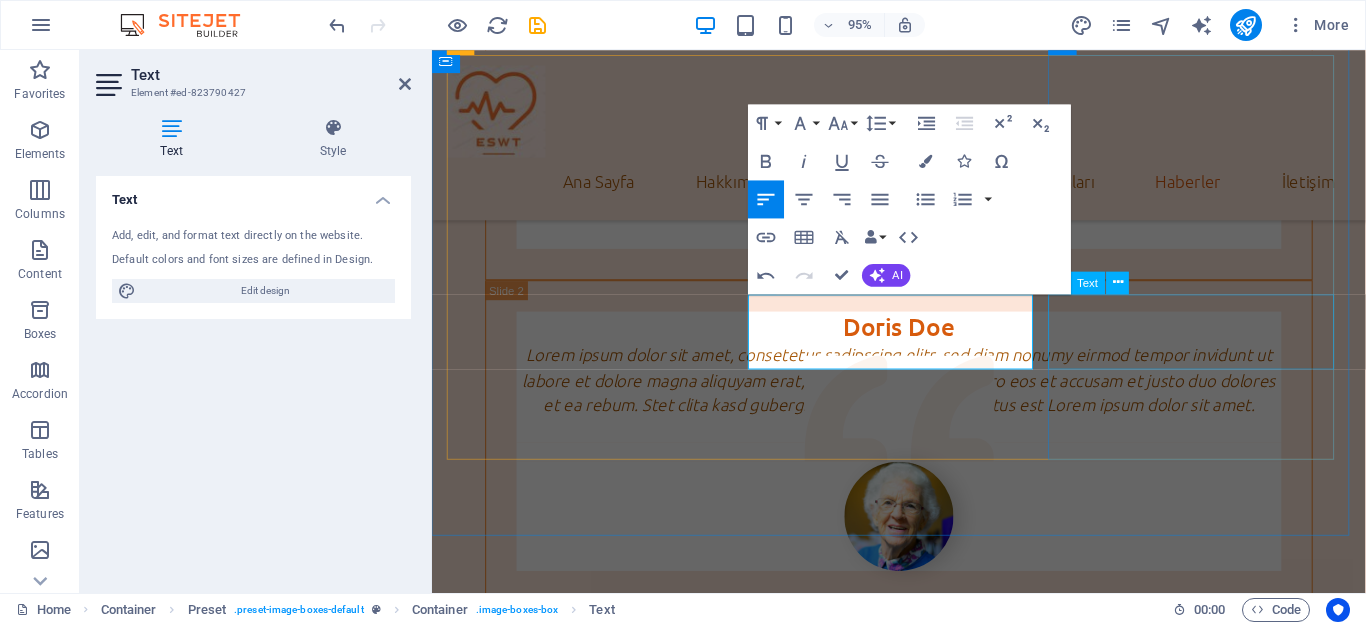click on "Lorem ipsum dolor sit amet, consectetur adipisicing elit. Veritatis, dolorem!" at bounding box center (923, 3506) 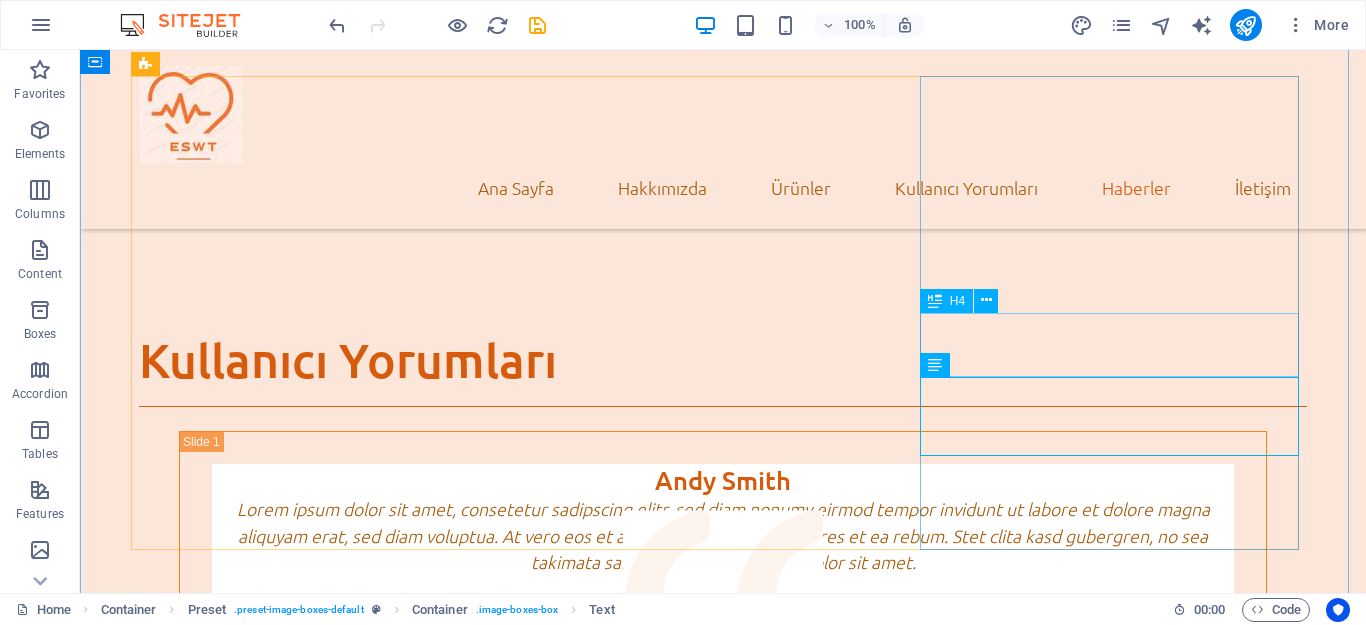 scroll, scrollTop: 5100, scrollLeft: 0, axis: vertical 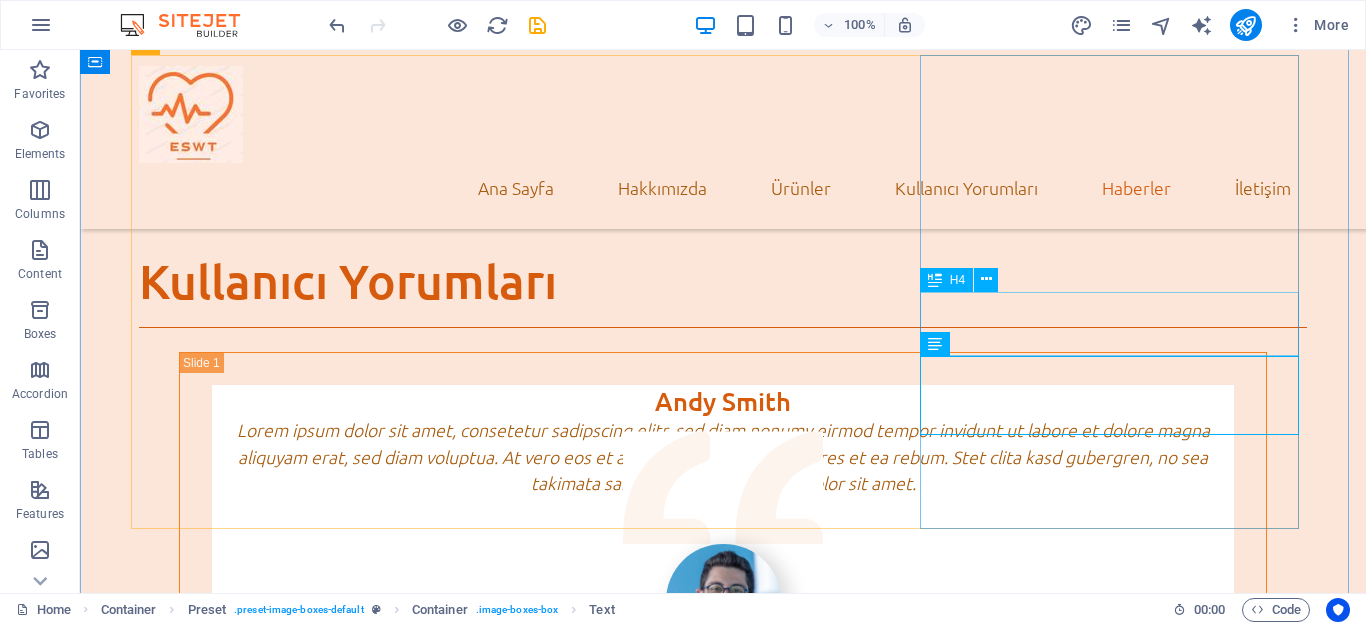 click on "Lorum ipsum" at bounding box center [723, 4268] 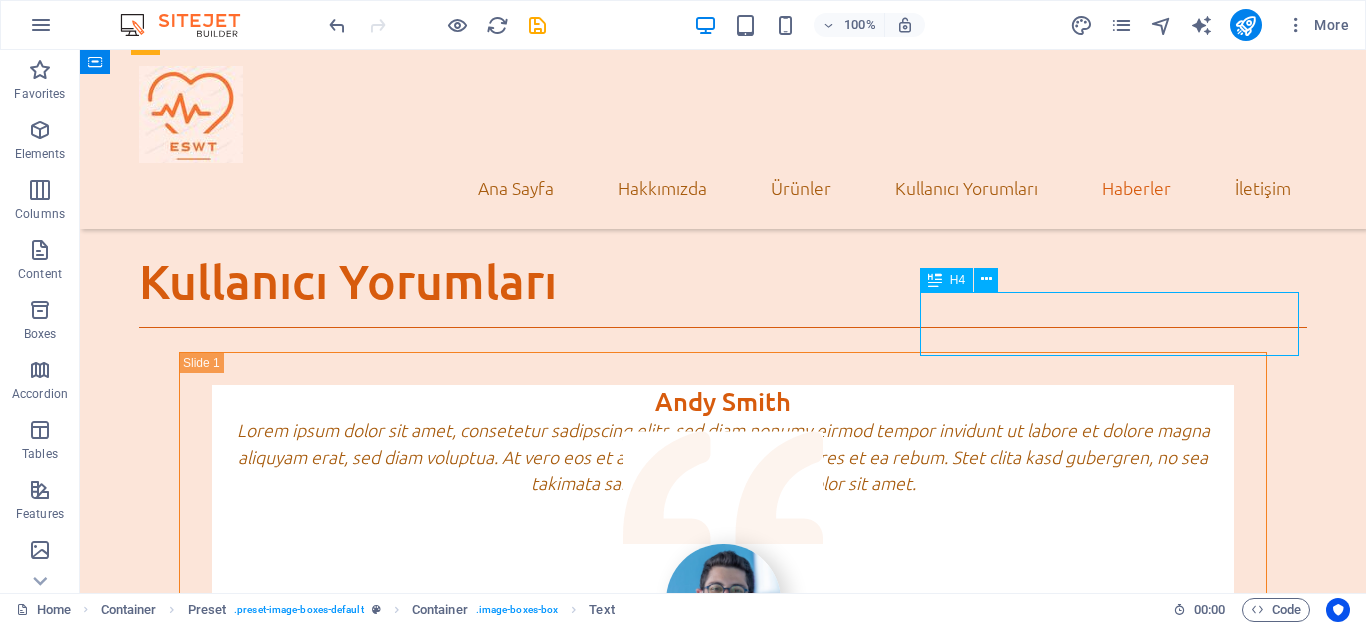 click on "Lorum ipsum" at bounding box center [723, 4268] 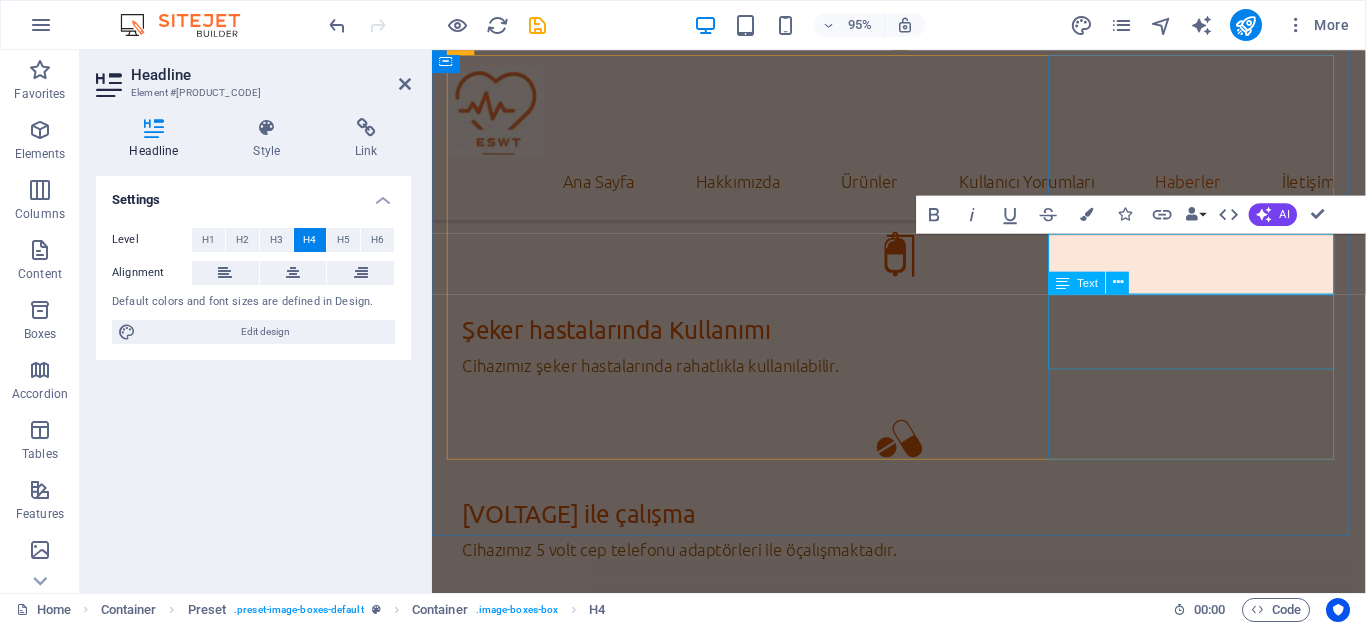 scroll, scrollTop: 6013, scrollLeft: 0, axis: vertical 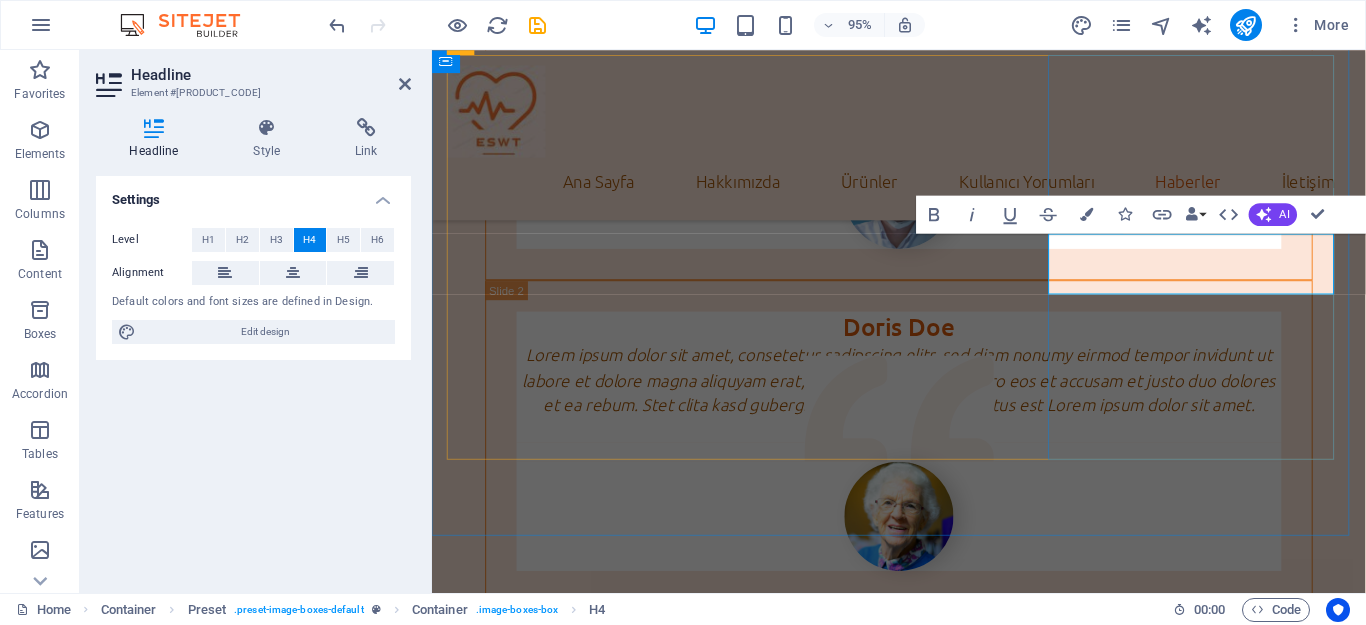 type 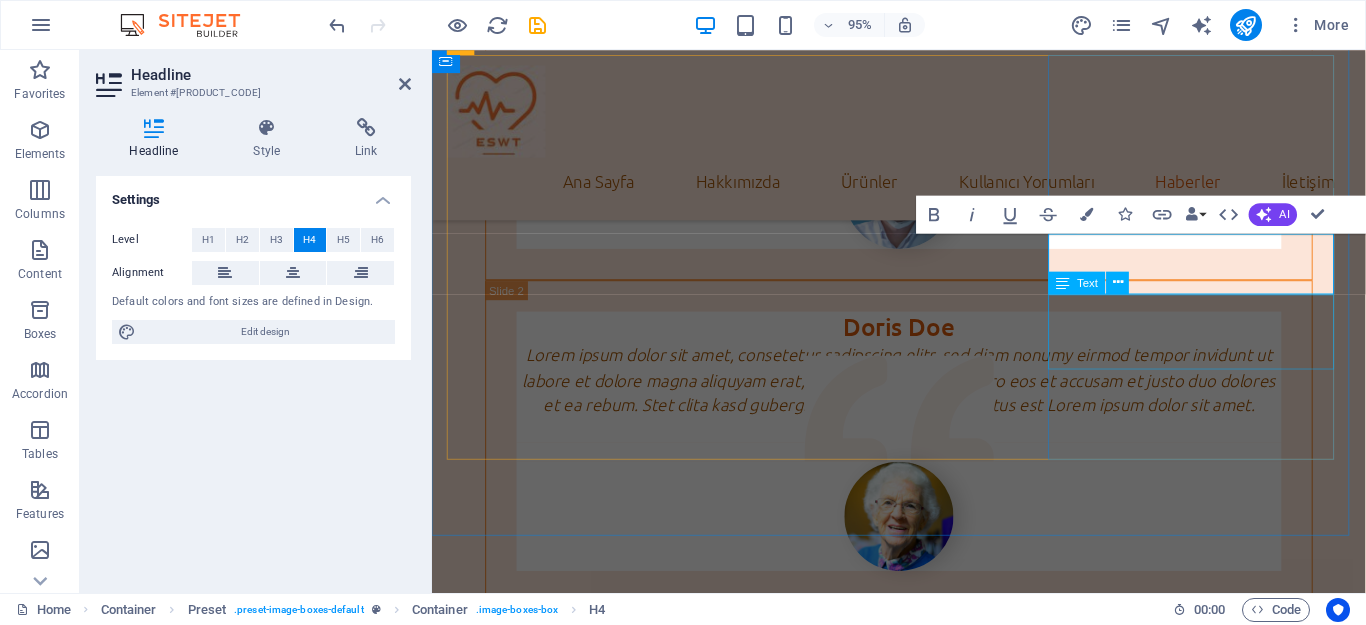 click on "Lorem ipsum dolor sit amet, consectetur adipisicing elit. Veritatis, dolorem!" at bounding box center [923, 3506] 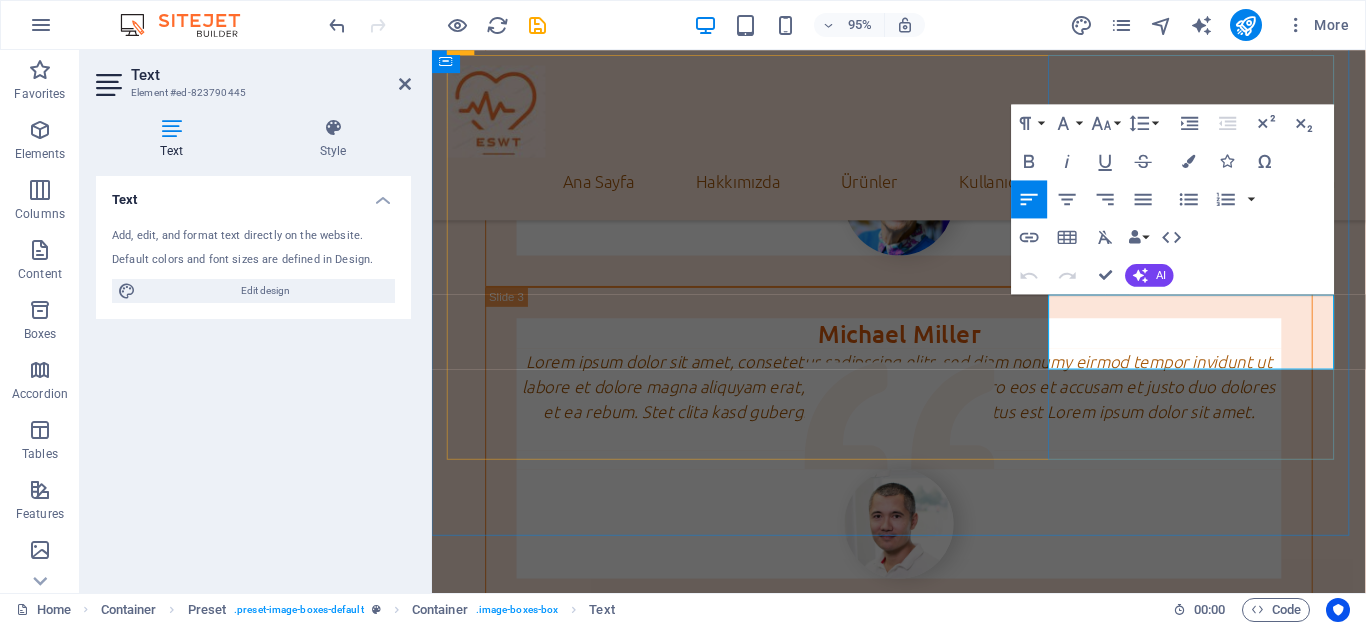 drag, startPoint x: 1271, startPoint y: 374, endPoint x: 1094, endPoint y: 324, distance: 183.92662 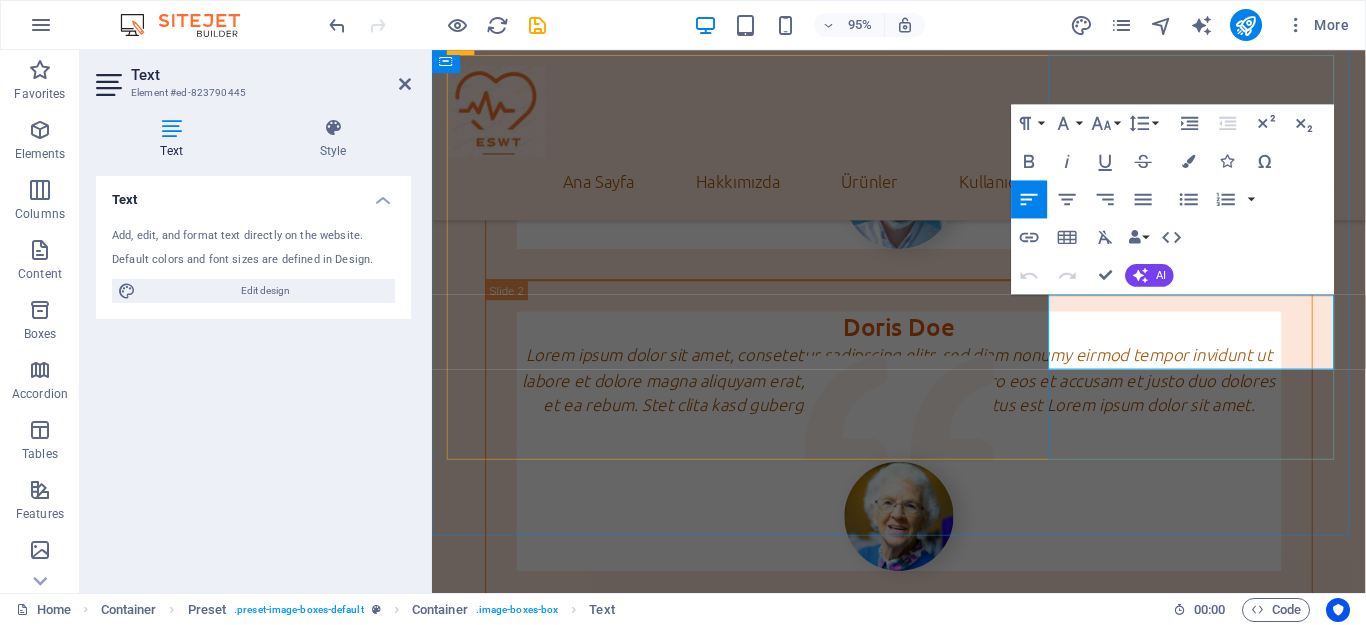 type 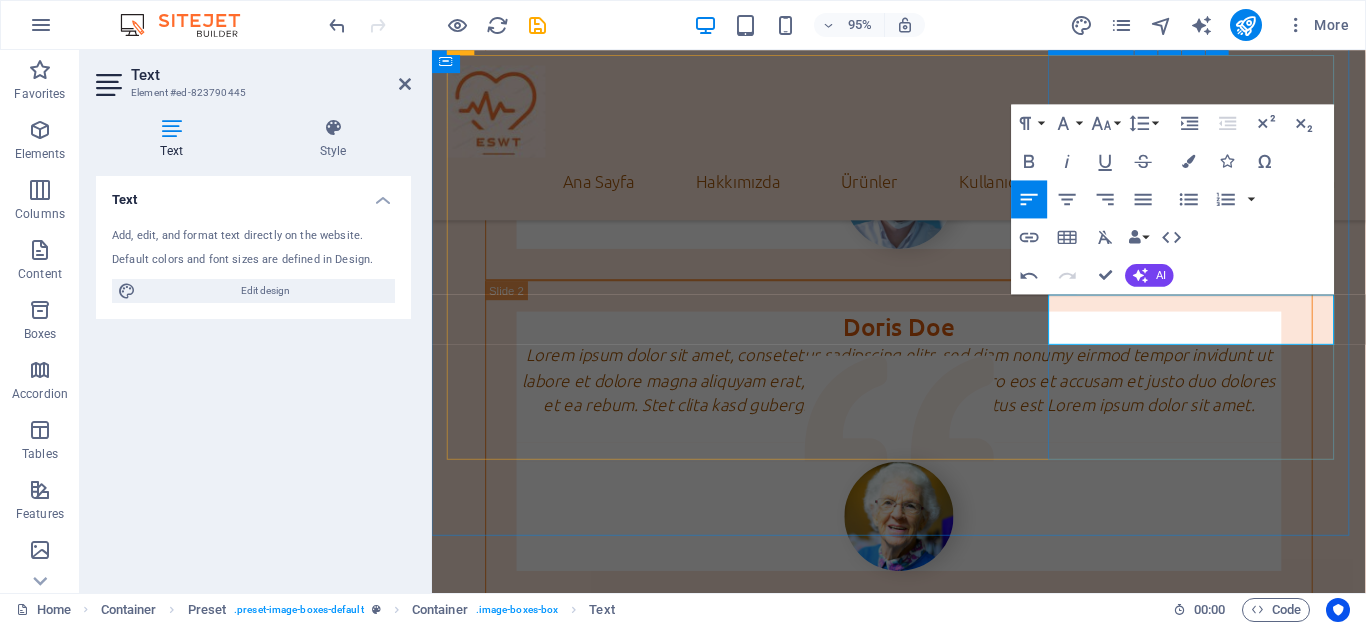 click on "Doğal Tedavi Ürünüöüz doğal yollarla tedaviamacı taşımaktadır.   Open Article" at bounding box center [923, 3224] 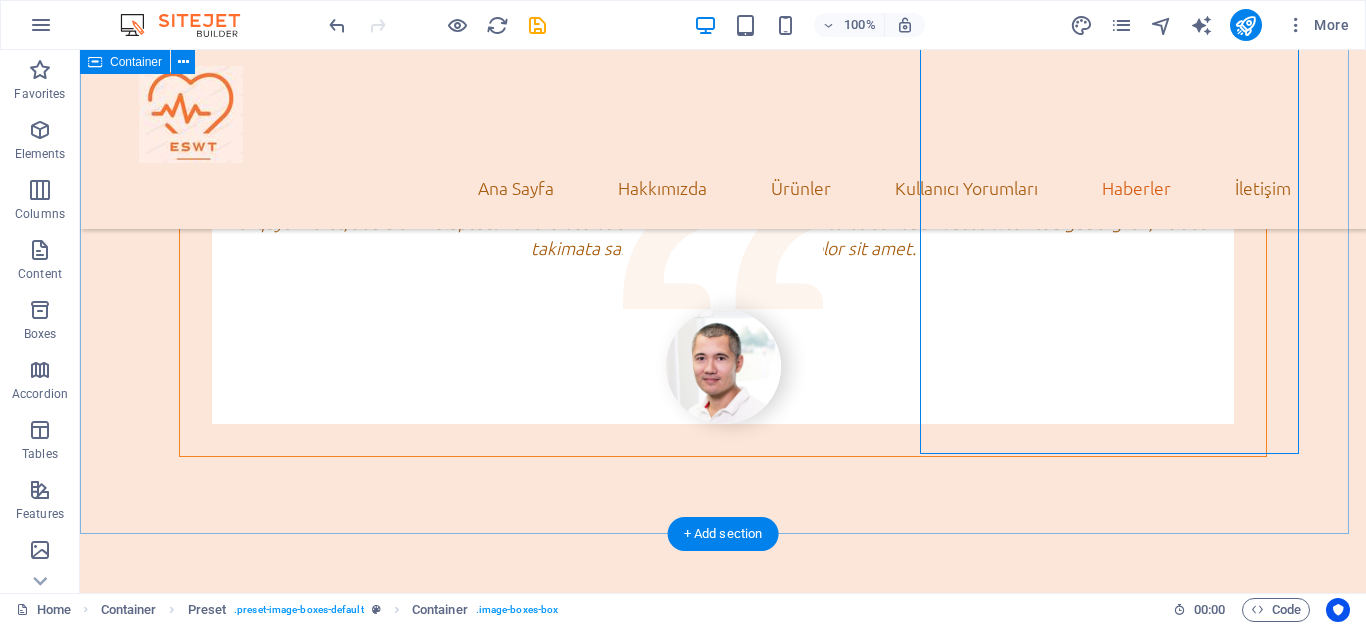 scroll, scrollTop: 5149, scrollLeft: 0, axis: vertical 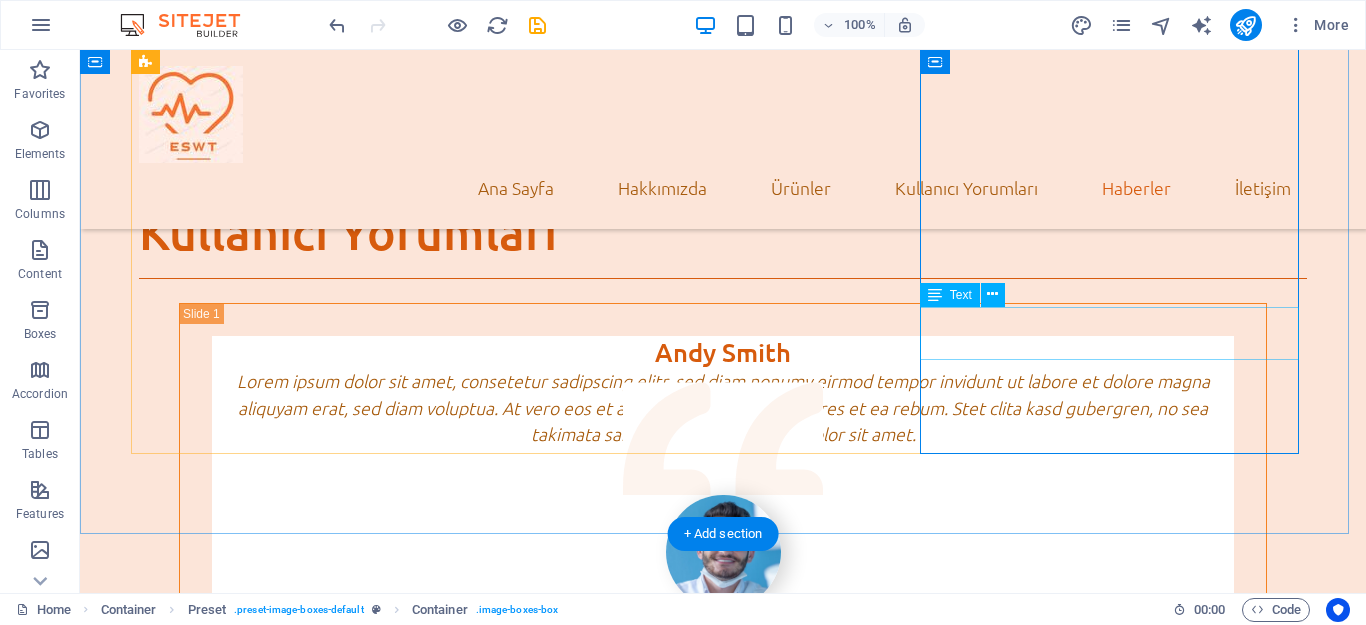 click on "Ürünüöüz doğal yollarla tedaviamacı taşımaktadır." at bounding box center [723, 4264] 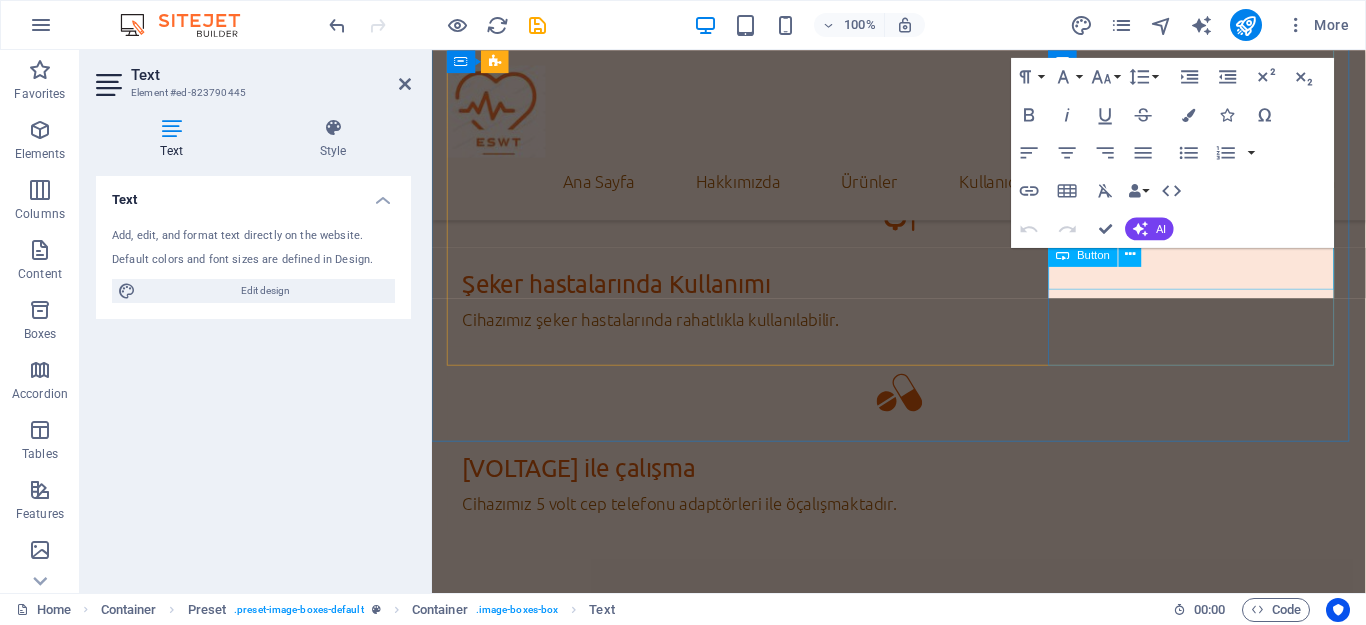 scroll, scrollTop: 6062, scrollLeft: 0, axis: vertical 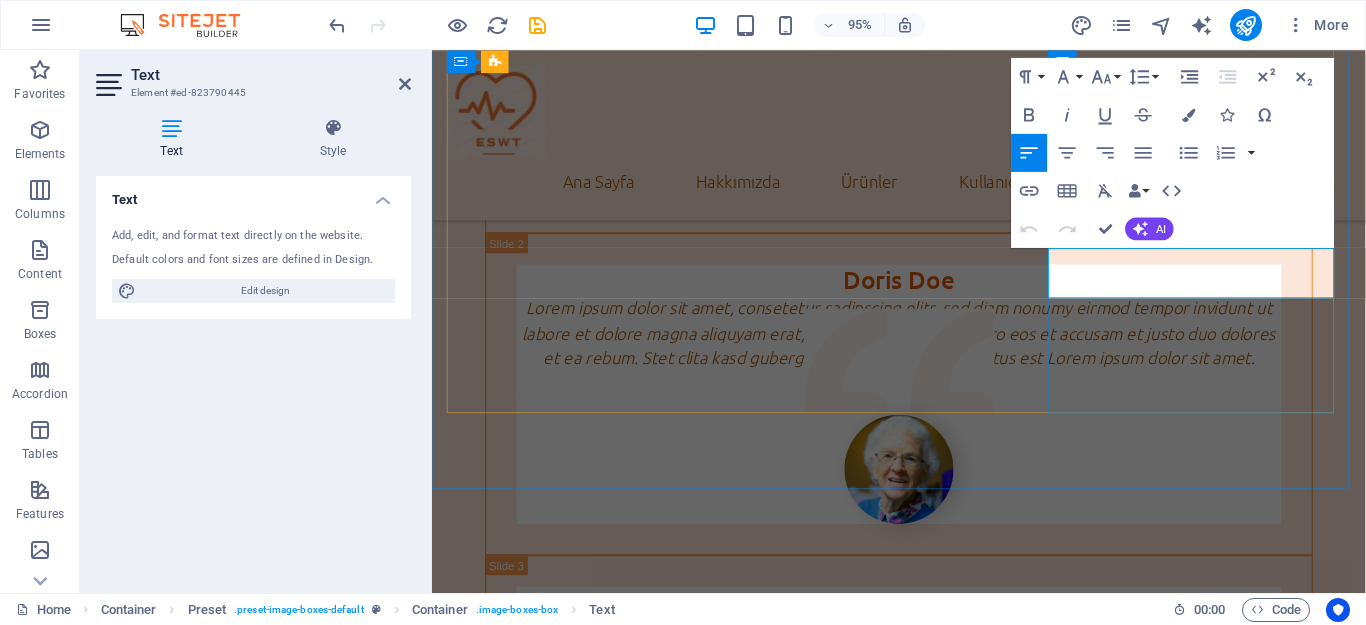 click on "Ürünüöüz doğal yollarla tedaviamacı taşımaktadır." at bounding box center [923, 3457] 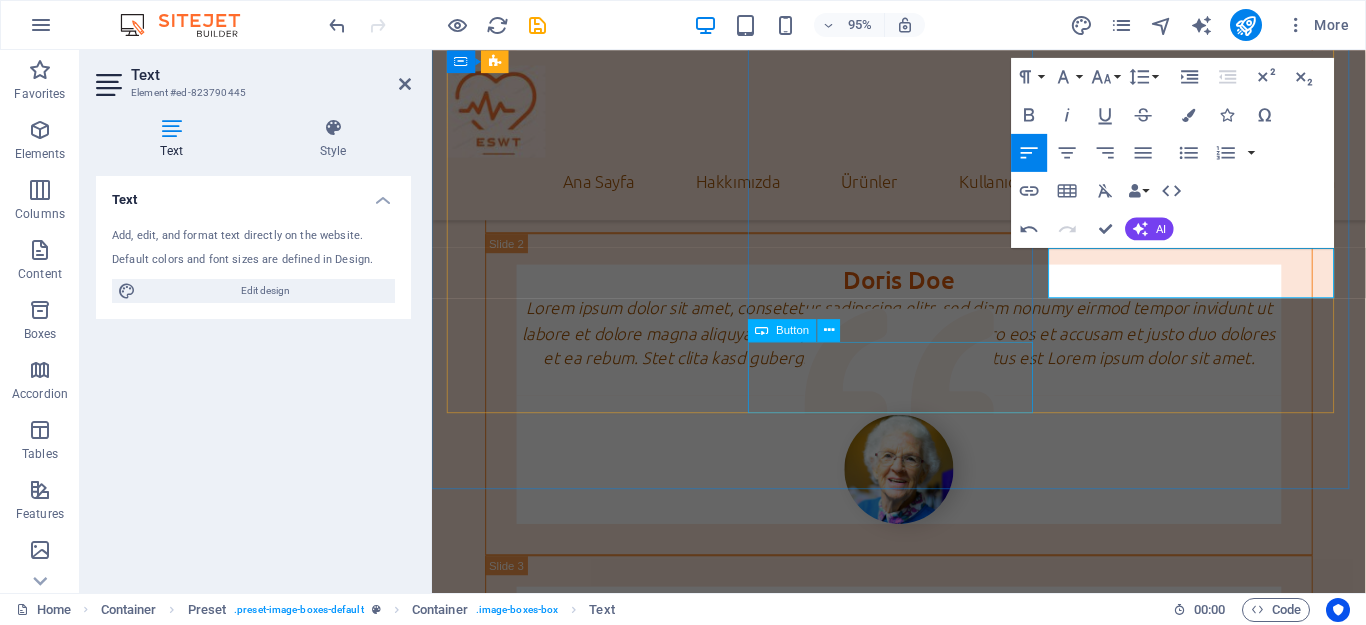 click on "Open Article" at bounding box center (923, 2739) 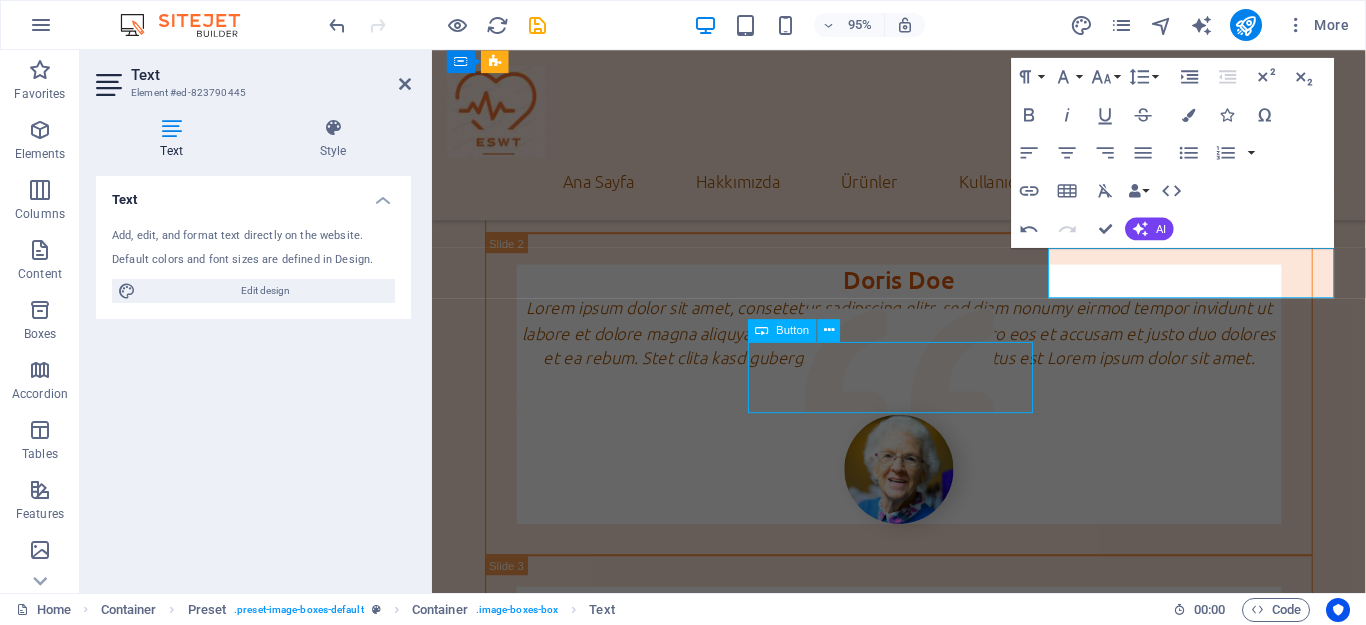 click on "Open Article" at bounding box center [923, 2739] 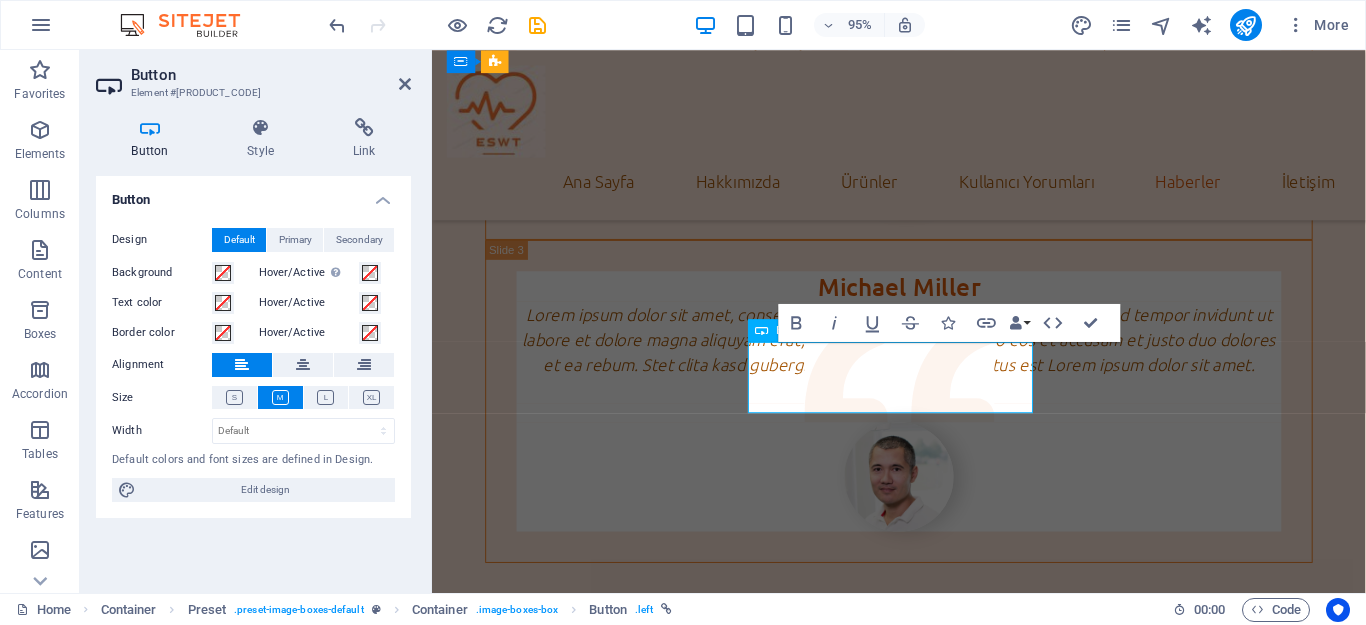 type 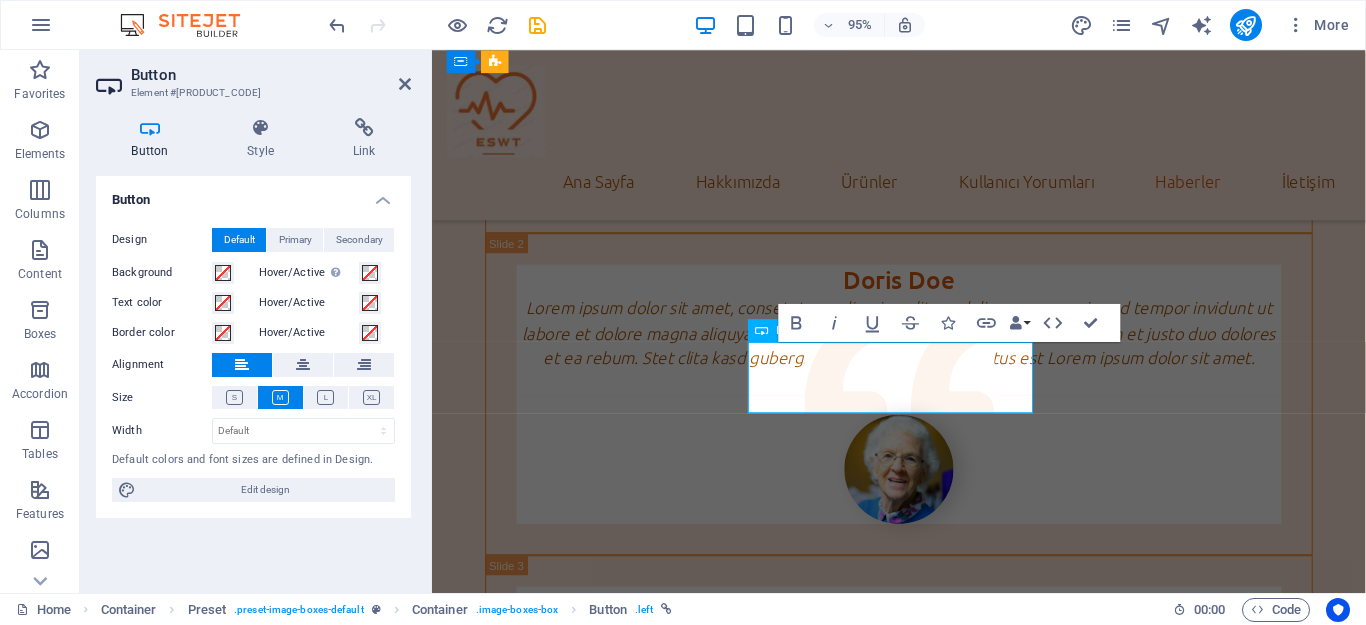 click on "instagram" at bounding box center (543, 2722) 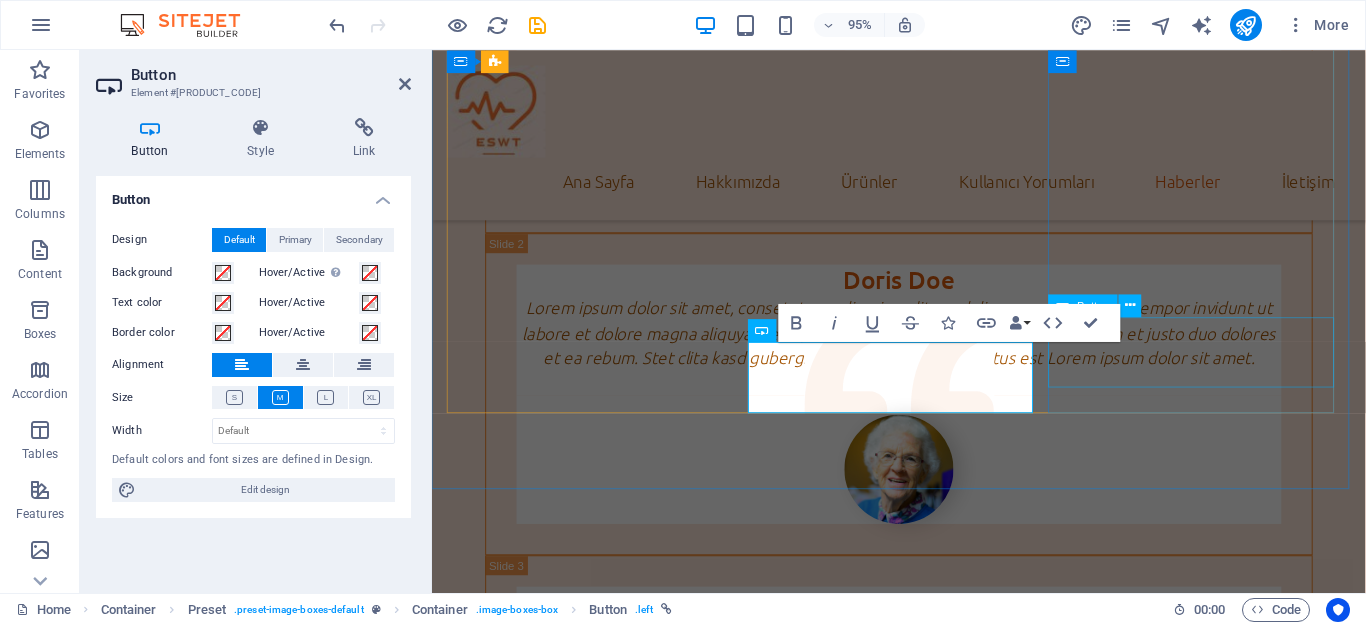 click on "Open Article" at bounding box center (923, 3527) 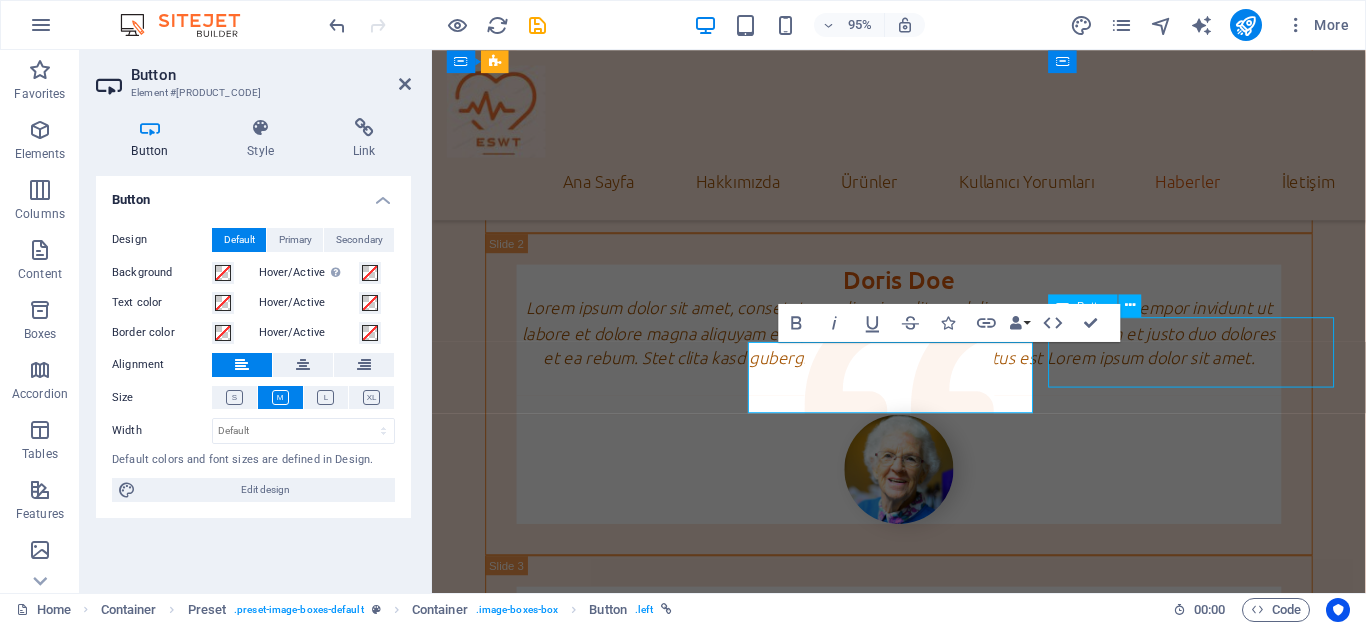 click on "Open Article" at bounding box center (923, 3527) 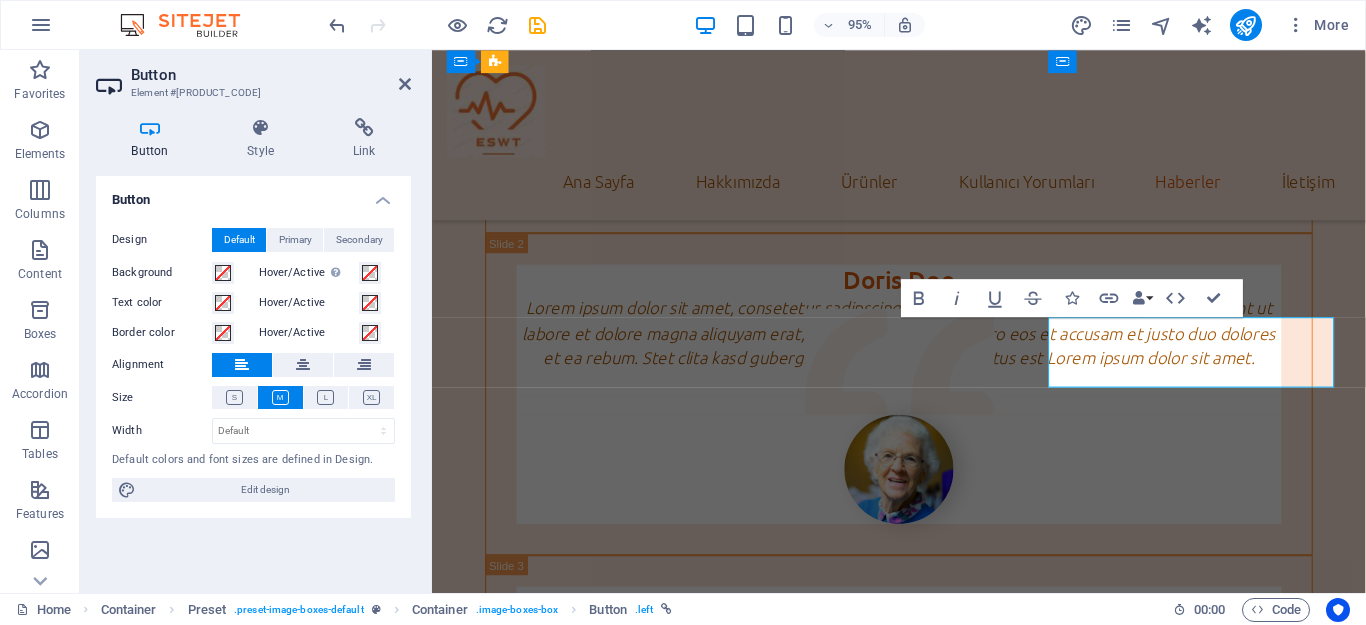 type 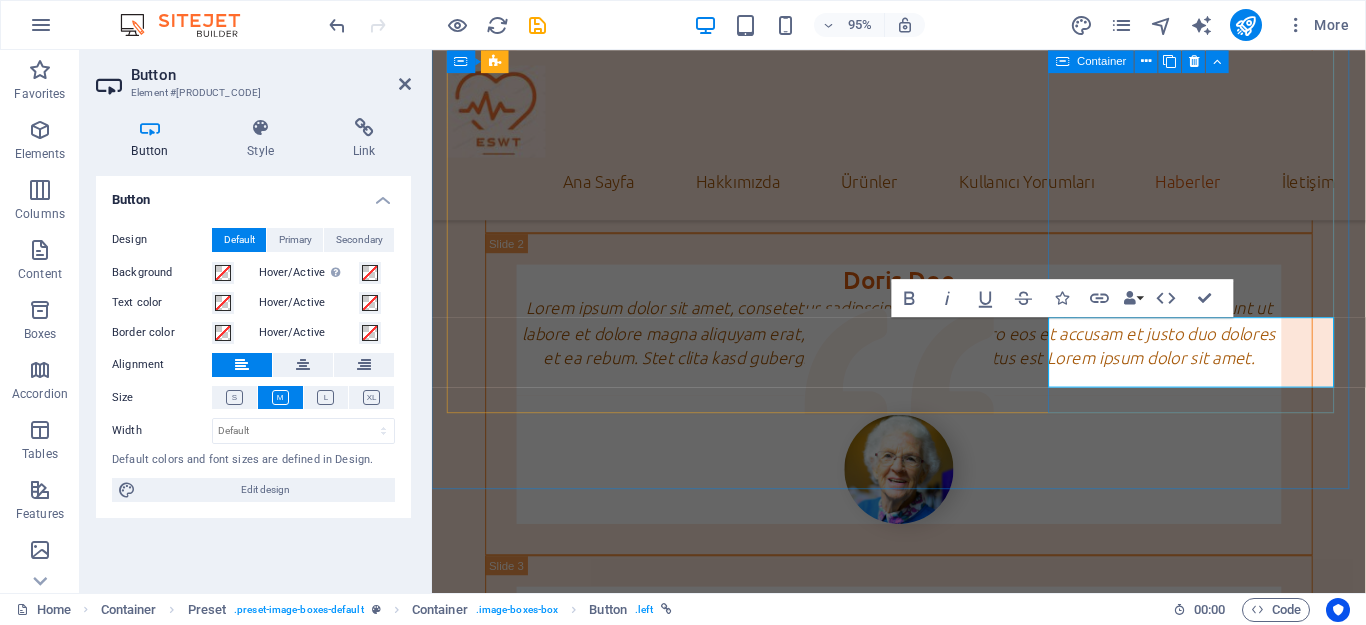 click on "Haberler İlaçsız tedavi Cihazımızı kullanırken hiçbir ilaç kullanımanıza gerek yoktur.  facebook Arge çalışması Cihazımız yüksek arge çalışmaları sonucu geliştirlmiştir.  instagram Doğal Tedavi Ürünüöüz doğal yollarla tedavi amacı taşımaktadır.  x platform" at bounding box center (923, 2323) 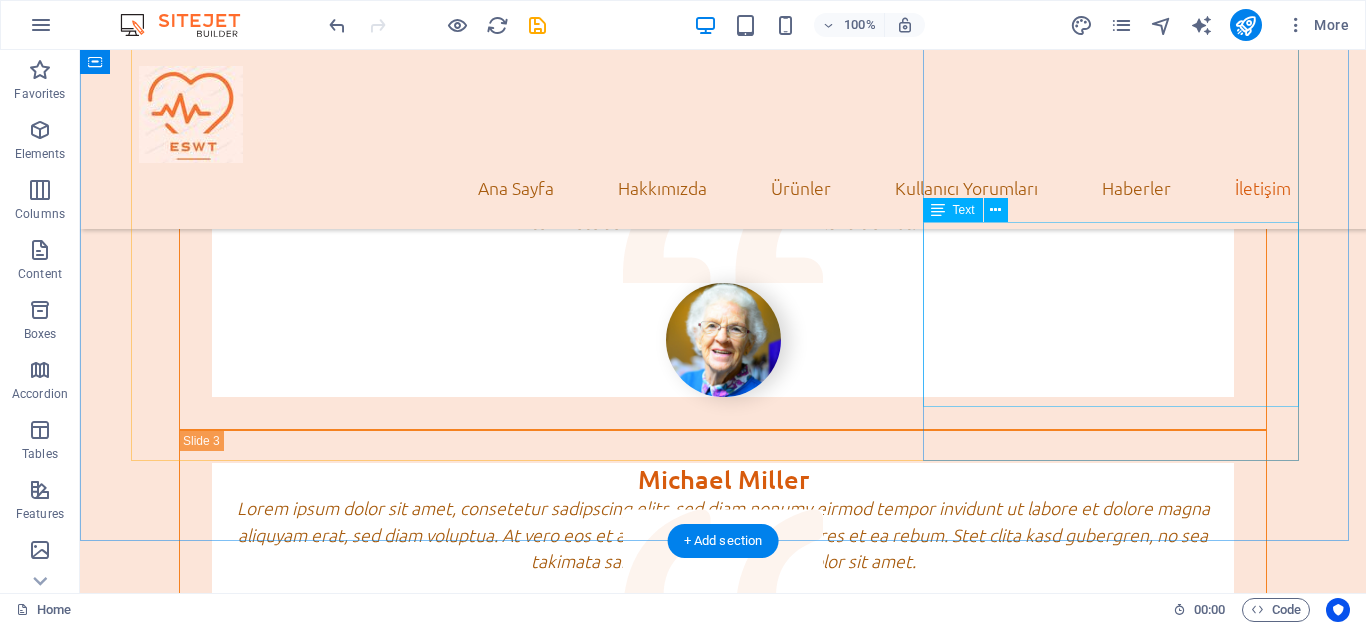 scroll, scrollTop: 5898, scrollLeft: 0, axis: vertical 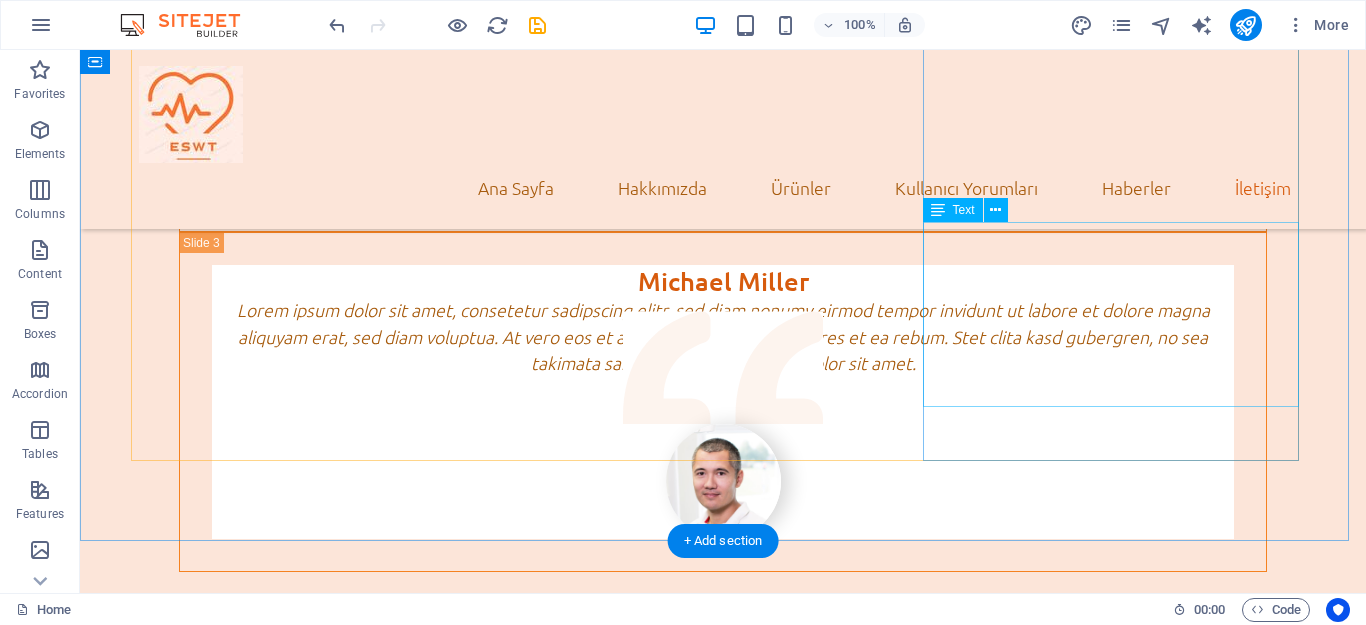 click on "Lorem ipsum dolor sit amet, consetetur sadipscing elitr, sed diam nonumy eirmod tempor invidunt ut labore et dolore magna aliquyam erat, sed diam voluptua. At vero eos et accusam et justo duo dolores et ea rebum. Stet clita kasd gubergren, no sea takimata sanctus est Lorem ipsum dolor sit amet." at bounding box center (723, 5196) 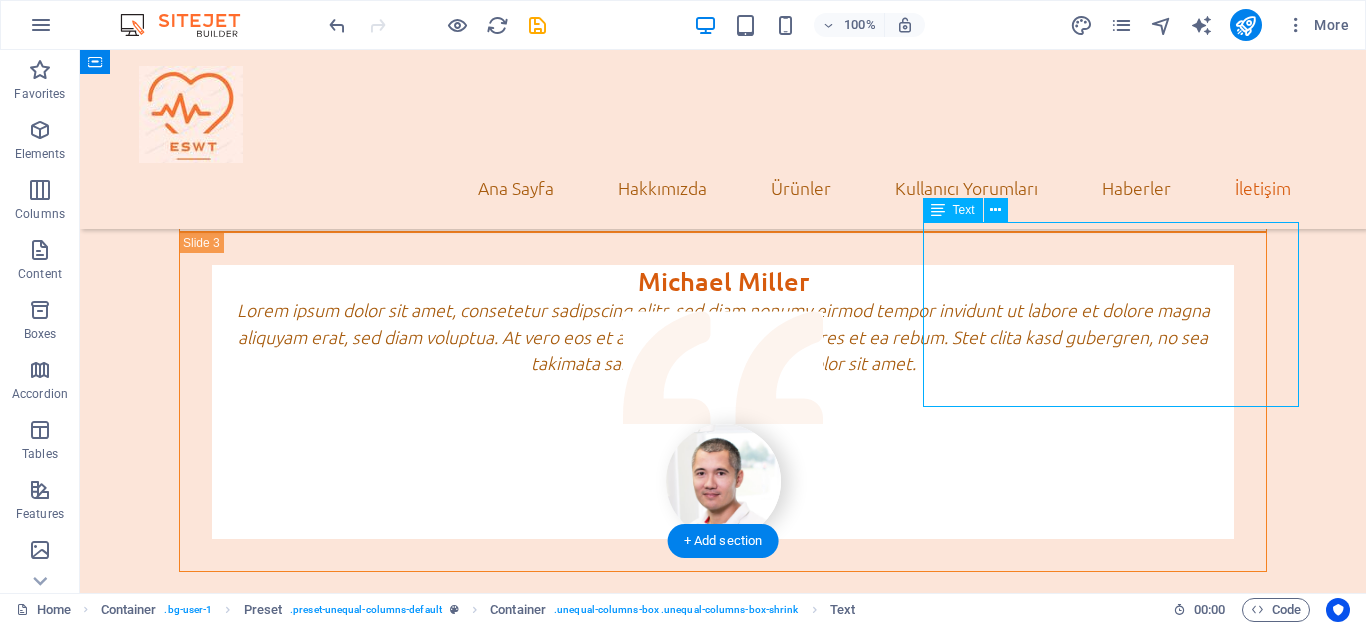 click on "Lorem ipsum dolor sit amet, consetetur sadipscing elitr, sed diam nonumy eirmod tempor invidunt ut labore et dolore magna aliquyam erat, sed diam voluptua. At vero eos et accusam et justo duo dolores et ea rebum. Stet clita kasd gubergren, no sea takimata sanctus est Lorem ipsum dolor sit amet." at bounding box center (723, 5196) 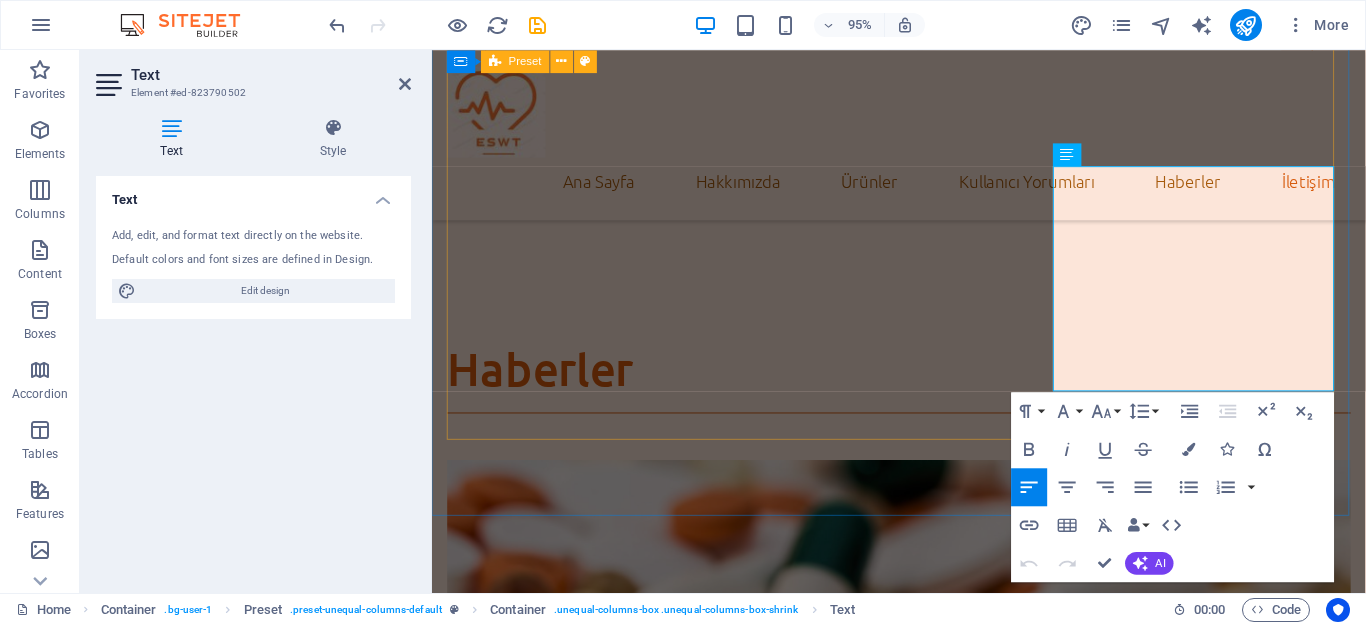 drag, startPoint x: 1207, startPoint y: 398, endPoint x: 1078, endPoint y: 234, distance: 208.65521 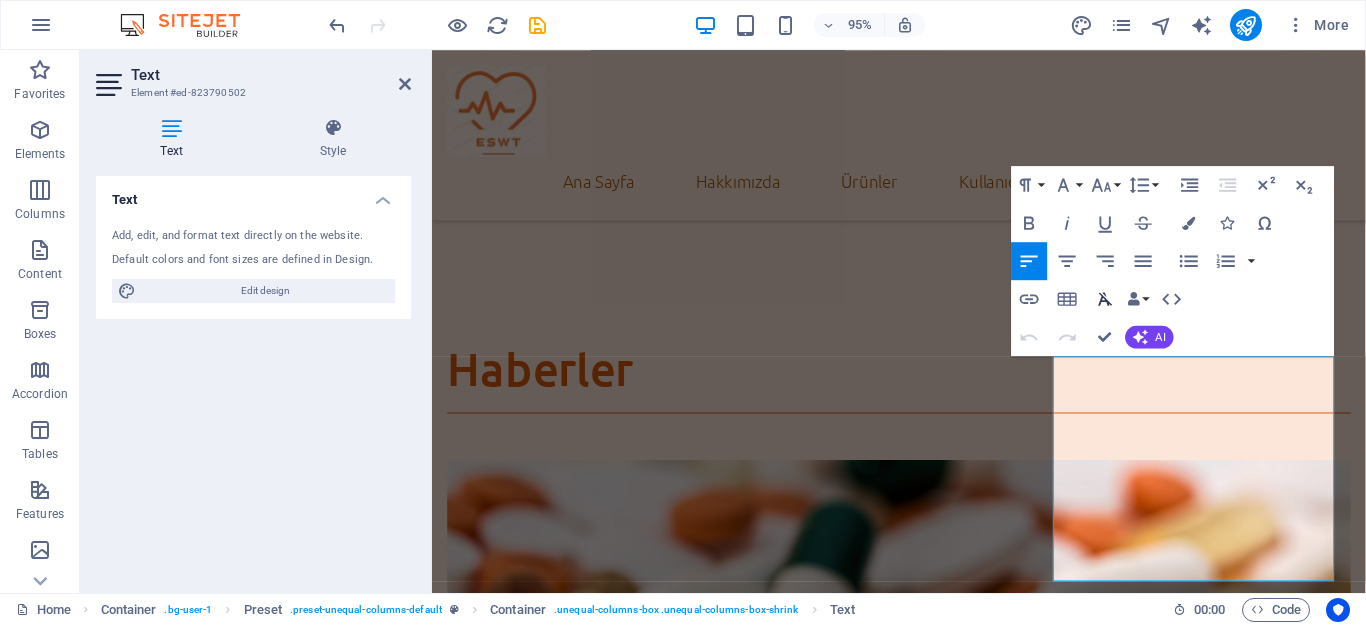 scroll, scrollTop: 6589, scrollLeft: 0, axis: vertical 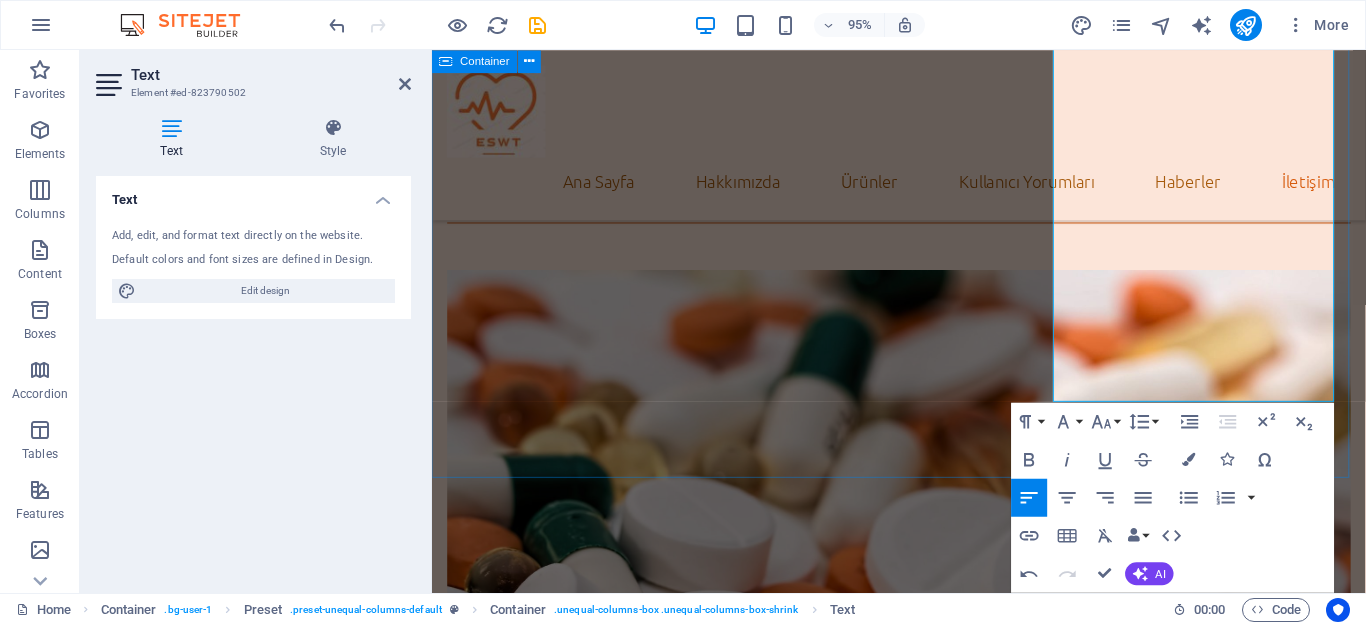click on "Bize yazın İsim Telefon E-mail Mesaj   Gizlilik politikasını okudum ve anladım. Unreadable? Load new Gönder ESWT (Ekstracorporeal Shock Wave Therapy) Şok dalgaları özelleşmiş ses dalgalarıdır. Tek bir atımda geniş bir frekans aralıkları ((0-20 MHz) ve yüksek basınçlı amplitüdleri (0-120 MPa) vardır. Pik basınçları ultrason dalgalarının pik basınçlarından yaklaşık 1000 kat daha büyüktür. Pozitif fazında dokuya doğrudan mekanik kuvvet uygulanırken, negatif fazında da kavitasyon etkisi oluşur. 1990’11 yılların başlarından beri kullanılmaktadır. Tedavi aralıklı günlerde uygulanan seanslar halinde uzman kişilerce yapılır. Kişi işine devam edebilir. ESWT (Ekstracorporeal Shock Wave Therapy)" at bounding box center [923, 3496] 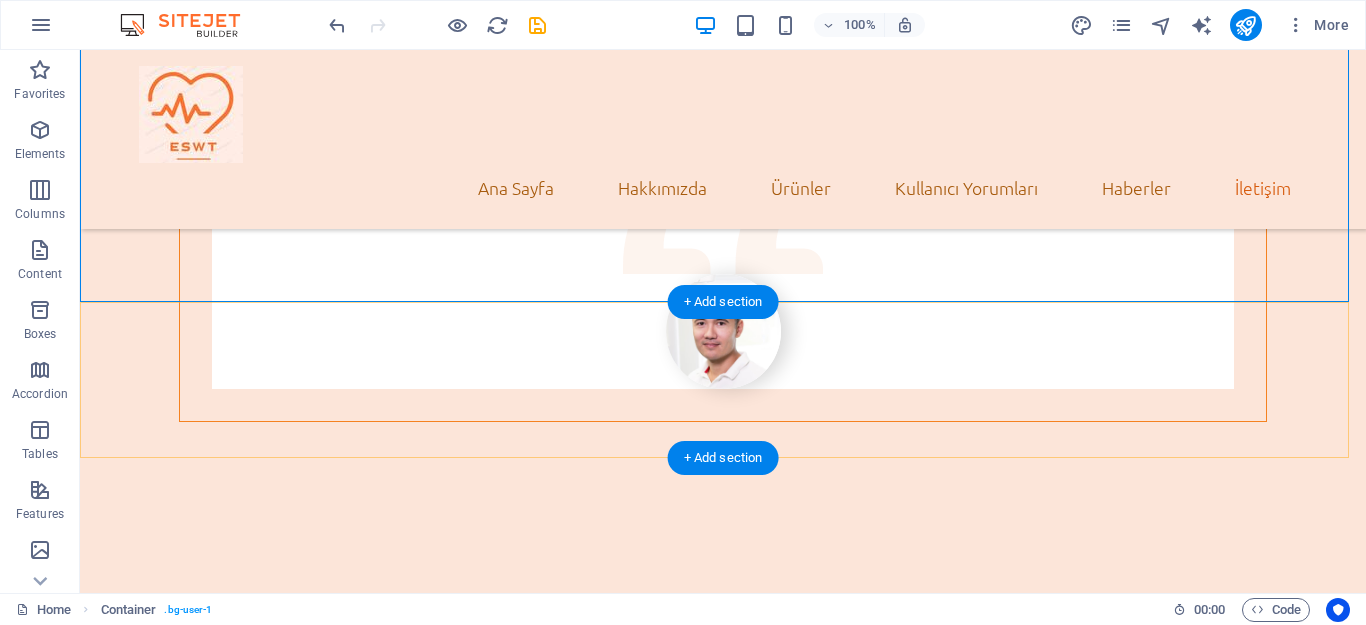 scroll, scrollTop: 6348, scrollLeft: 0, axis: vertical 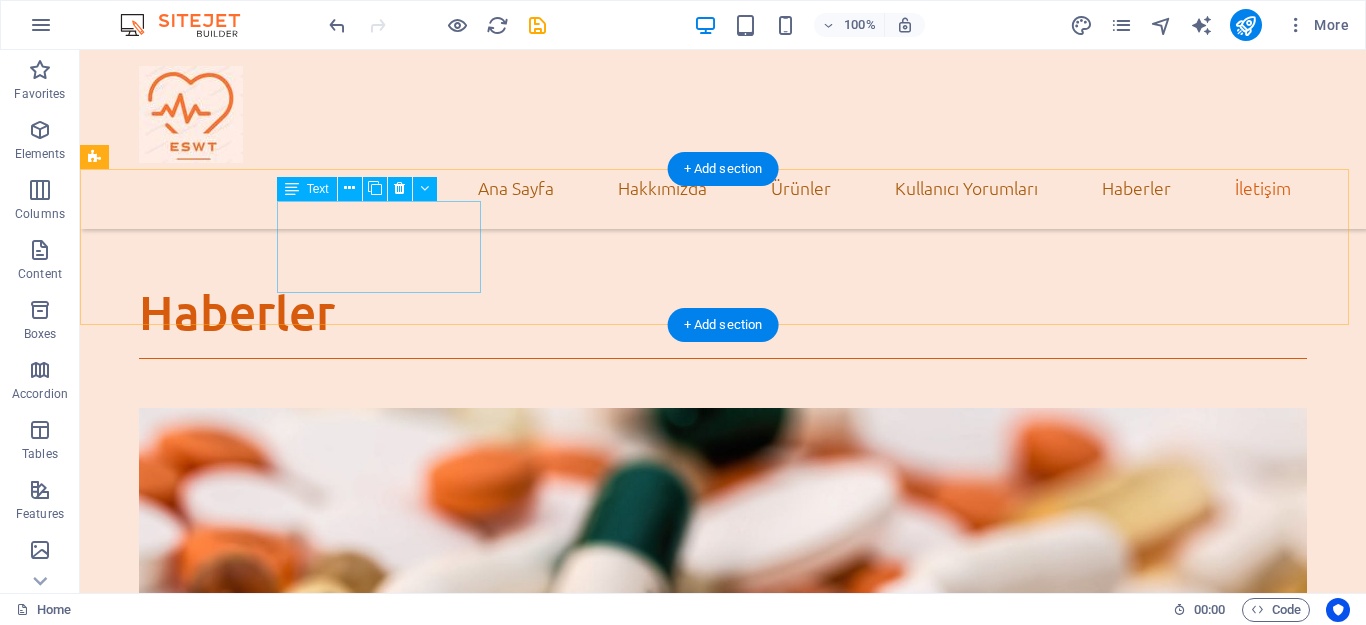 click on "Monday 9:00 am - 6:30 pm" at bounding box center [723, 5083] 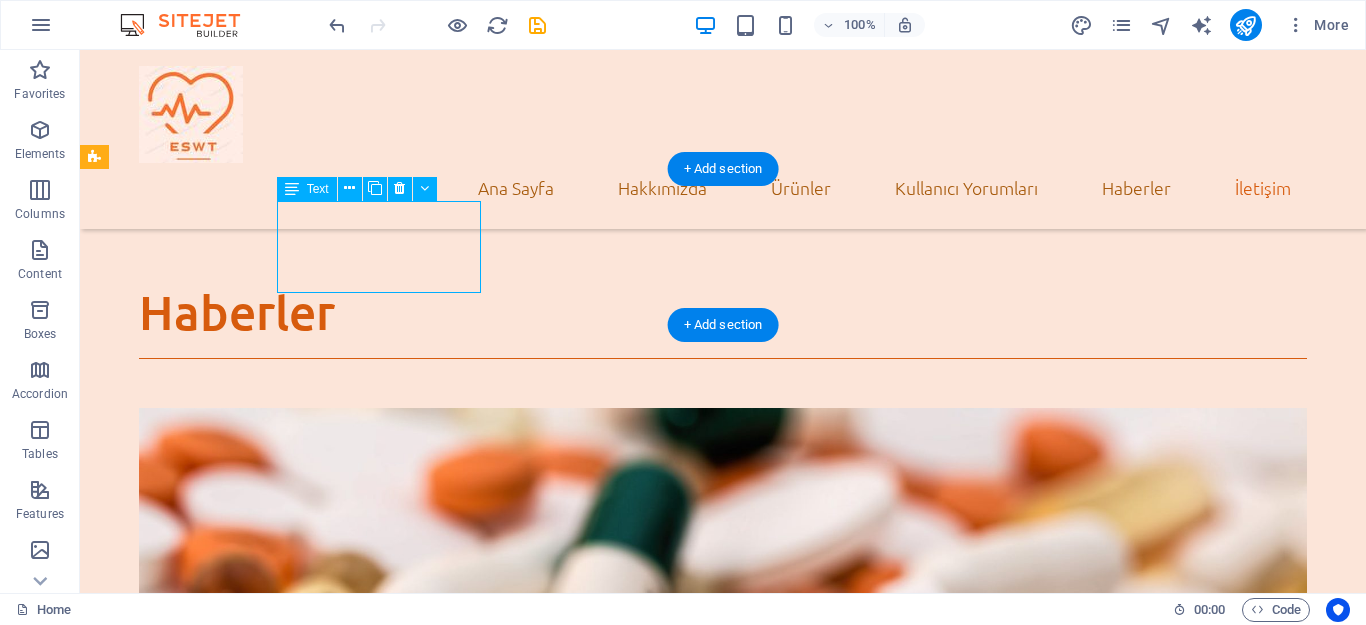 click on "Monday 9:00 am - 6:30 pm" at bounding box center [723, 5083] 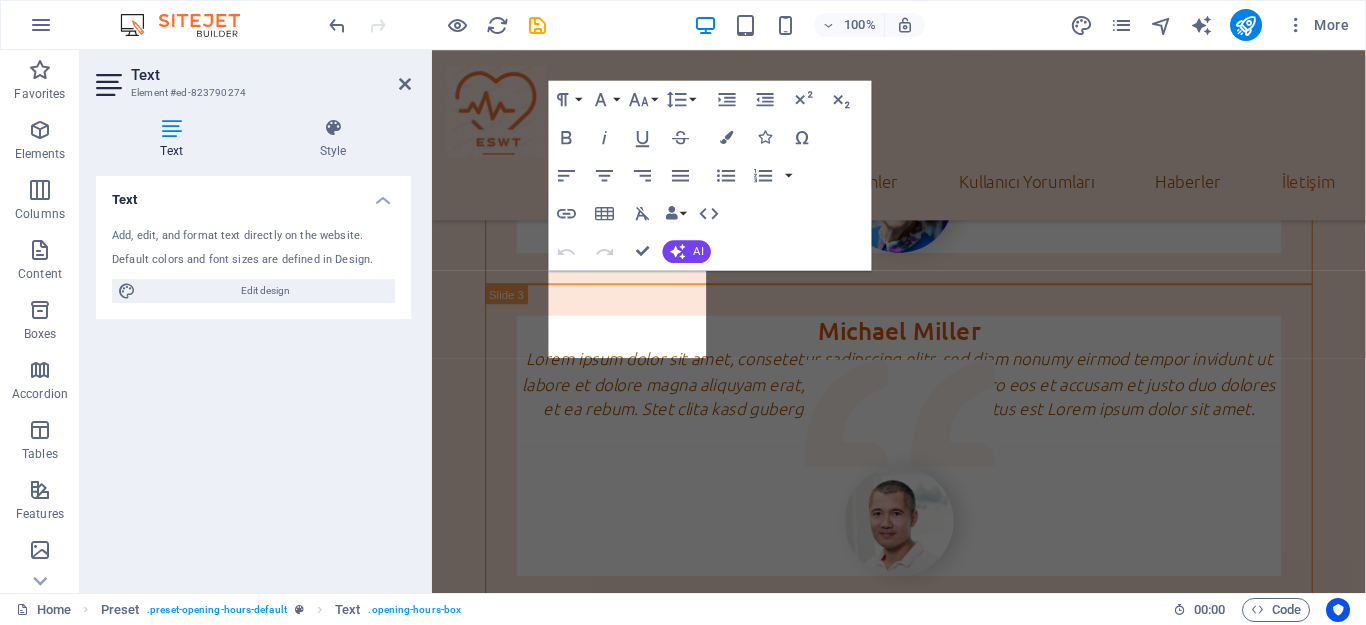 scroll, scrollTop: 7239, scrollLeft: 0, axis: vertical 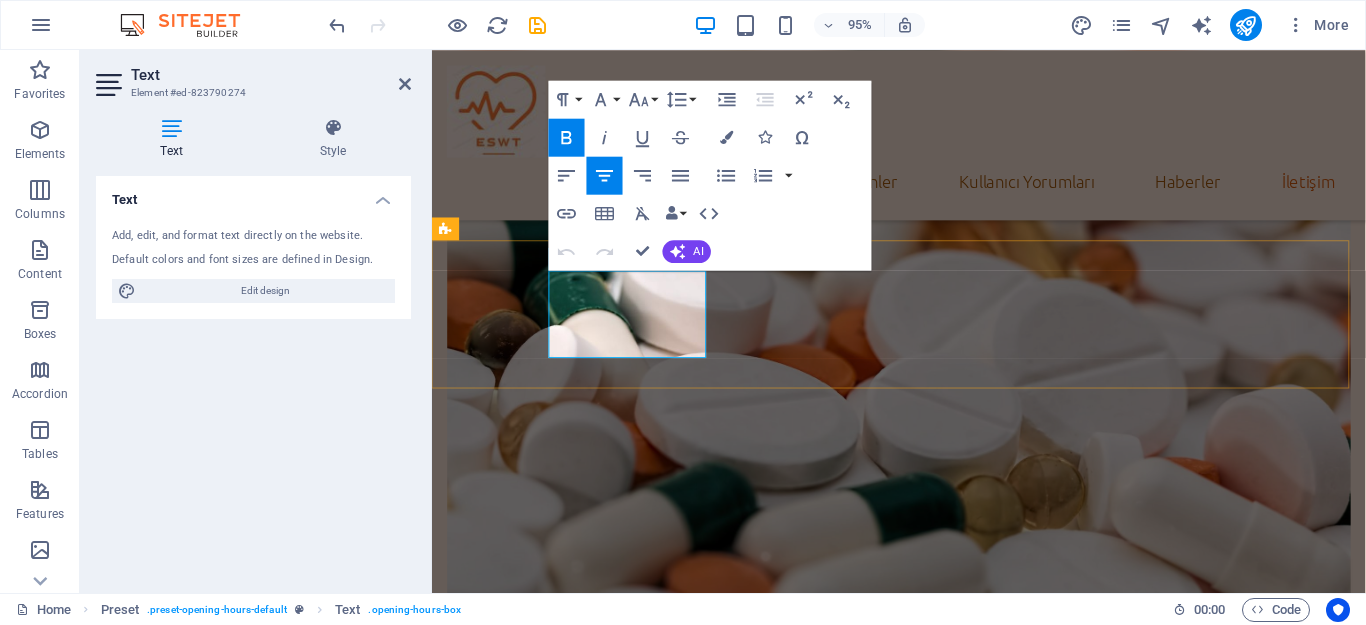 click on "Monday" at bounding box center [924, 4176] 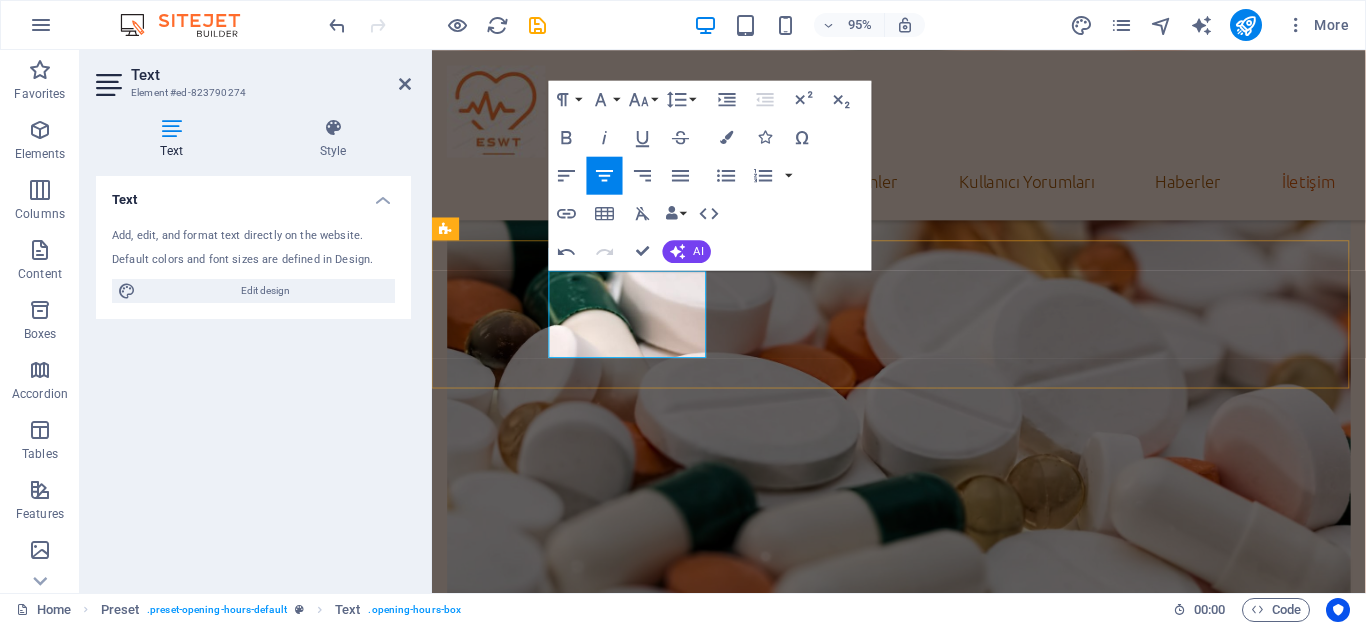 click on "pazartesi" at bounding box center [924, 4176] 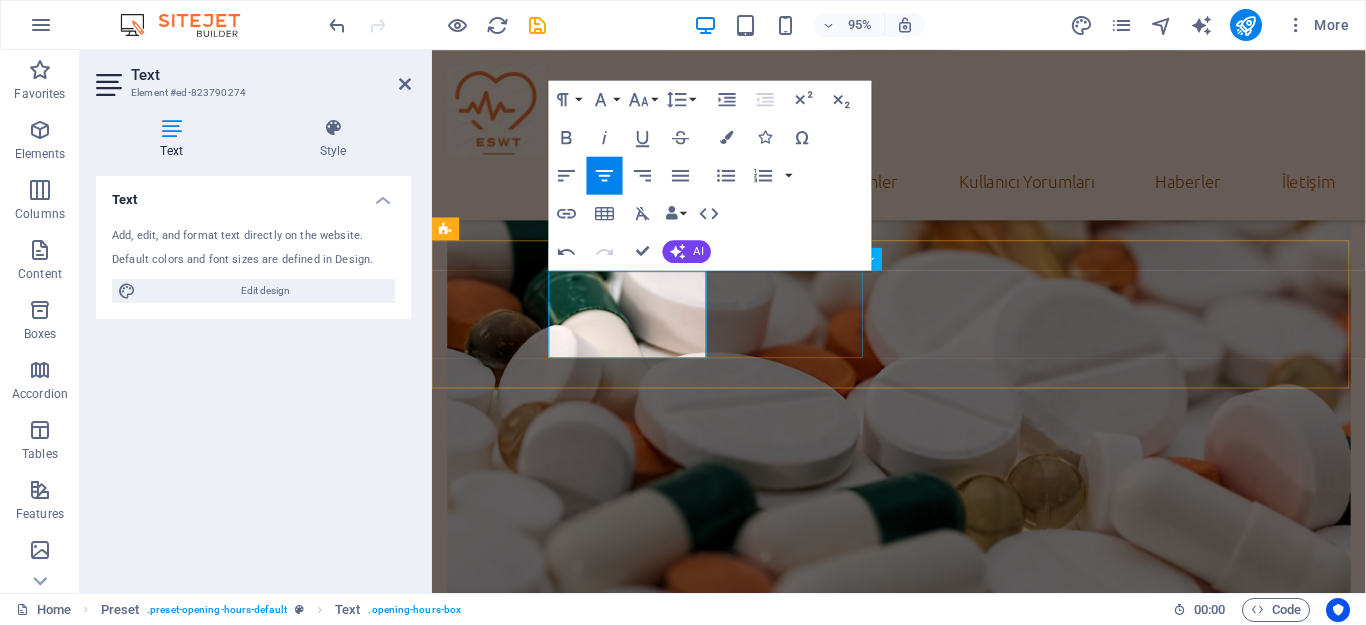 click on "Tuesday 9:00 am - 6:30 pm" at bounding box center [923, 4268] 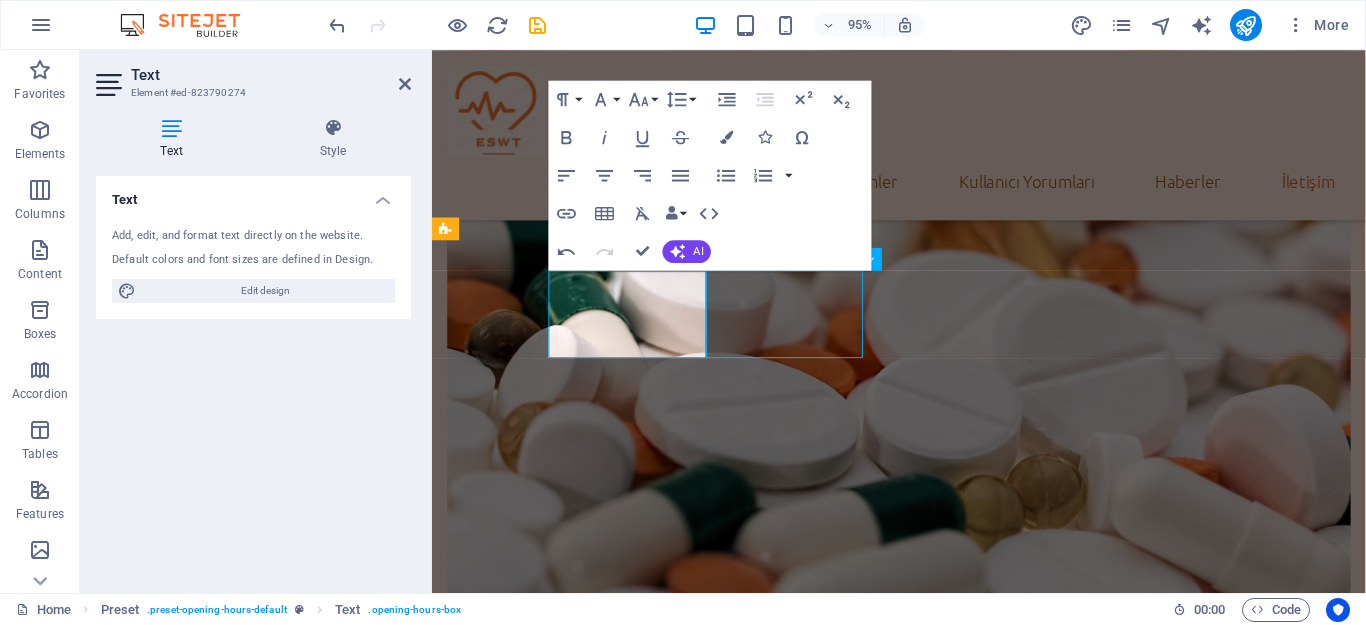 click on "Tuesday 9:00 am - 6:30 pm" at bounding box center (923, 4268) 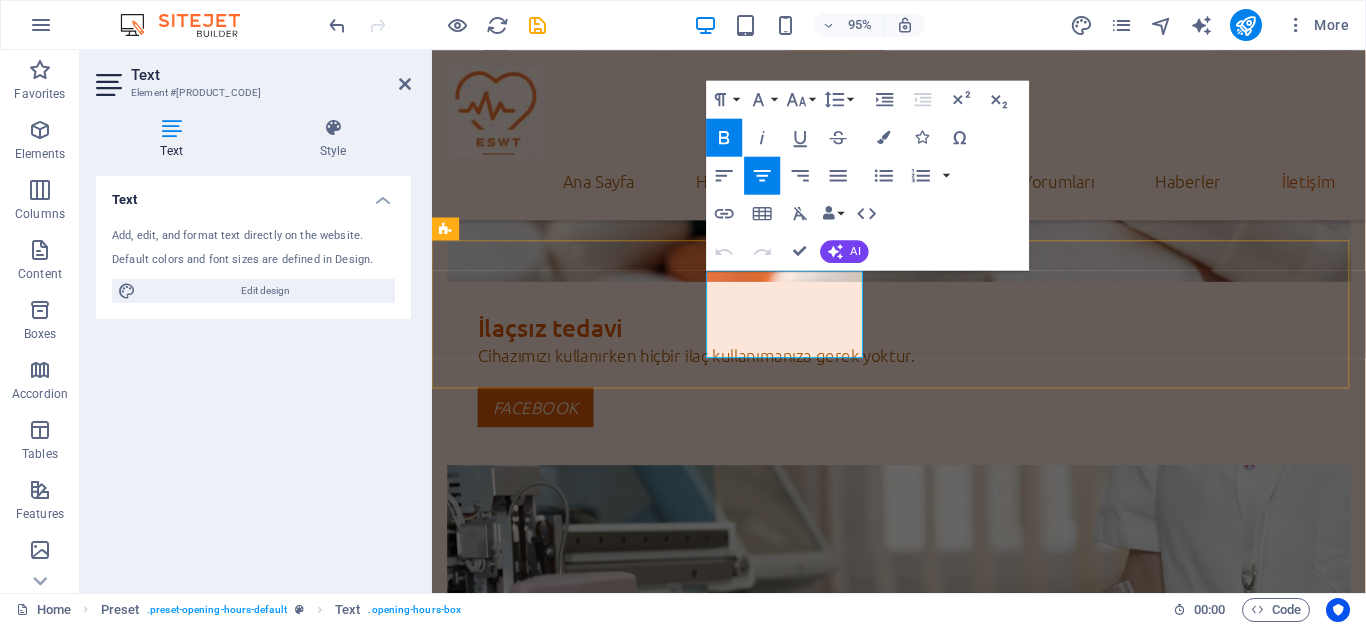 drag, startPoint x: 843, startPoint y: 312, endPoint x: 776, endPoint y: 312, distance: 67 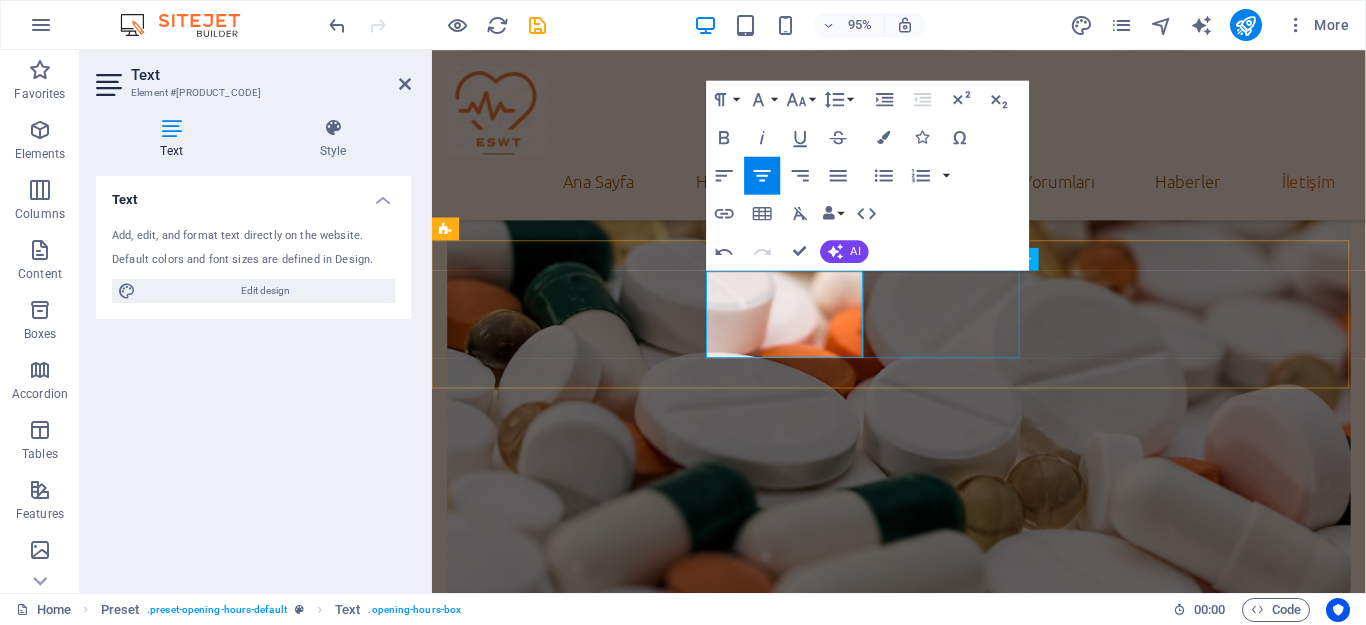 click on "Wednesday 9:00 am - 6:30 pm" at bounding box center (923, 4348) 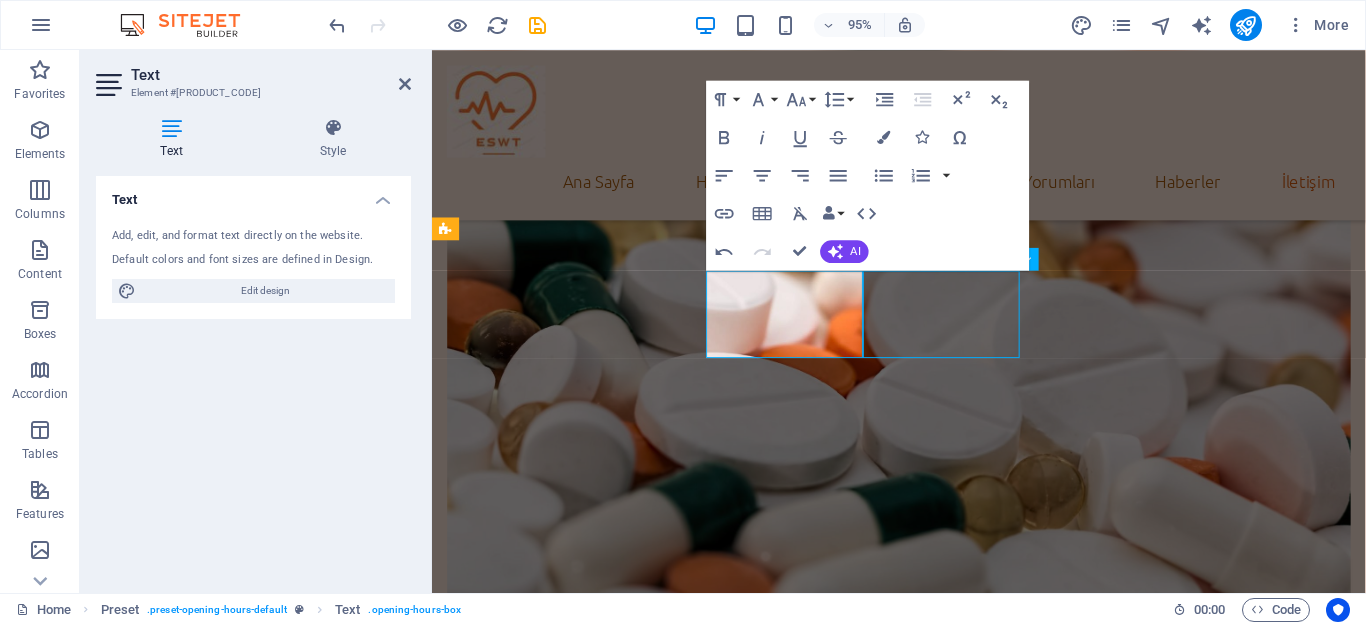 click on "Wednesday 9:00 am - 6:30 pm" at bounding box center [923, 4348] 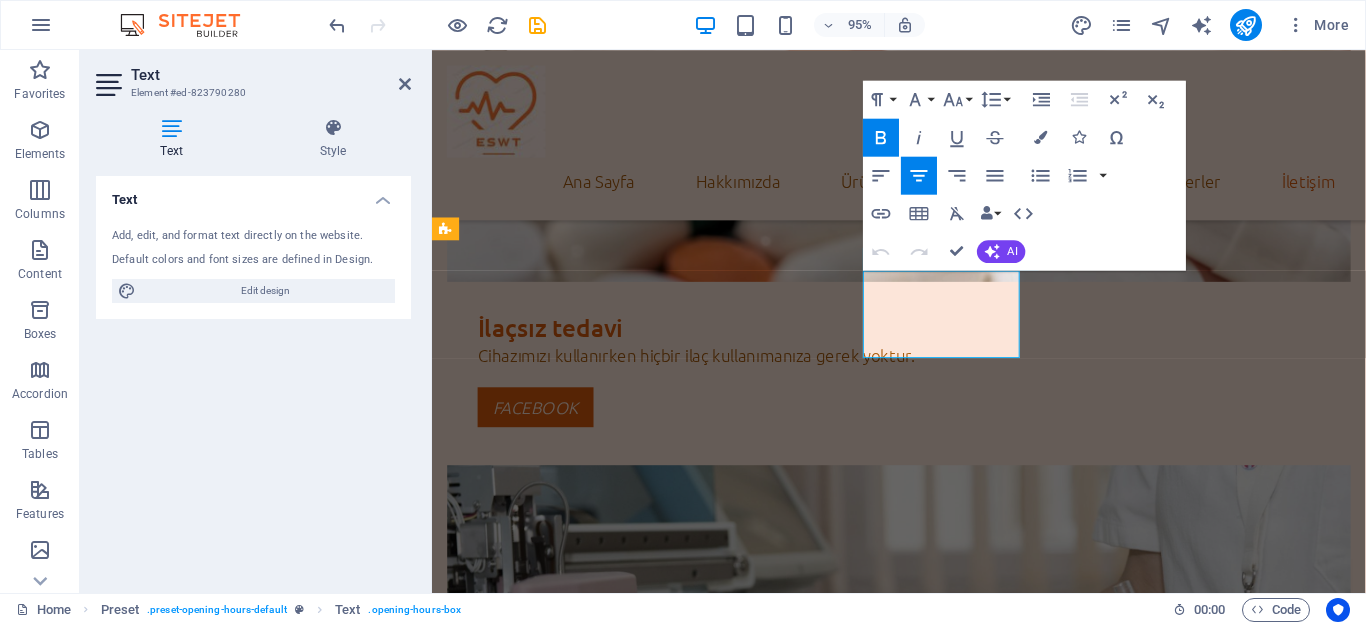drag, startPoint x: 1006, startPoint y: 317, endPoint x: 921, endPoint y: 313, distance: 85.09406 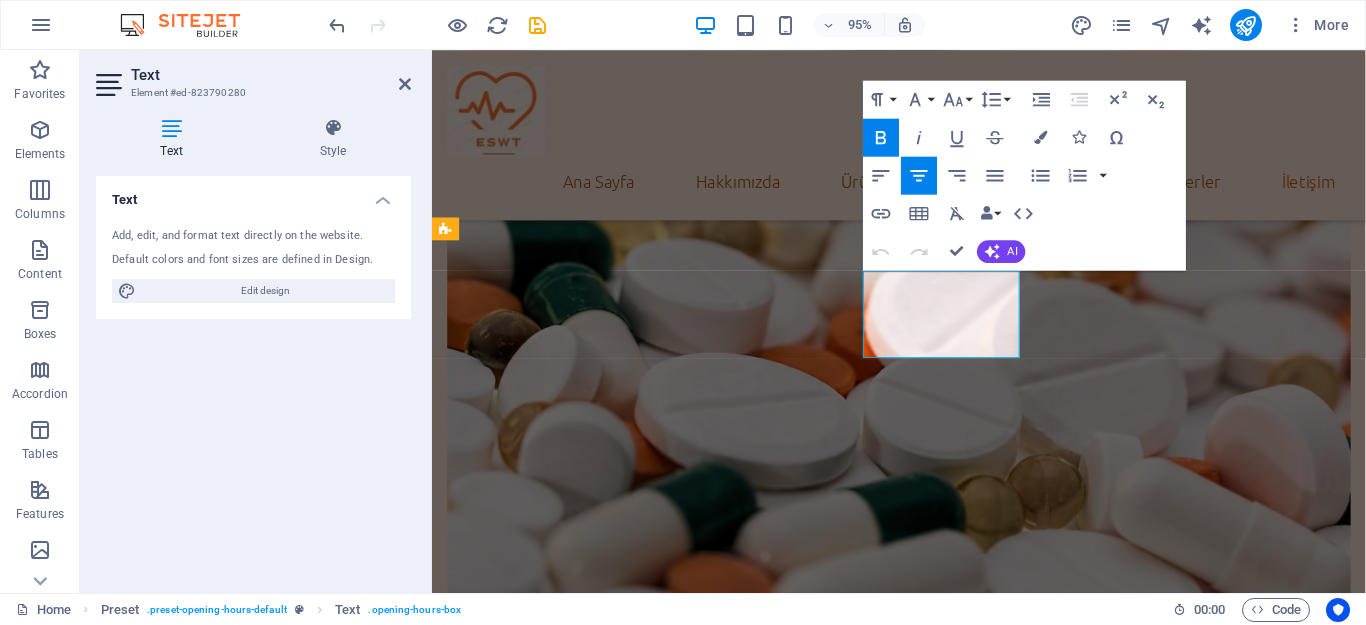 type 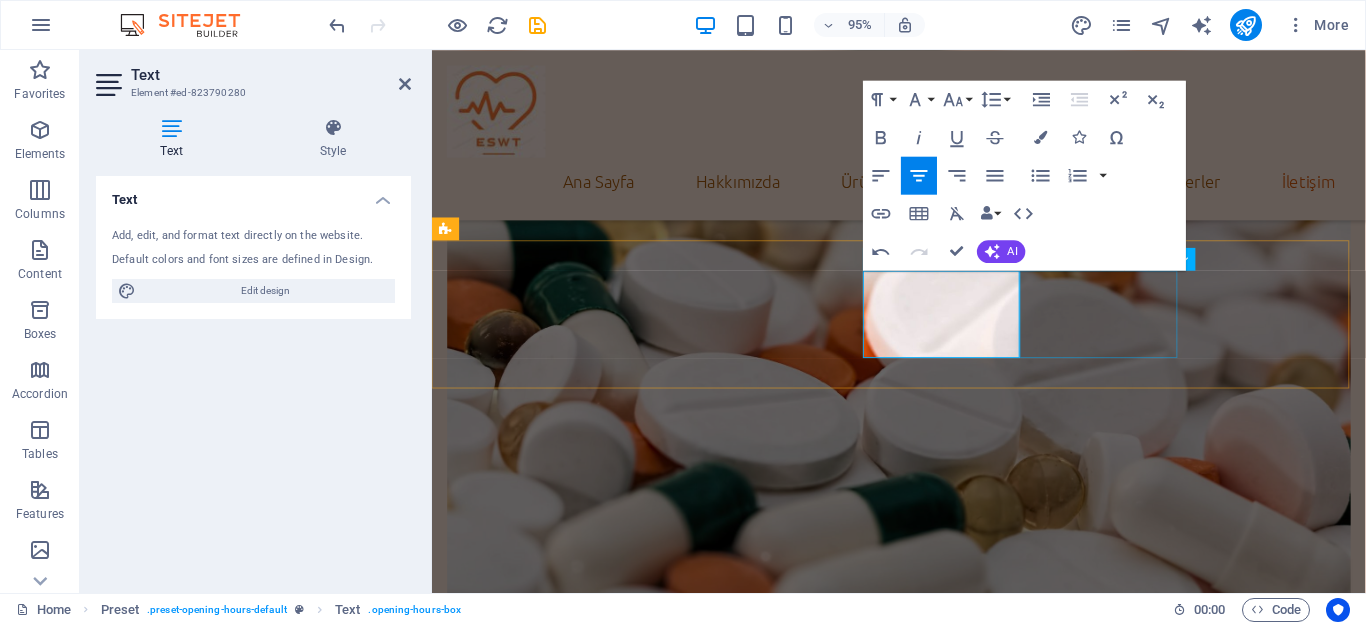 click on "Thursday 9:00 am - 6:30 pm" at bounding box center [923, 4428] 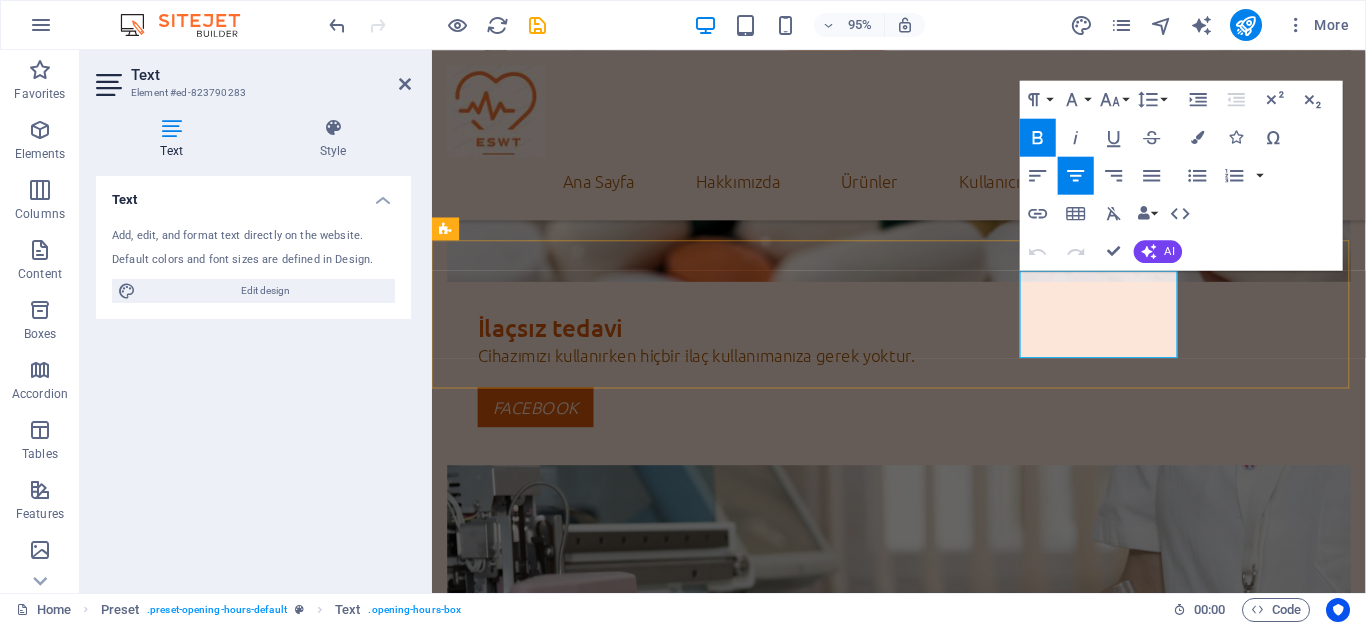 drag, startPoint x: 1182, startPoint y: 317, endPoint x: 1099, endPoint y: 323, distance: 83.21658 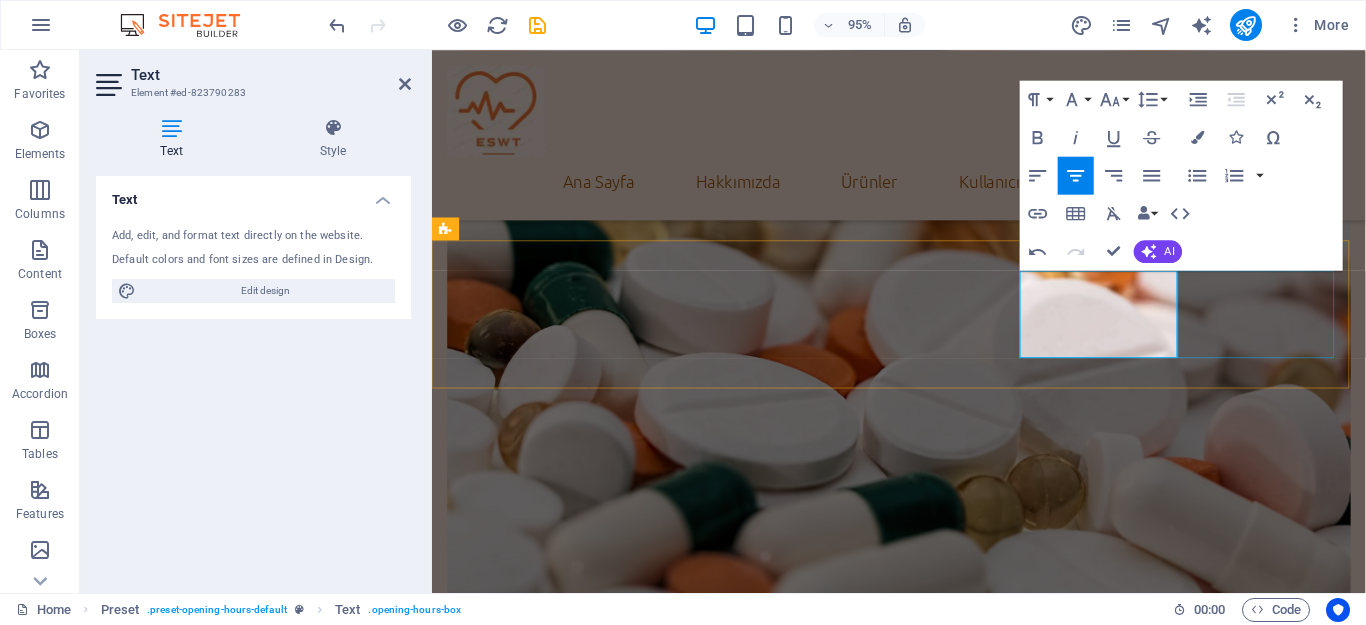 click on "Friday 9:00 am - 6:30 pm" at bounding box center (923, 4508) 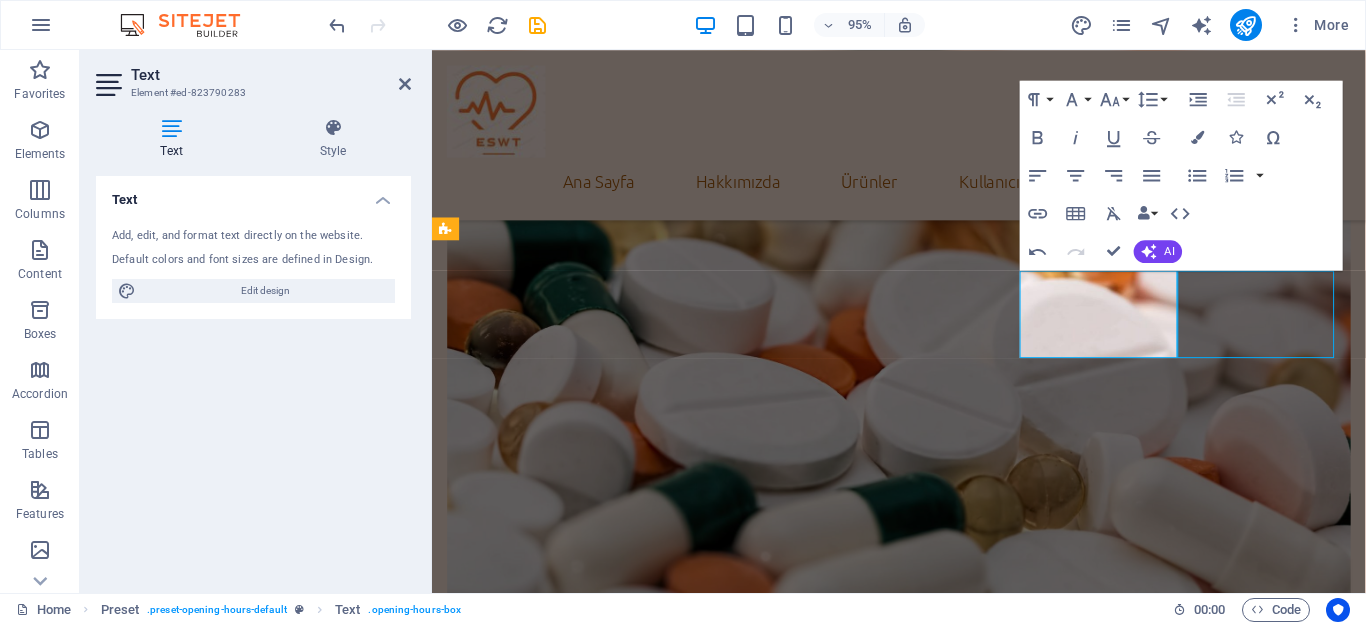 click on "Friday 9:00 am - 6:30 pm" at bounding box center (923, 4508) 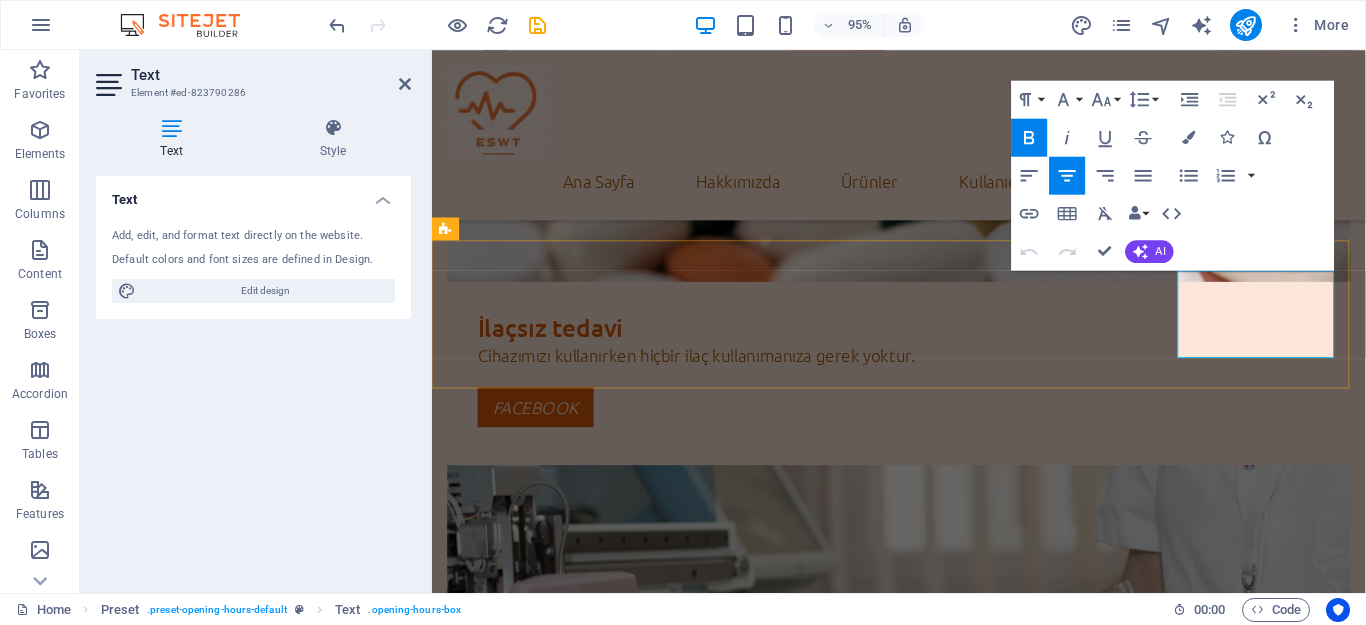 drag, startPoint x: 1326, startPoint y: 313, endPoint x: 1267, endPoint y: 315, distance: 59.03389 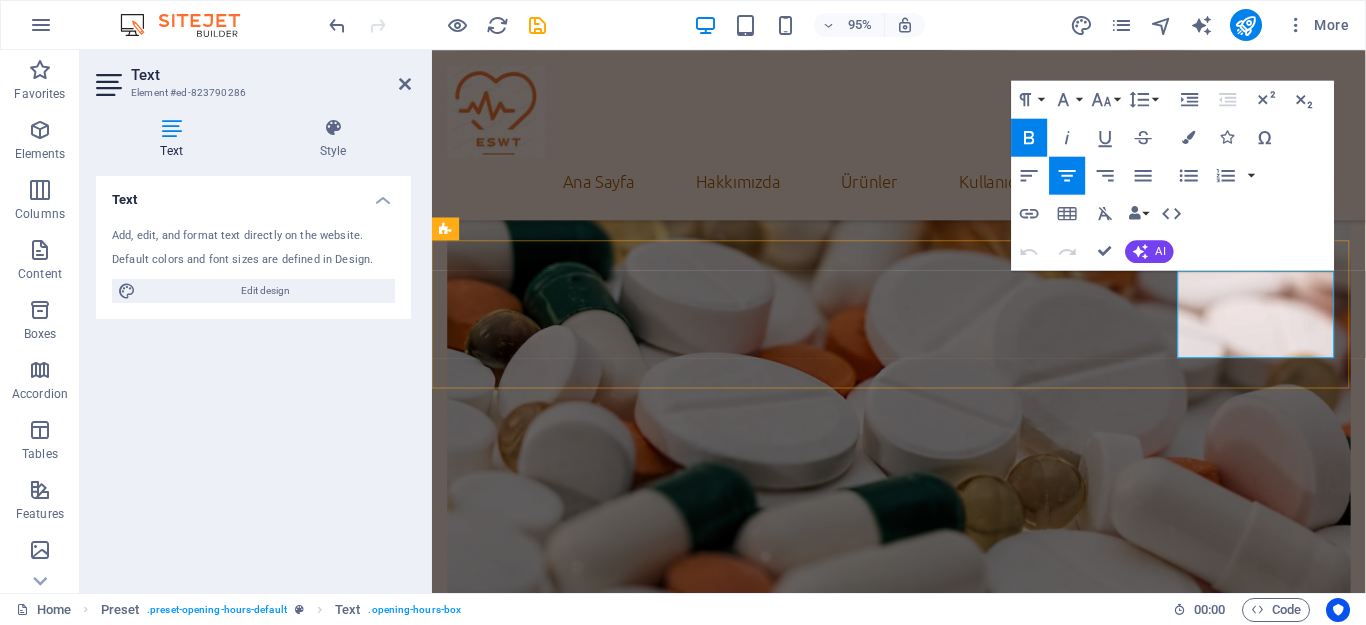 type 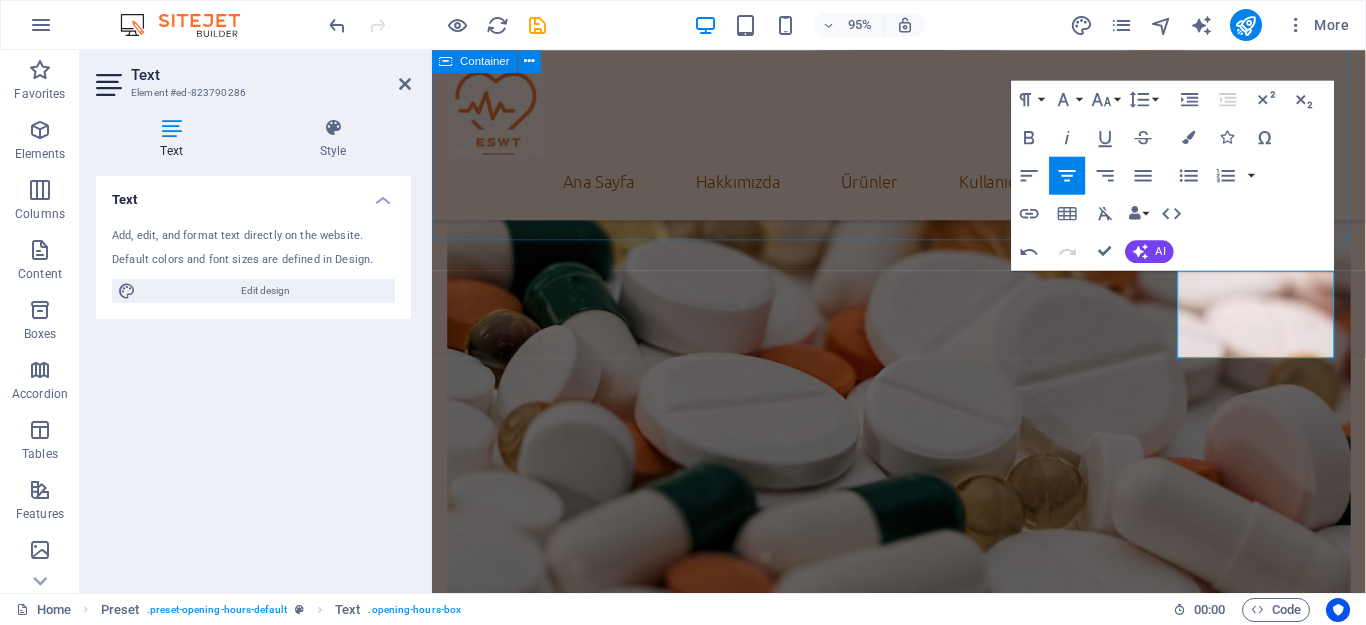 click on "Bize yazın İsim Telefon E-mail Mesaj   Gizlilik politikasını okudum ve anladım. Unreadable? Load new Gönder ESWT (Ekstracorporeal Shock Wave Therapy) Şok dalgaları özelleşmiş ses dalgalarıdır. Tek bir atımda geniş bir frekans aralıkları ((0-20 MHz) ve yüksek basınçlı amplitüdleri (0-120 MPa) vardır. Pik basınçları ultrason dalgalarının pik basınçlarından yaklaşık 1000 kat daha büyüktür. Pozitif fazında dokuya doğrudan mekanik kuvvet uygulanırken, negatif fazında da kavitasyon etkisi oluşur. 1990’11 yılların başlarından beri kullanılmaktadır. Tedavi aralıklı günlerde uygulanan seanslar halinde uzman kişilerce yapılır. Kişi işine devam edebilir." at bounding box center [923, 3246] 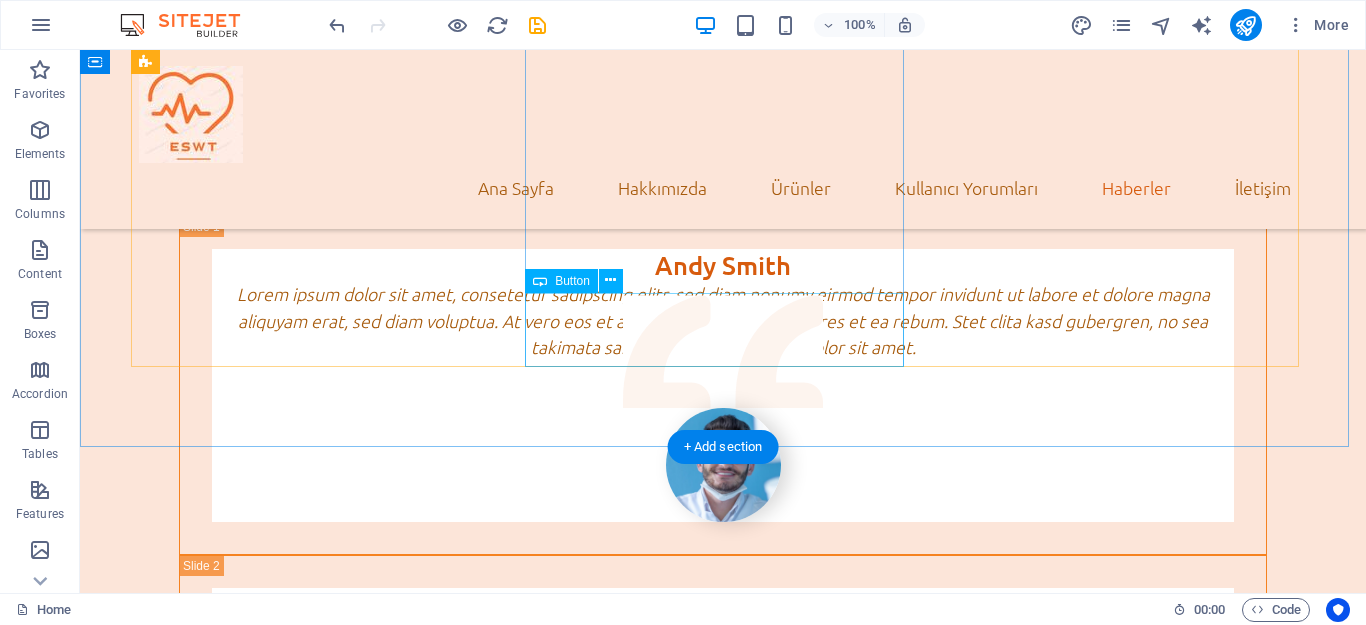 scroll, scrollTop: 5137, scrollLeft: 0, axis: vertical 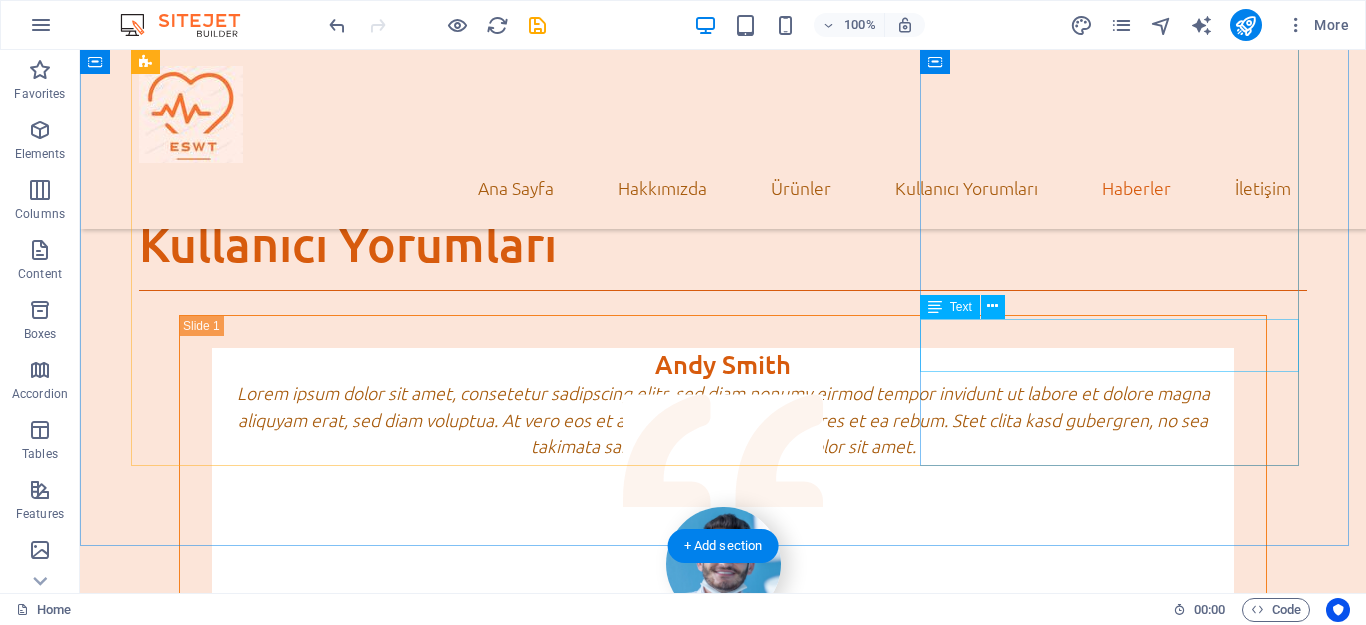 click on "Ürünüöüz doğal yollarla tedavi amacı taşımaktadır." at bounding box center (723, 4276) 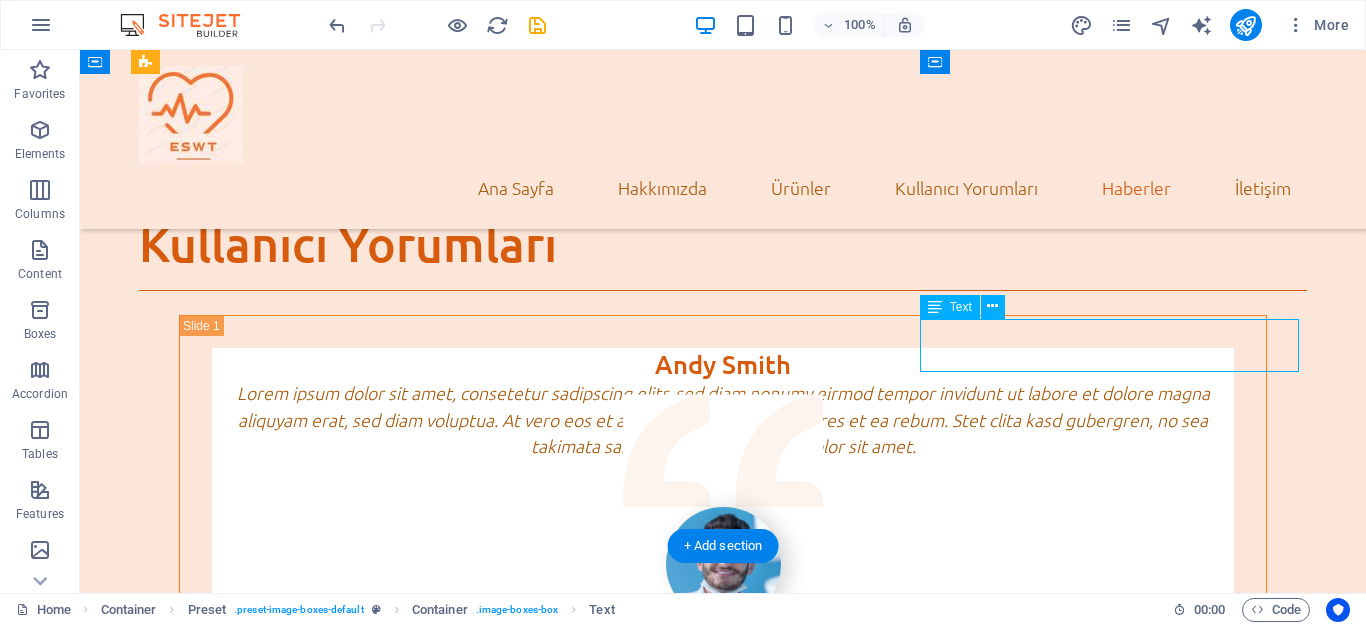 click on "Ürünüöüz doğal yollarla tedavi amacı taşımaktadır." at bounding box center [723, 4276] 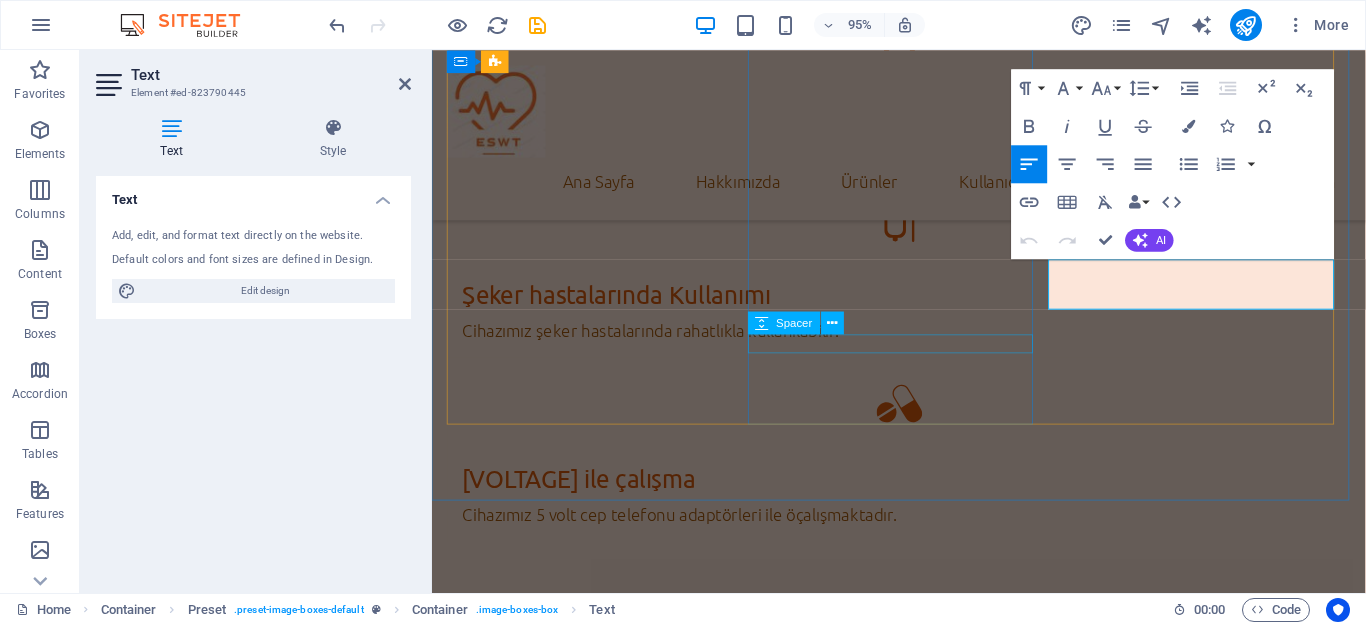 scroll, scrollTop: 6050, scrollLeft: 0, axis: vertical 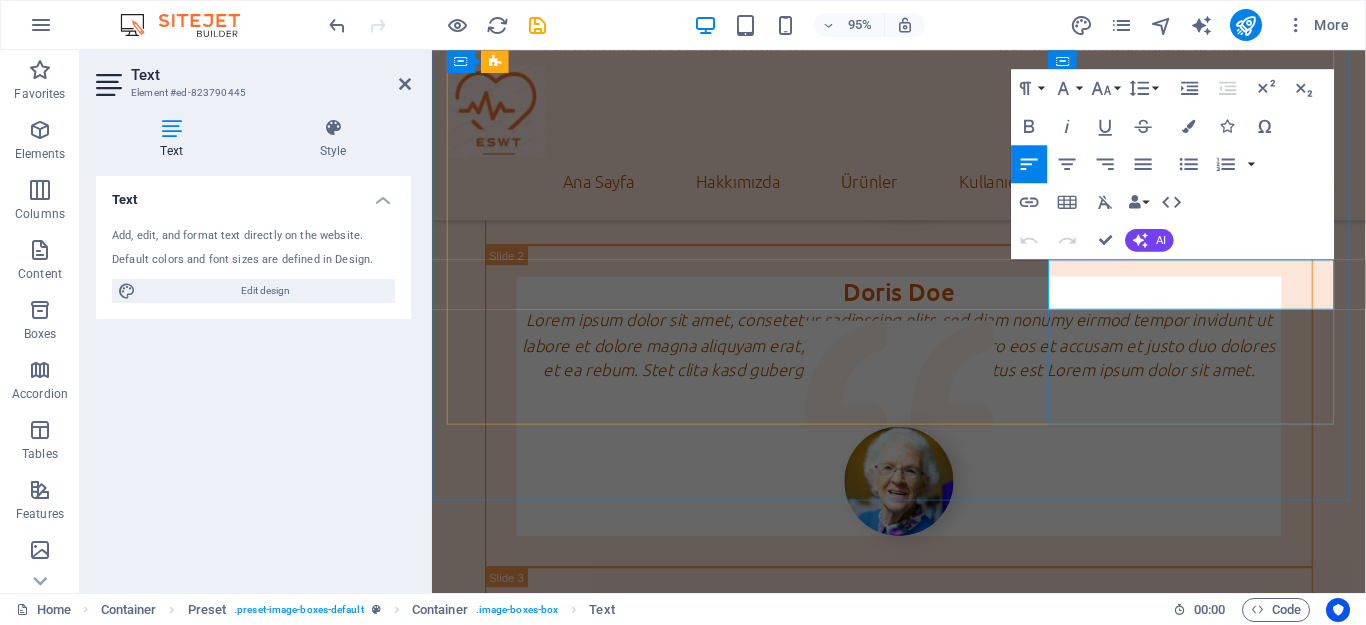 click on "Ürünüöüz doğal yollarla tedavi amacı taşımaktadır." at bounding box center (923, 3469) 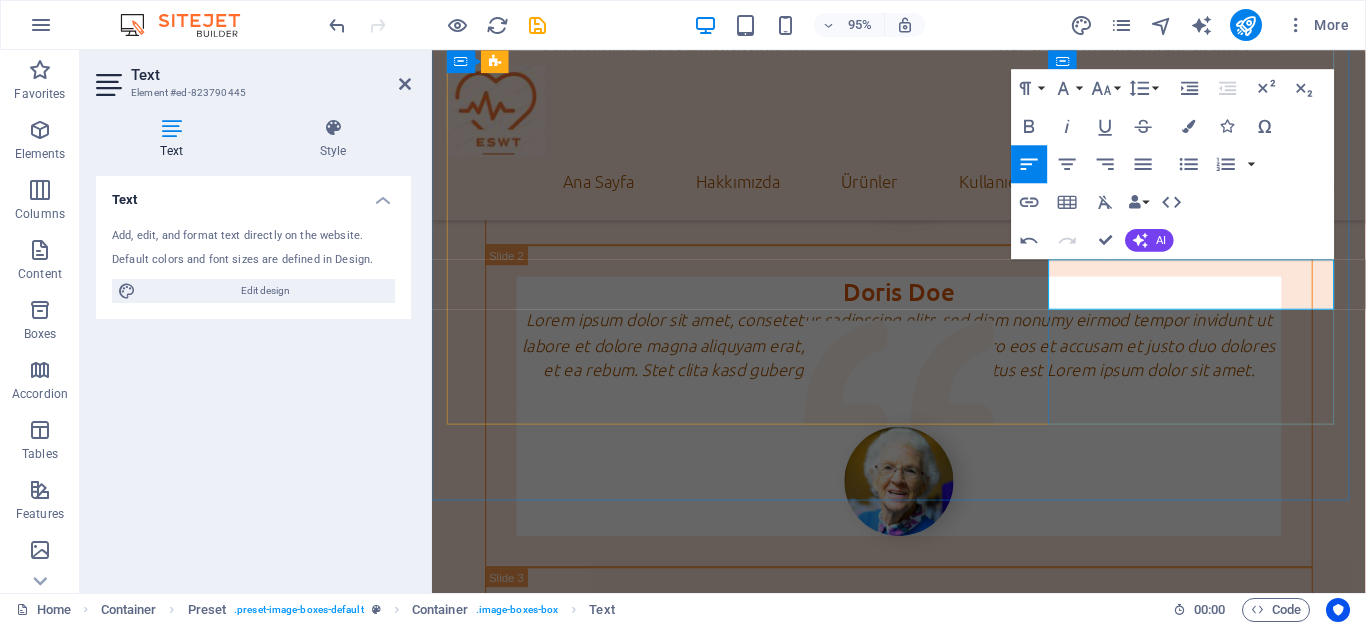 type 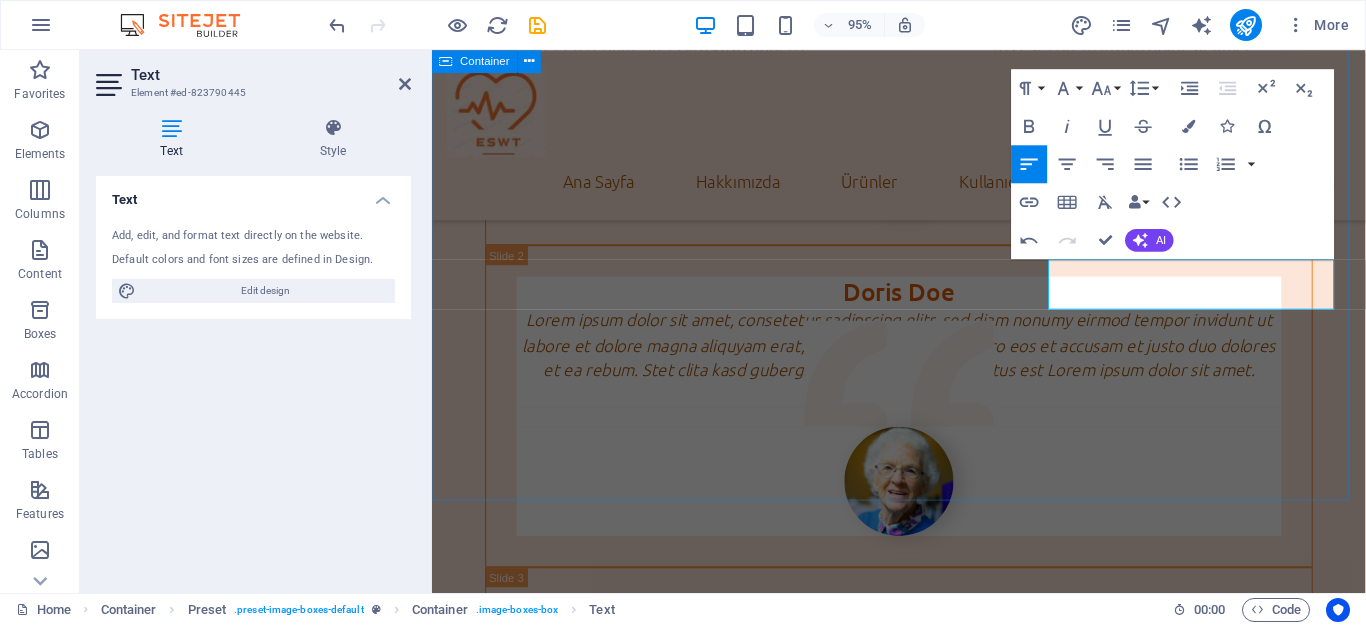 click on "Haberler İlaçsız tedavi Cihazımızı kullanırken hiçbir ilaç kullanımanıza gerek yoktur.  facebook Arge çalışması Cihazımız yüksek arge çalışmaları sonucu geliştirlmiştir.  instagram Doğal Tedavi Ürünümüz doğal yollarla tedavi amacı taşımaktadır.  x platform" at bounding box center [923, 2335] 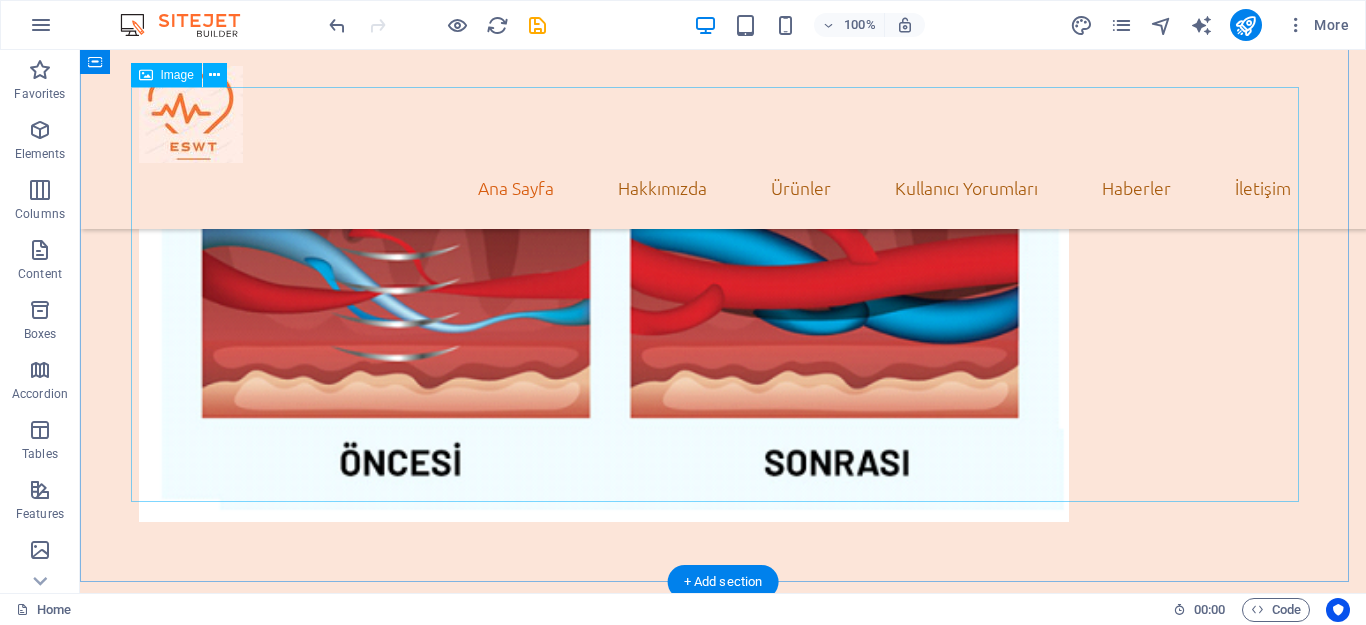 scroll, scrollTop: 0, scrollLeft: 0, axis: both 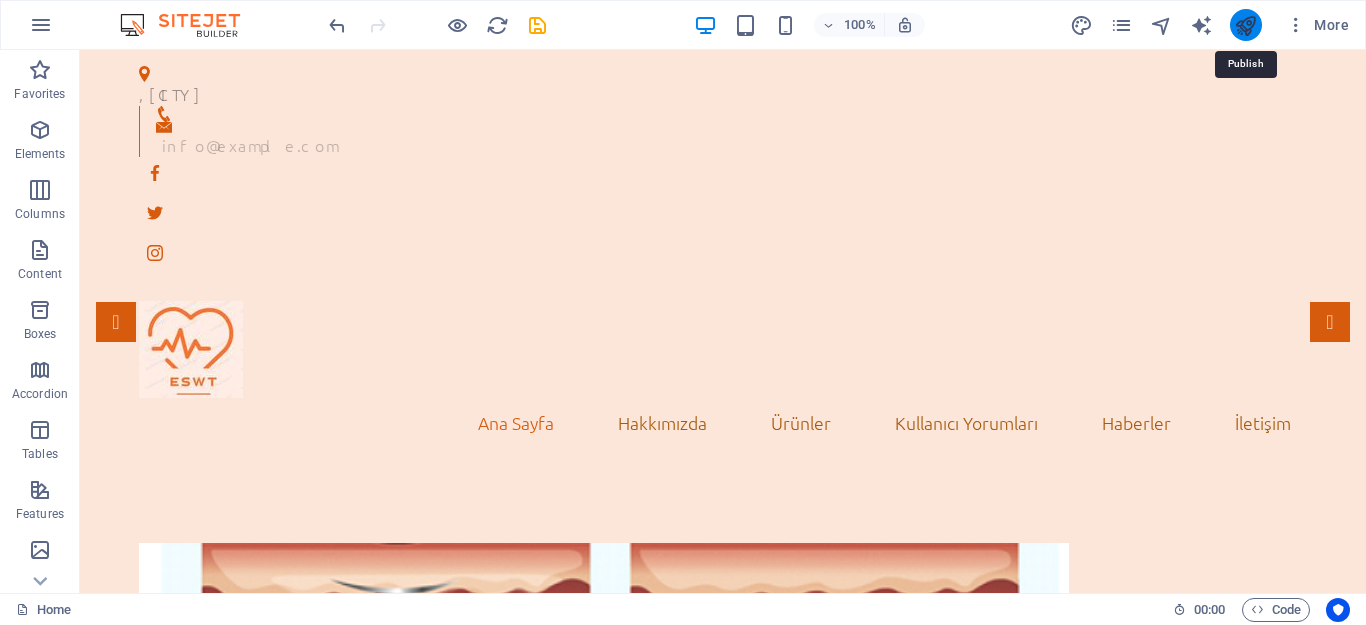 click at bounding box center [1245, 25] 